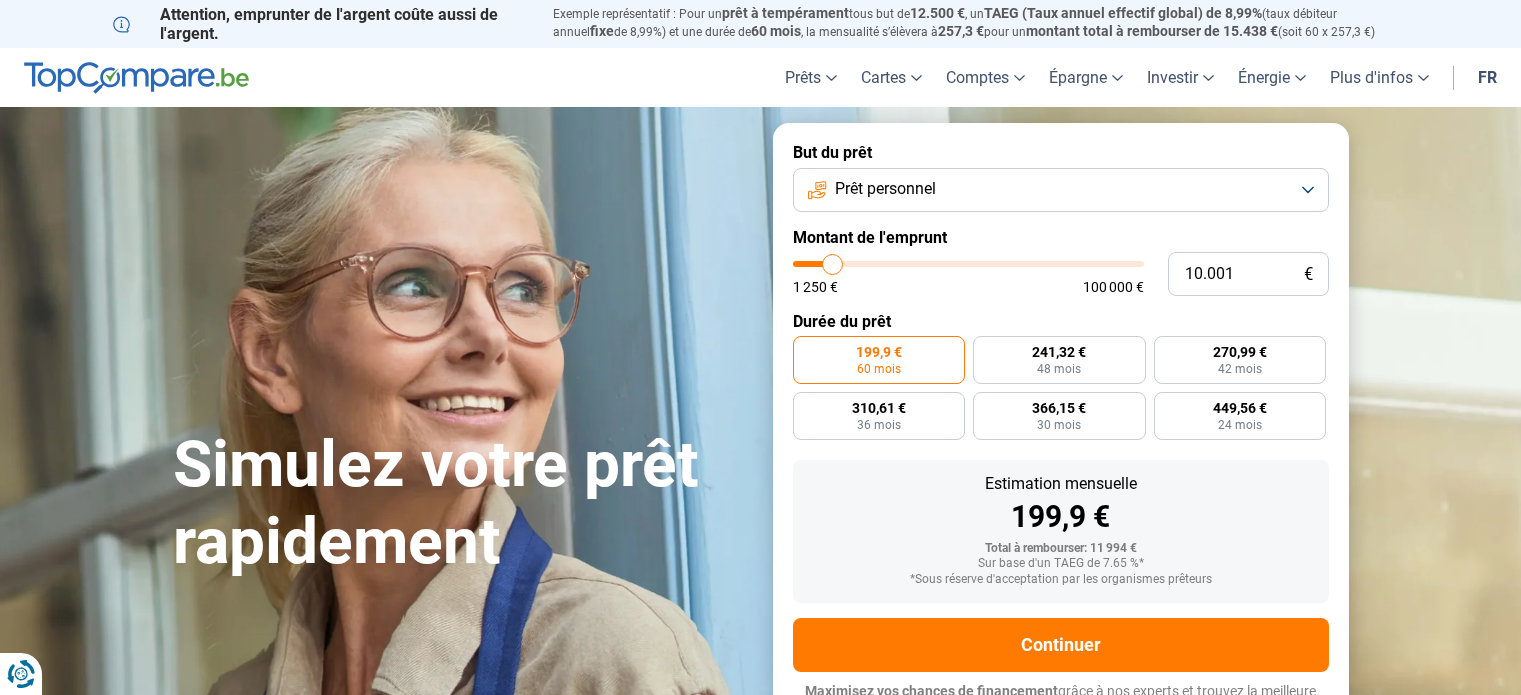 scroll, scrollTop: 0, scrollLeft: 0, axis: both 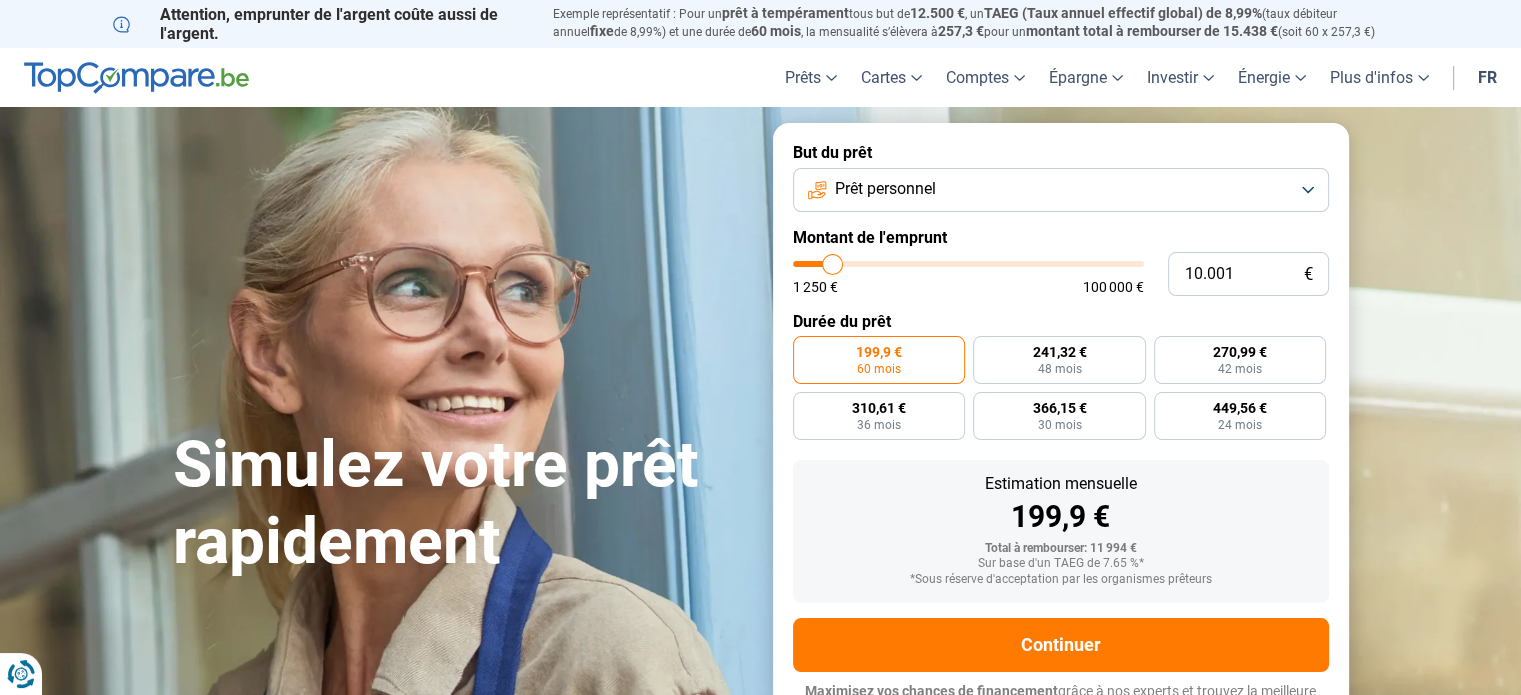type on "12.500" 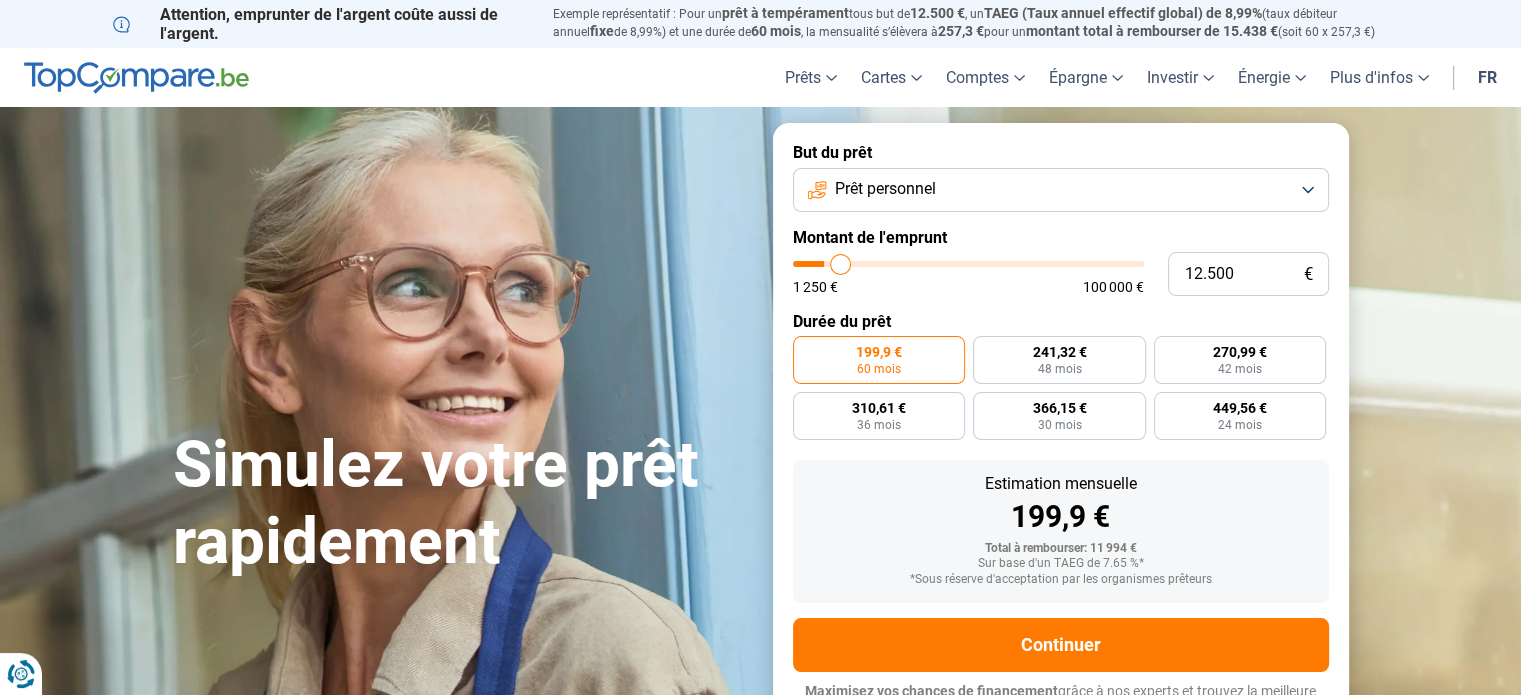 type on "14.000" 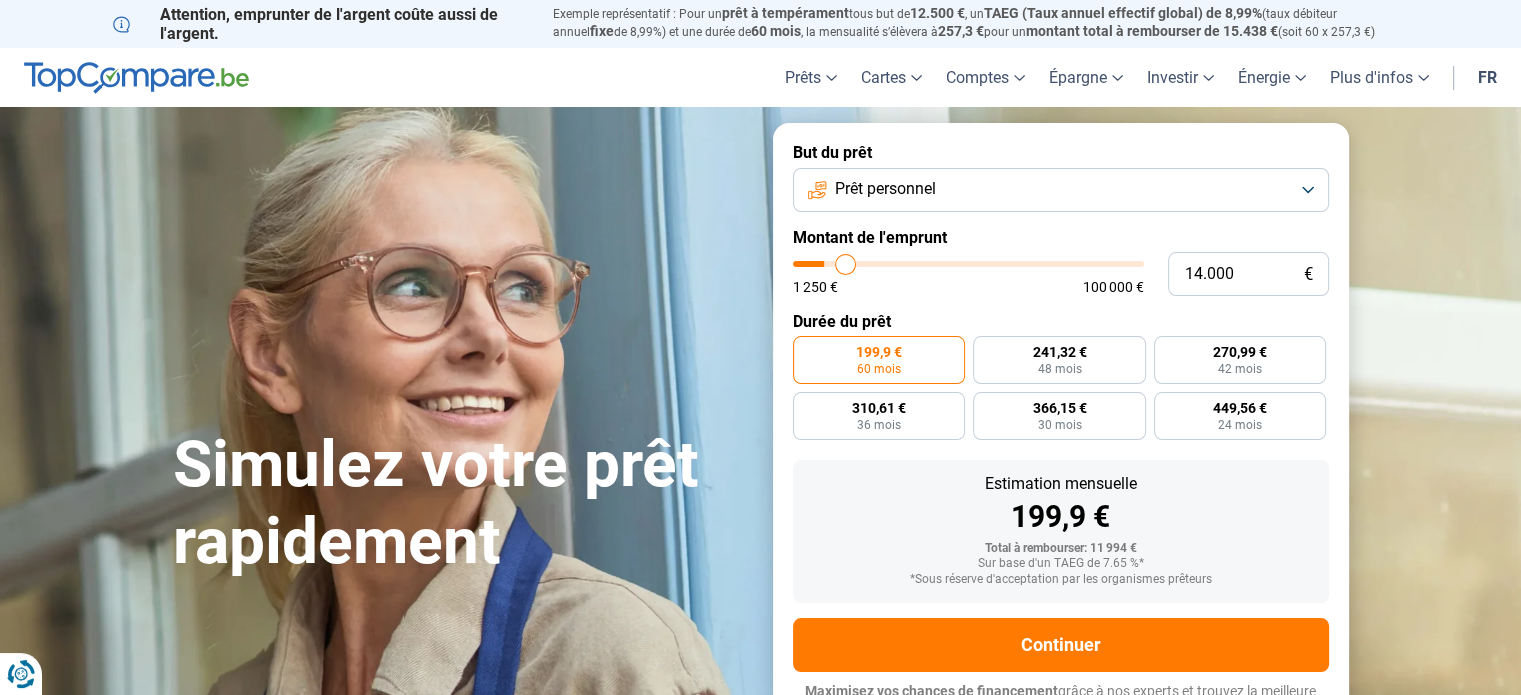 type on "14.500" 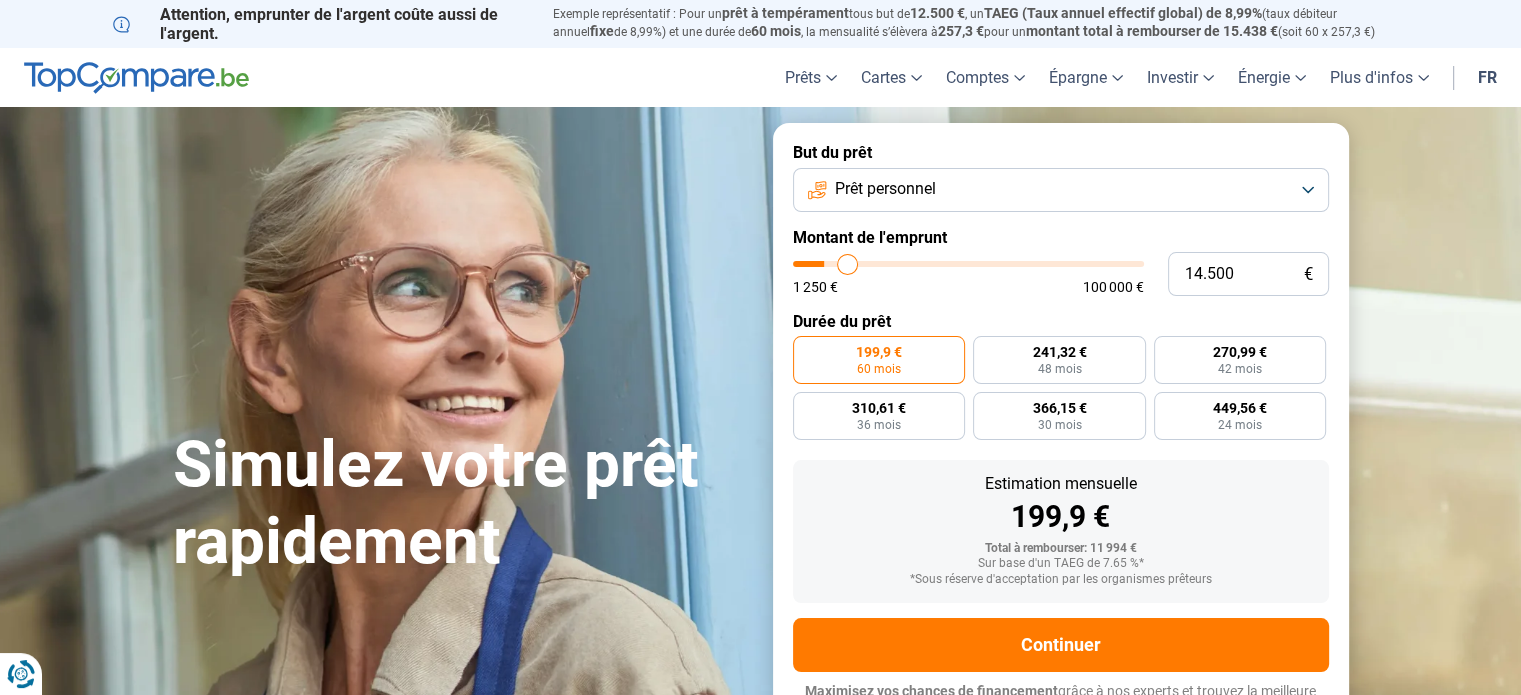 type on "15.000" 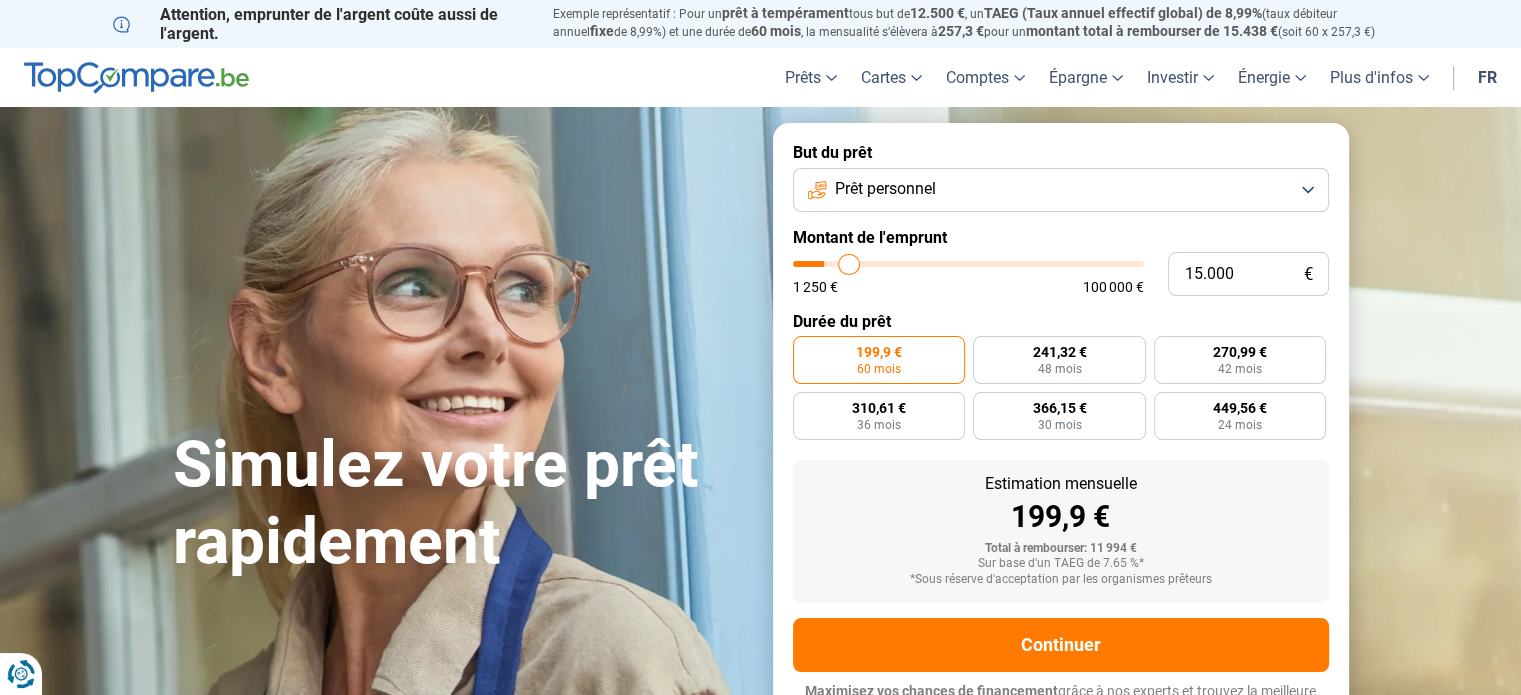 type on "15.750" 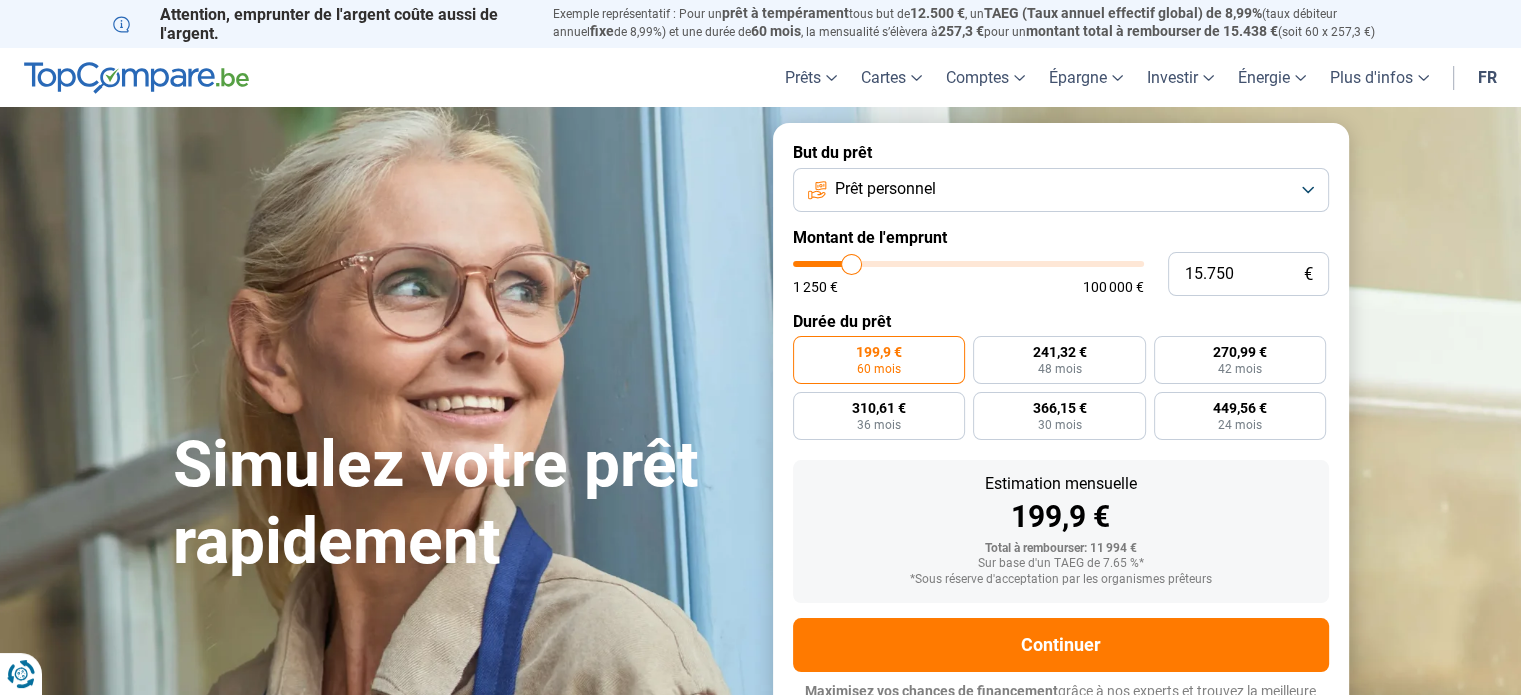 type on "16.750" 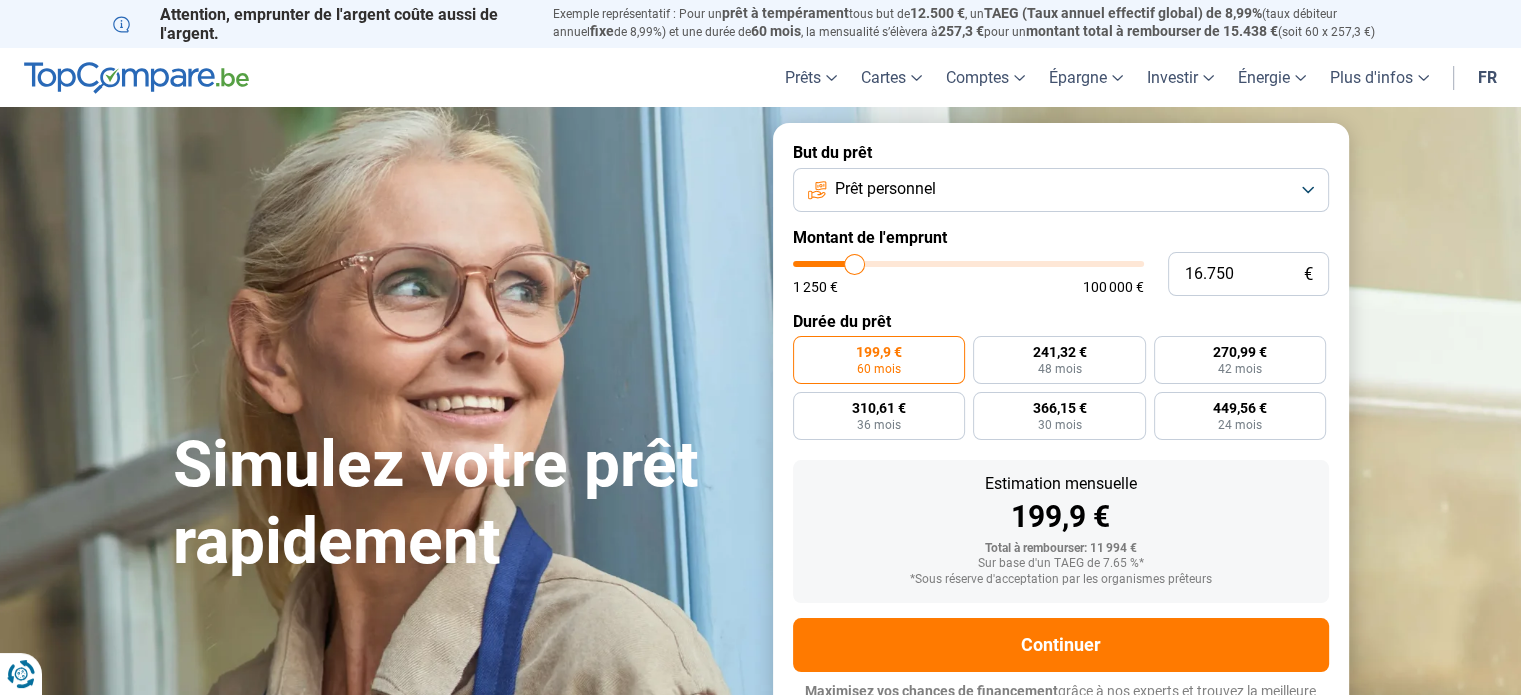 type on "17.500" 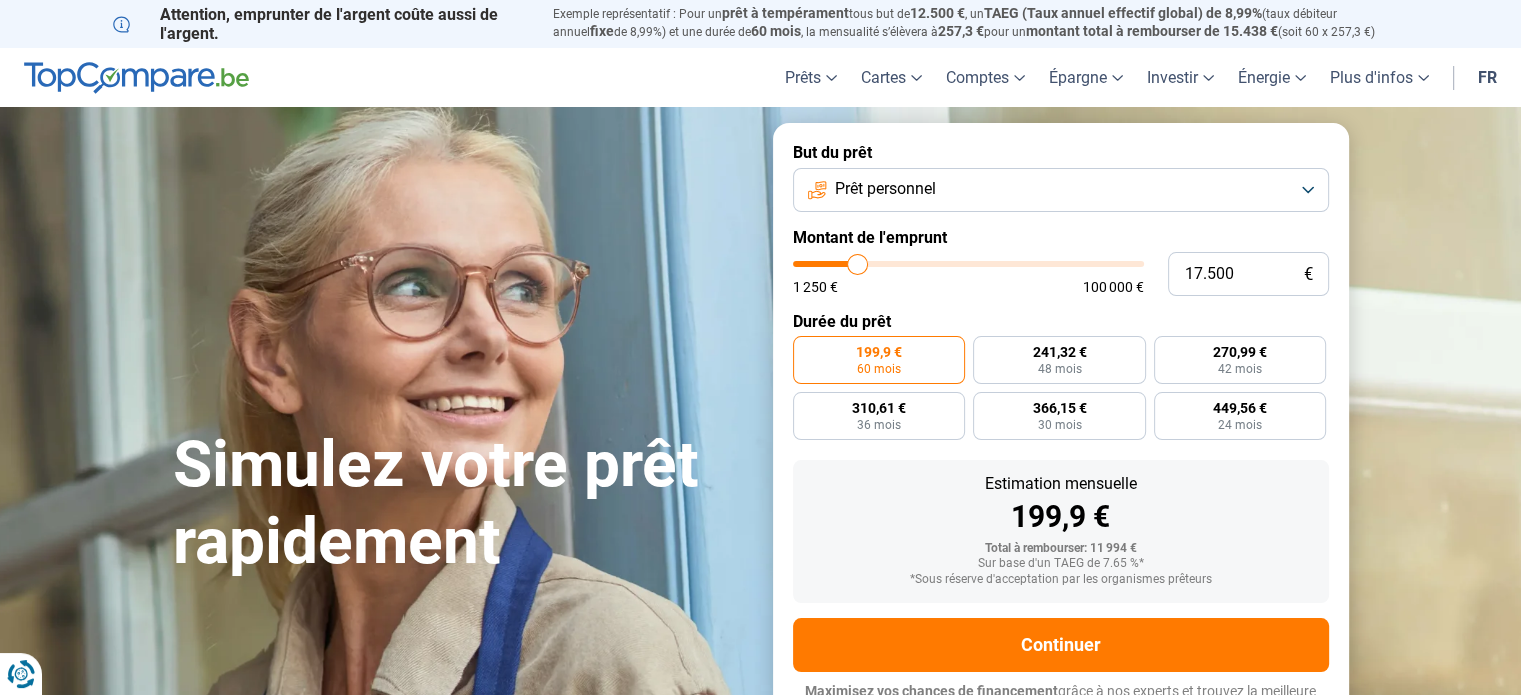 type on "18.500" 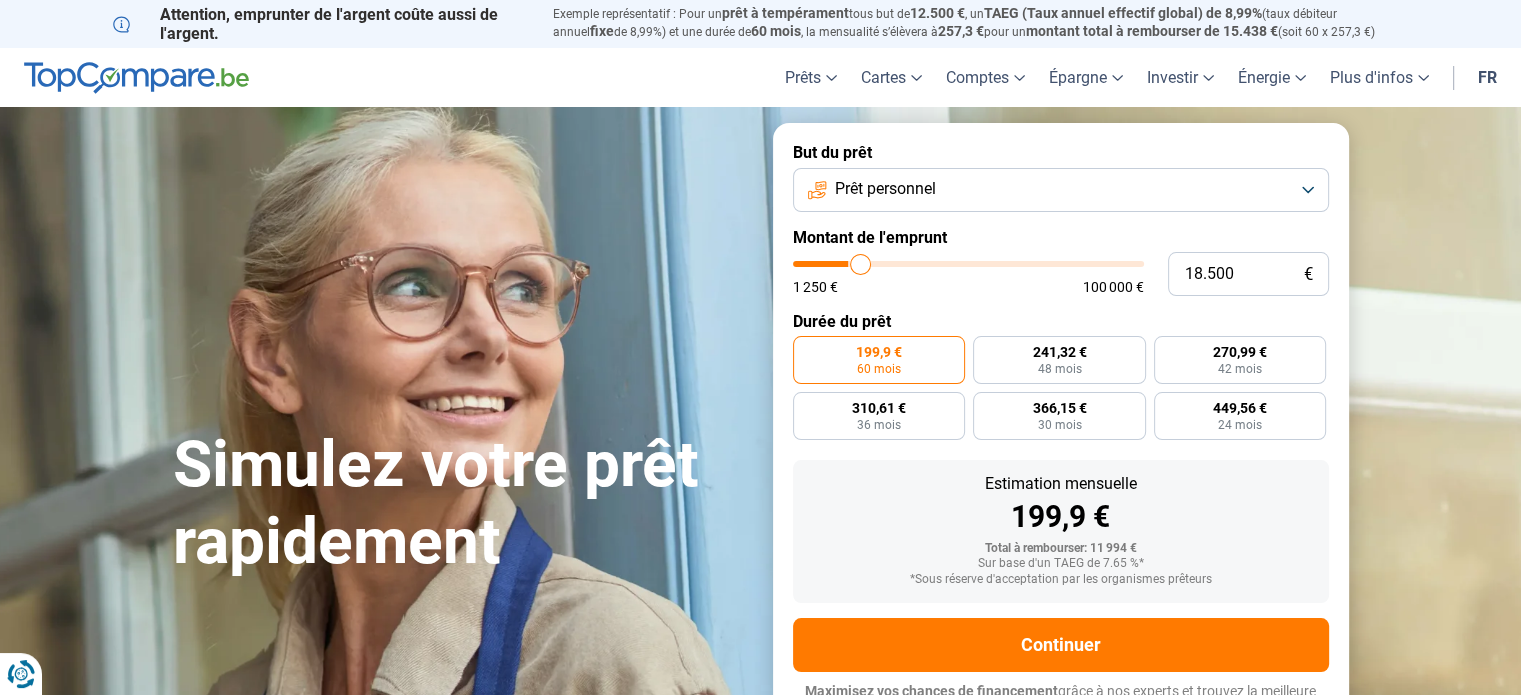 type on "18.750" 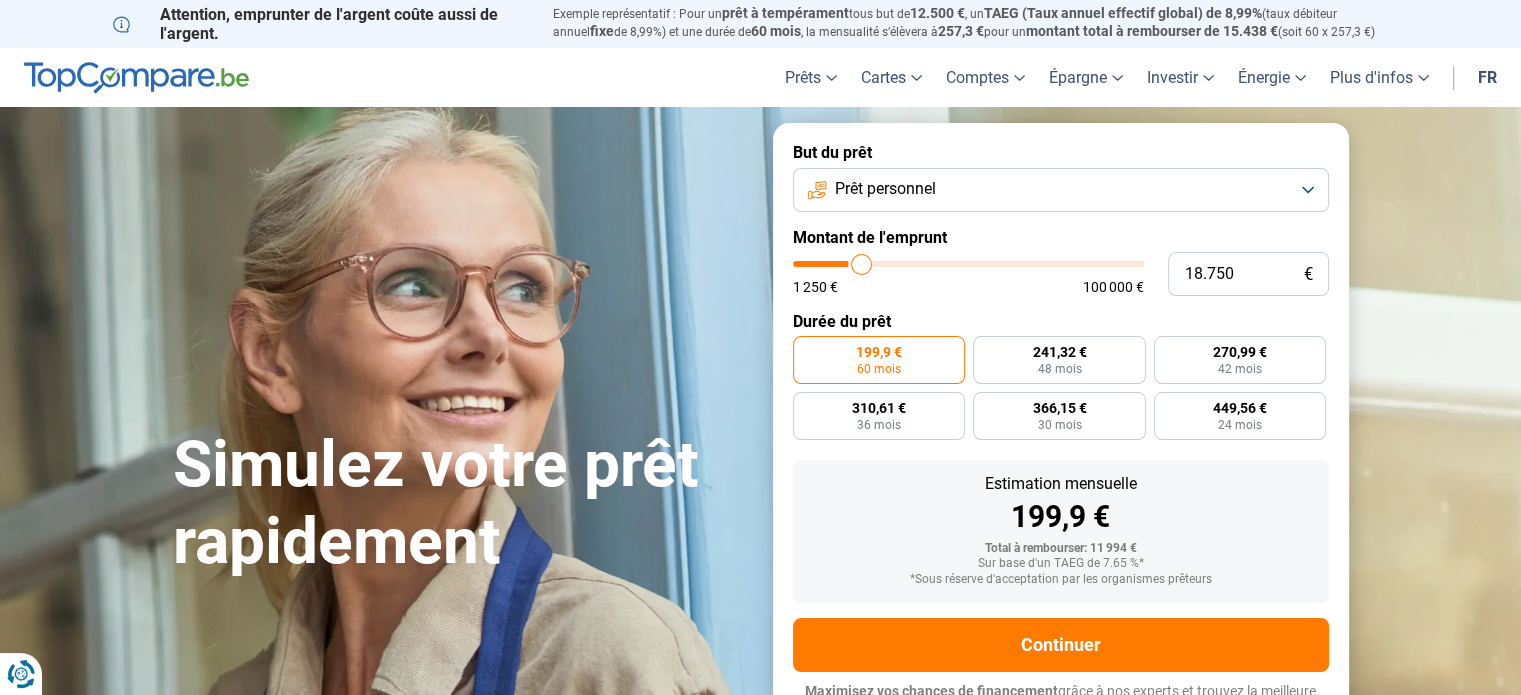 type on "19.250" 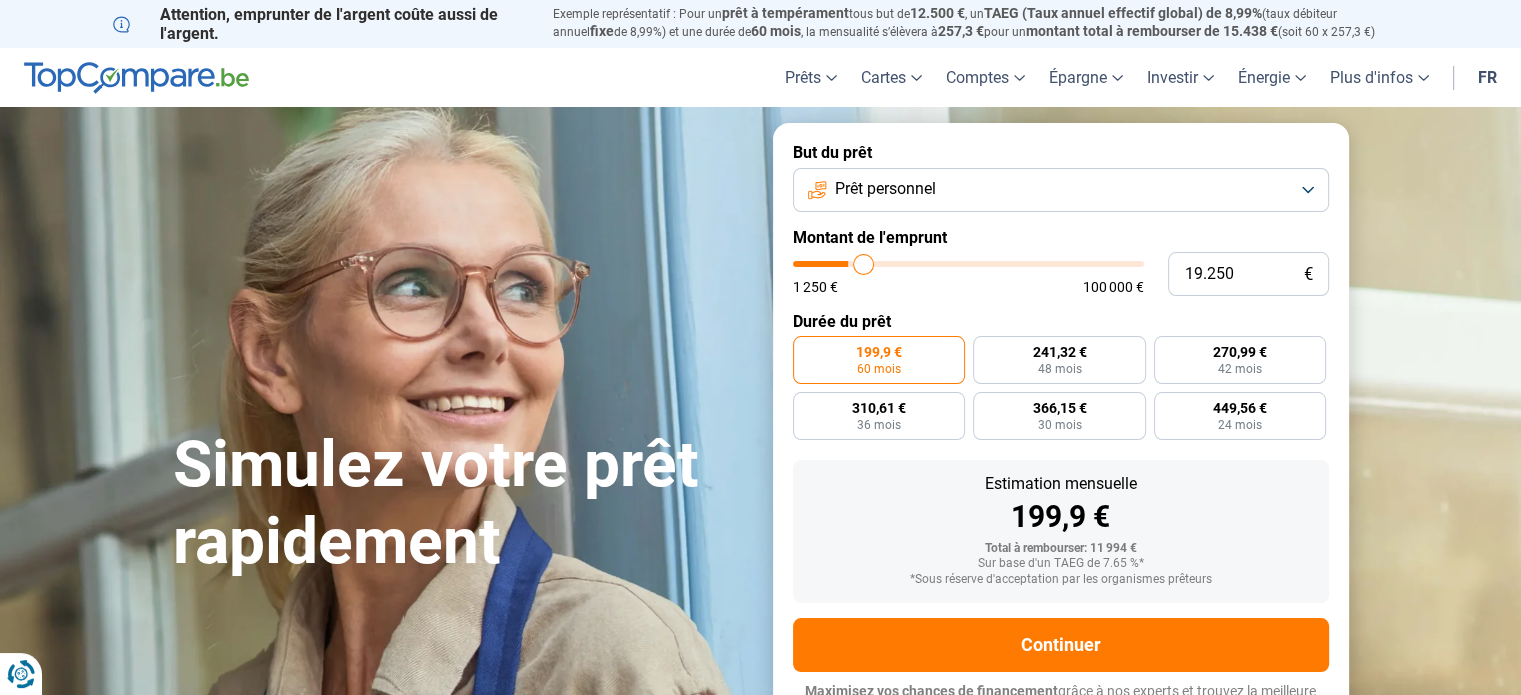 type on "20.000" 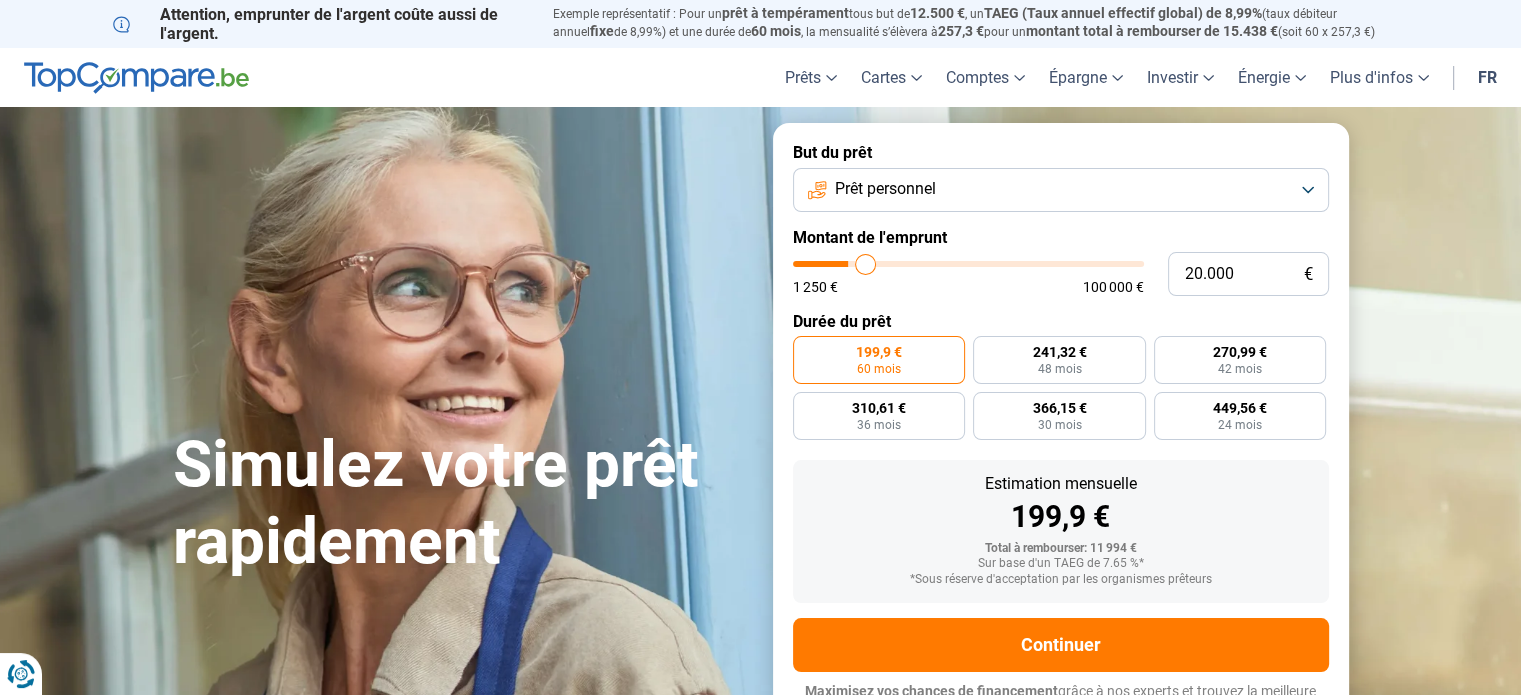 type on "20.250" 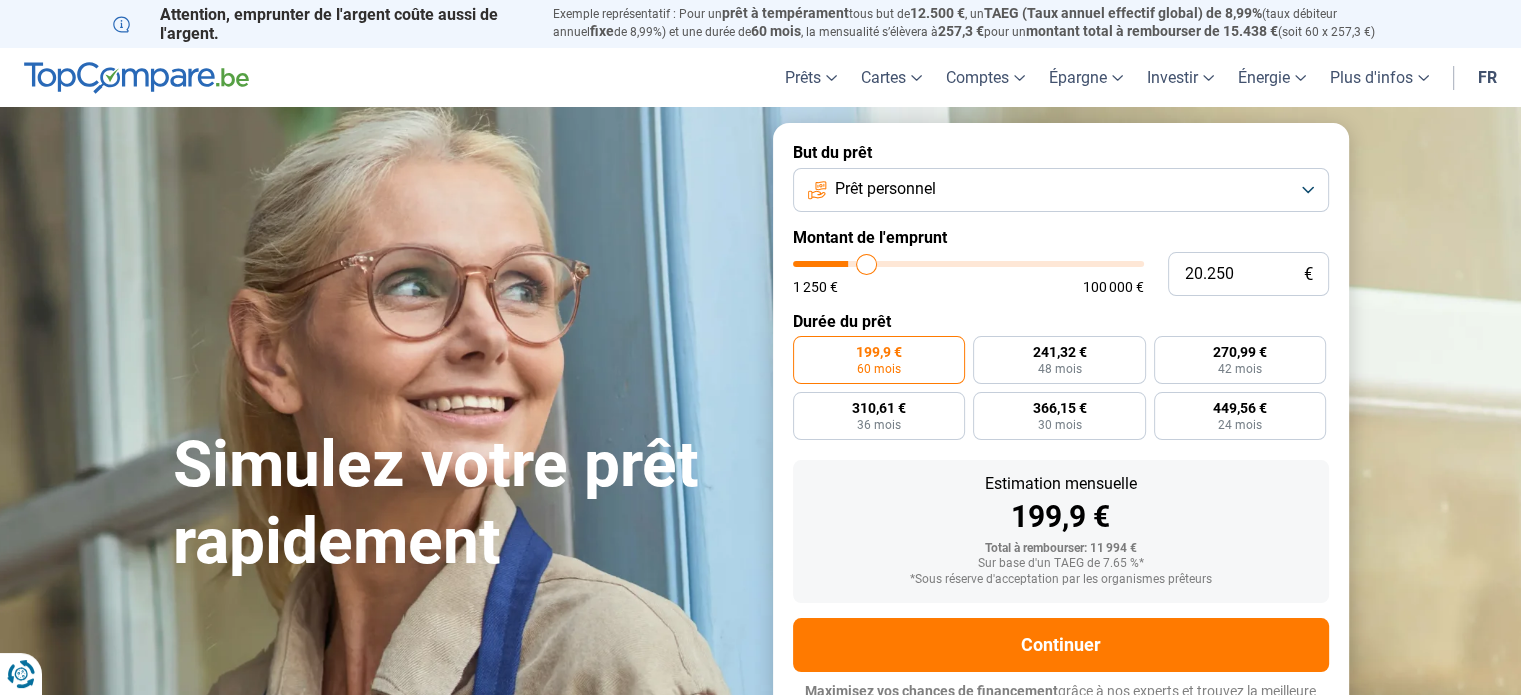 type on "20.750" 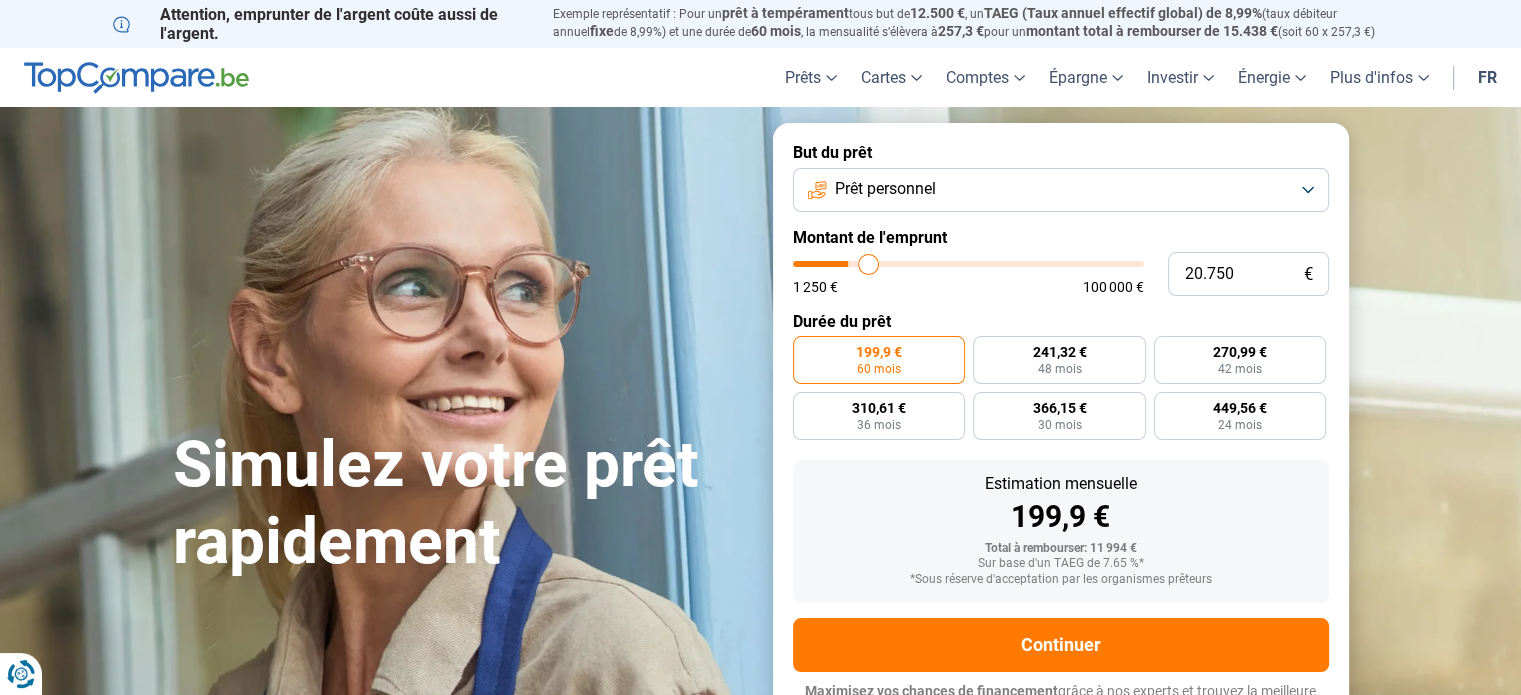 type on "21.000" 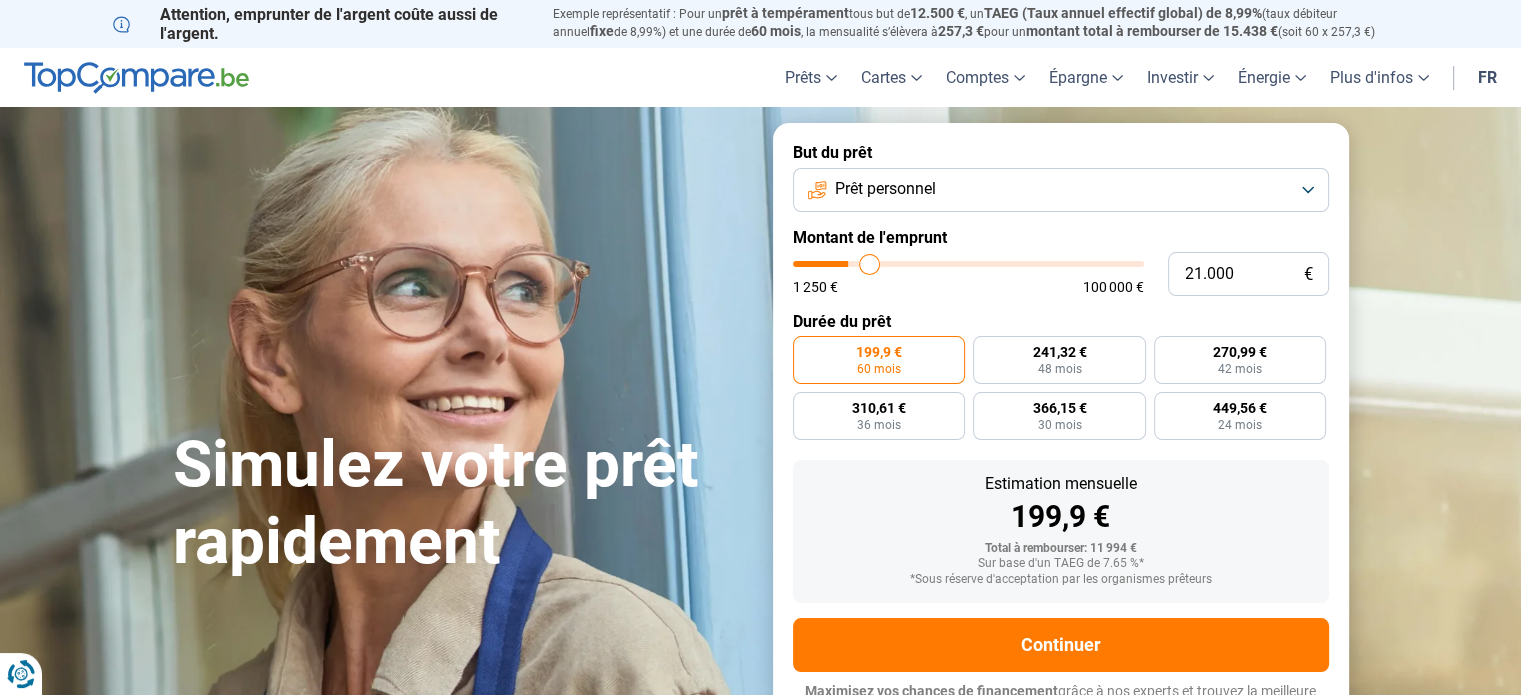 type on "21.500" 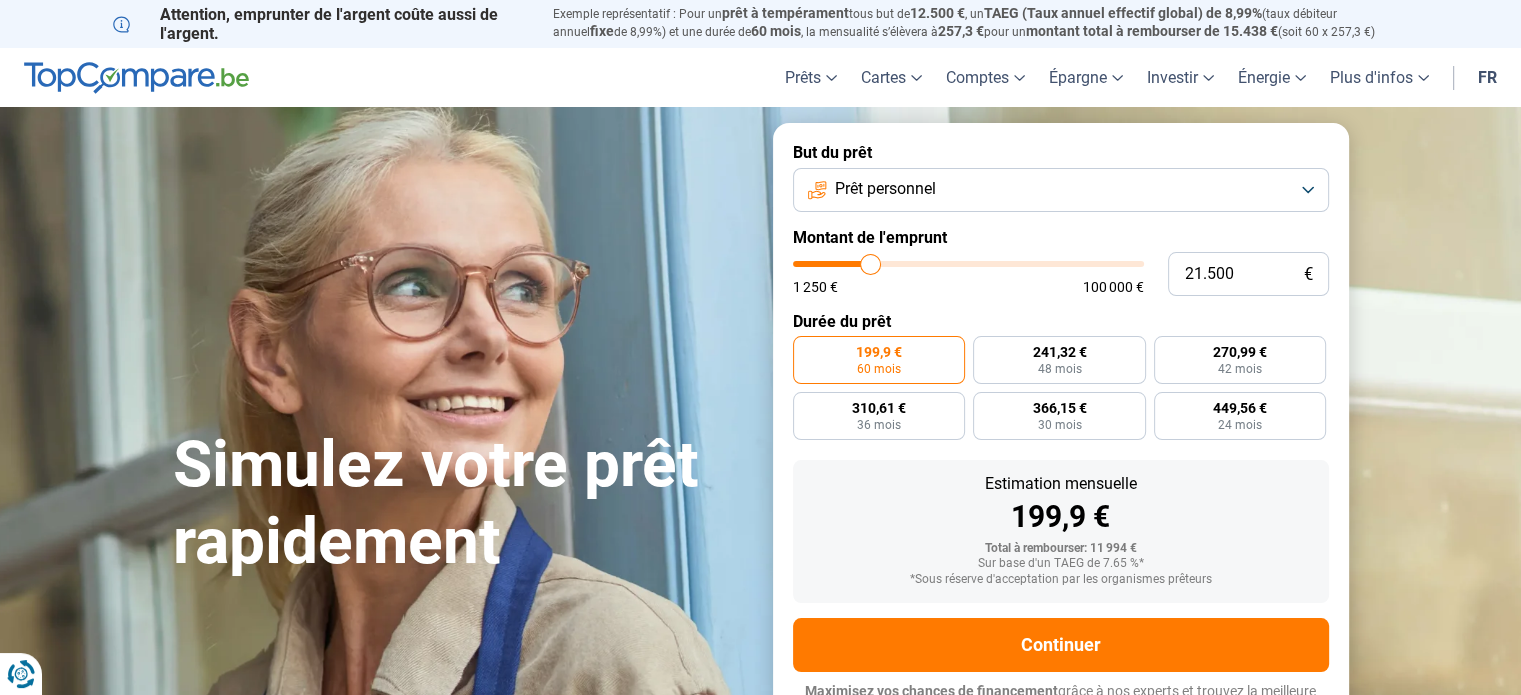 type on "21.750" 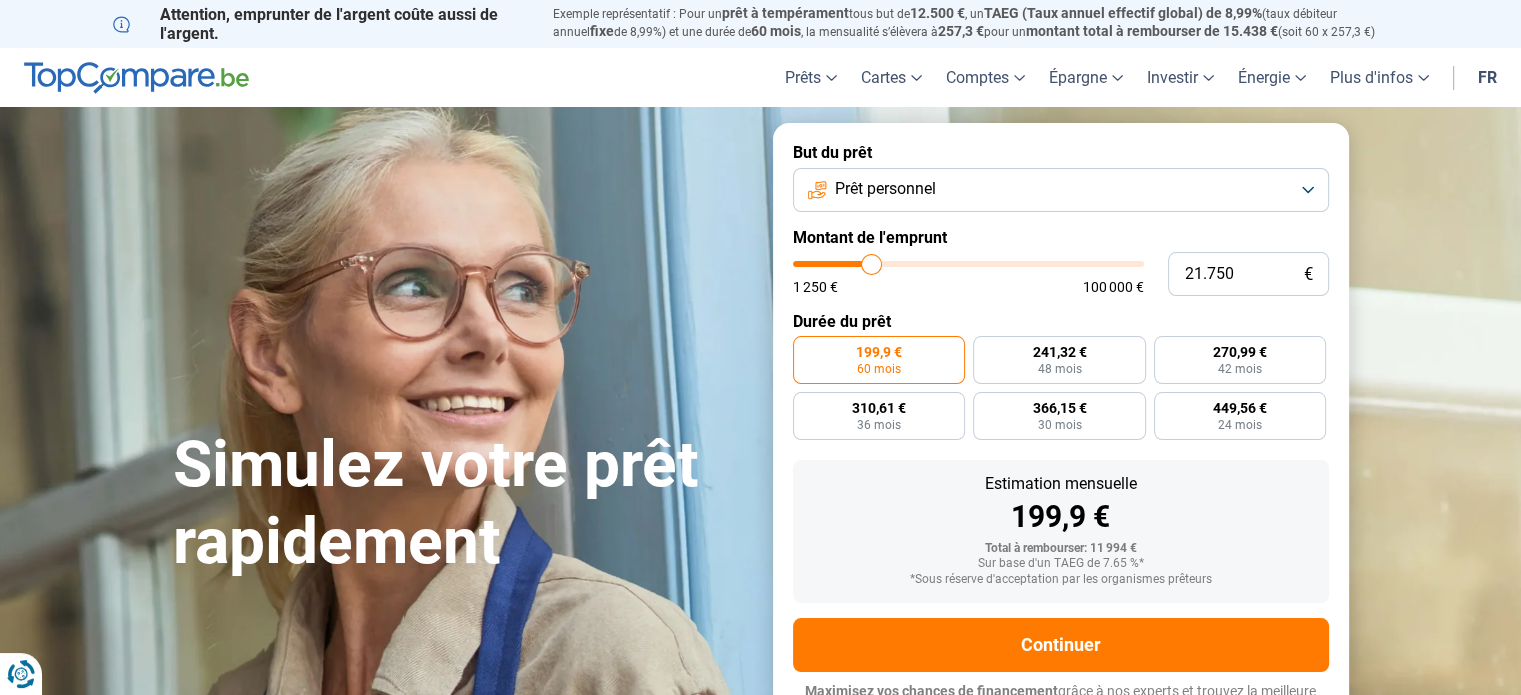 type on "22.000" 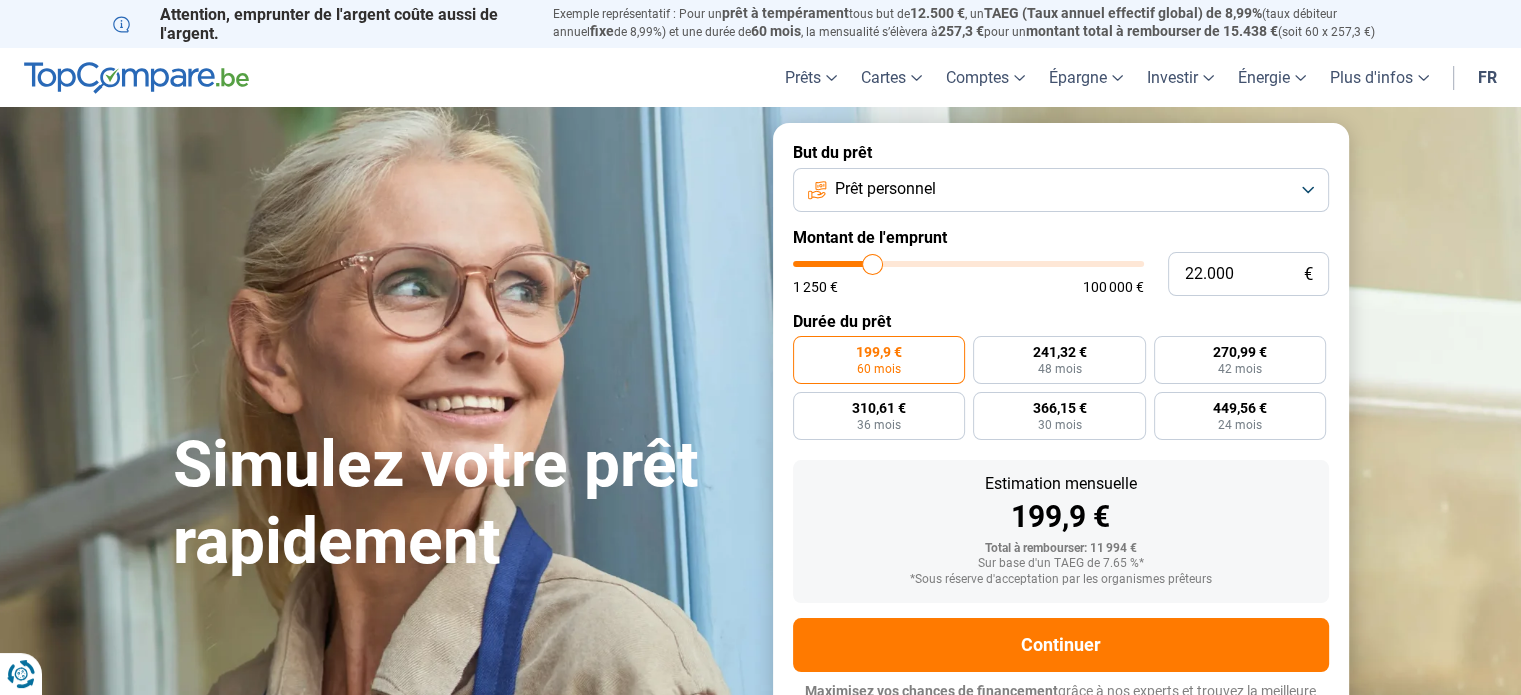 type on "22.750" 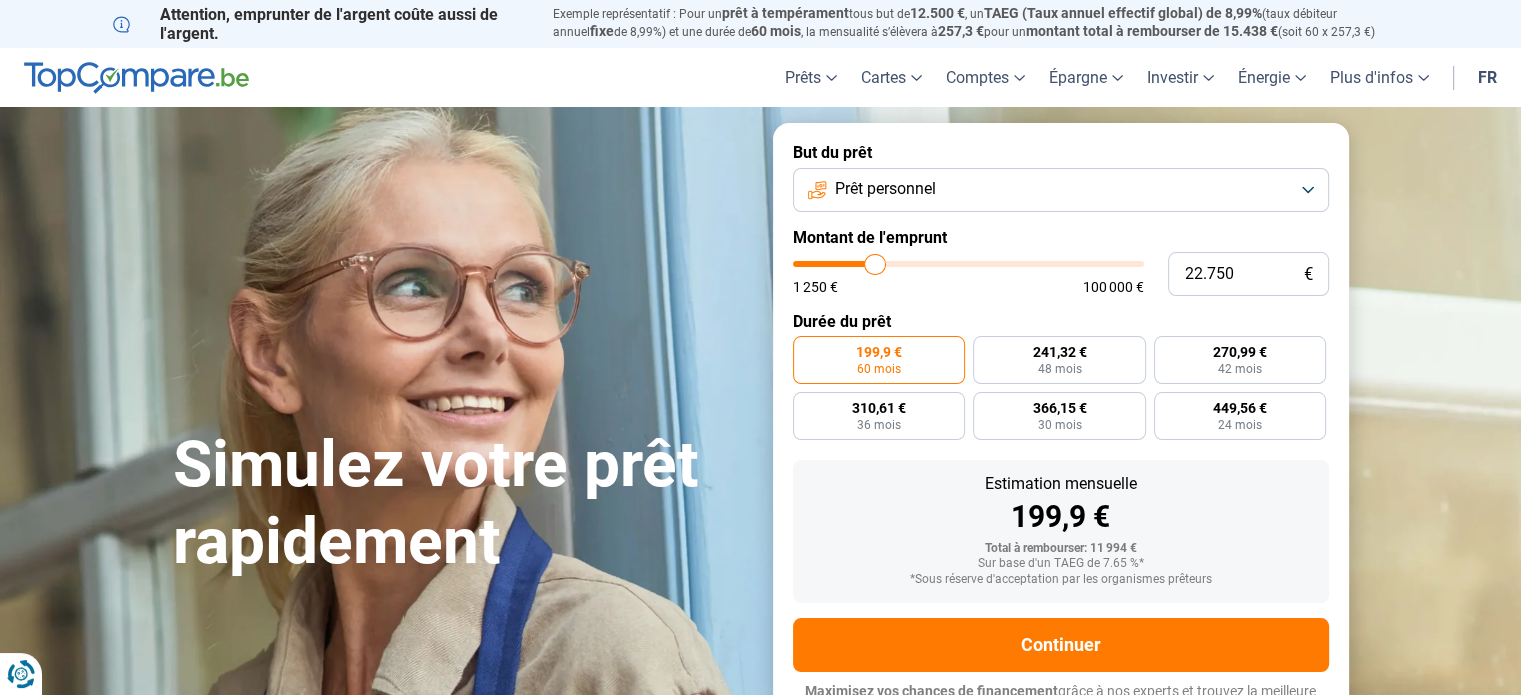 type on "23.000" 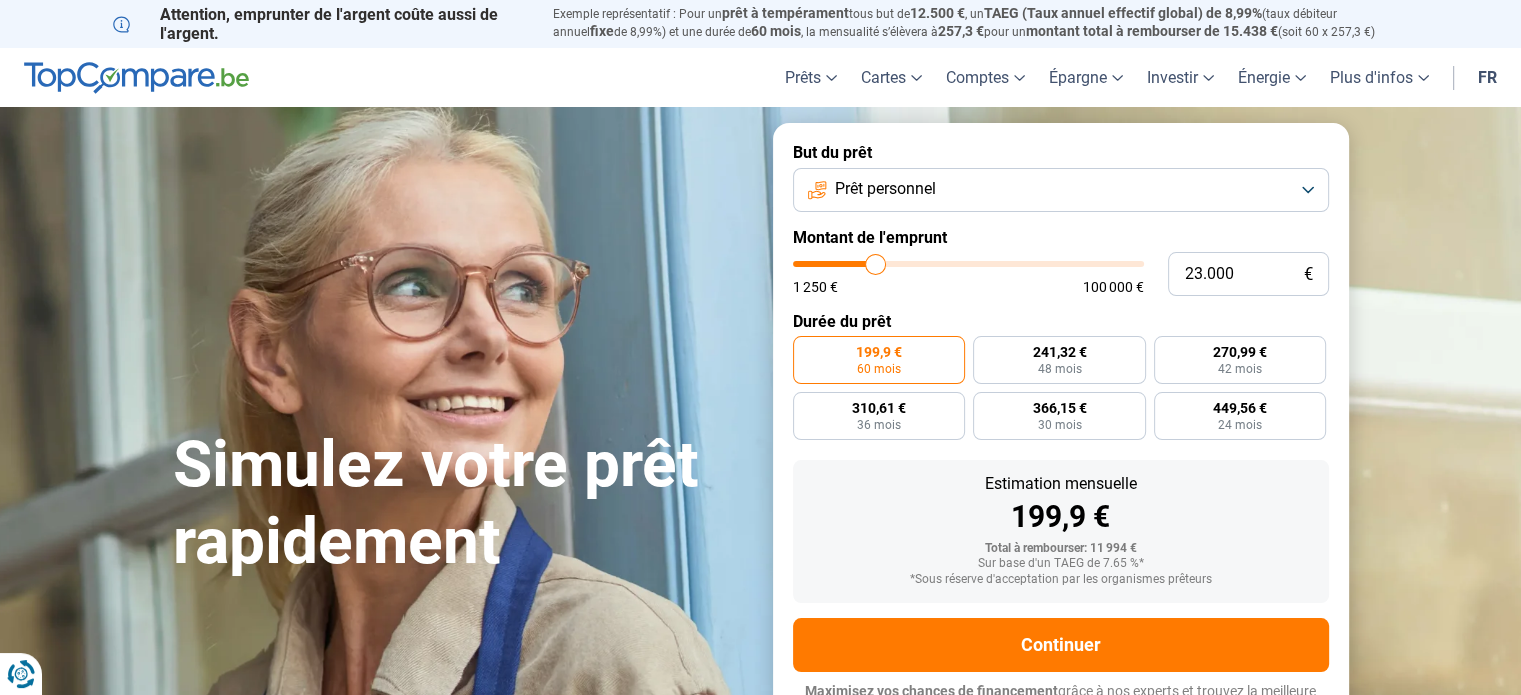 type on "23.500" 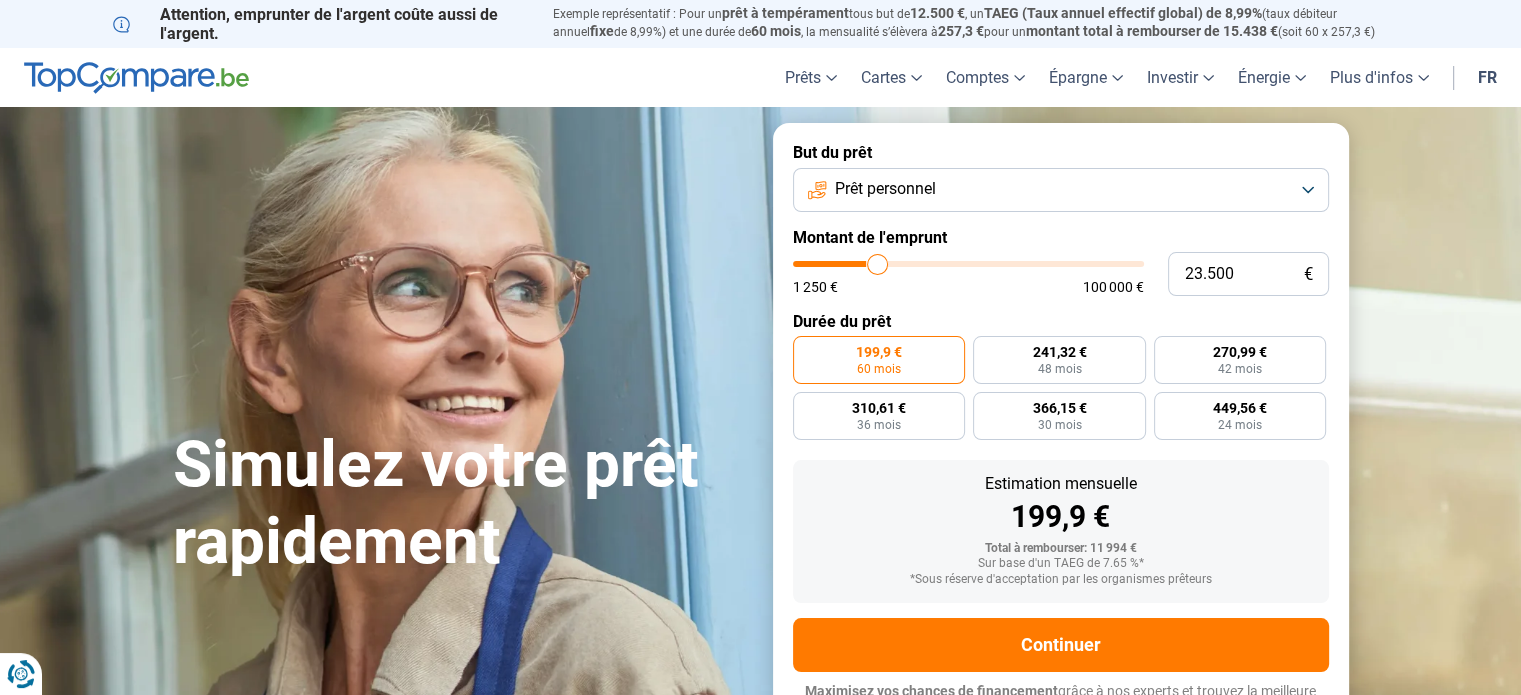 type on "24.500" 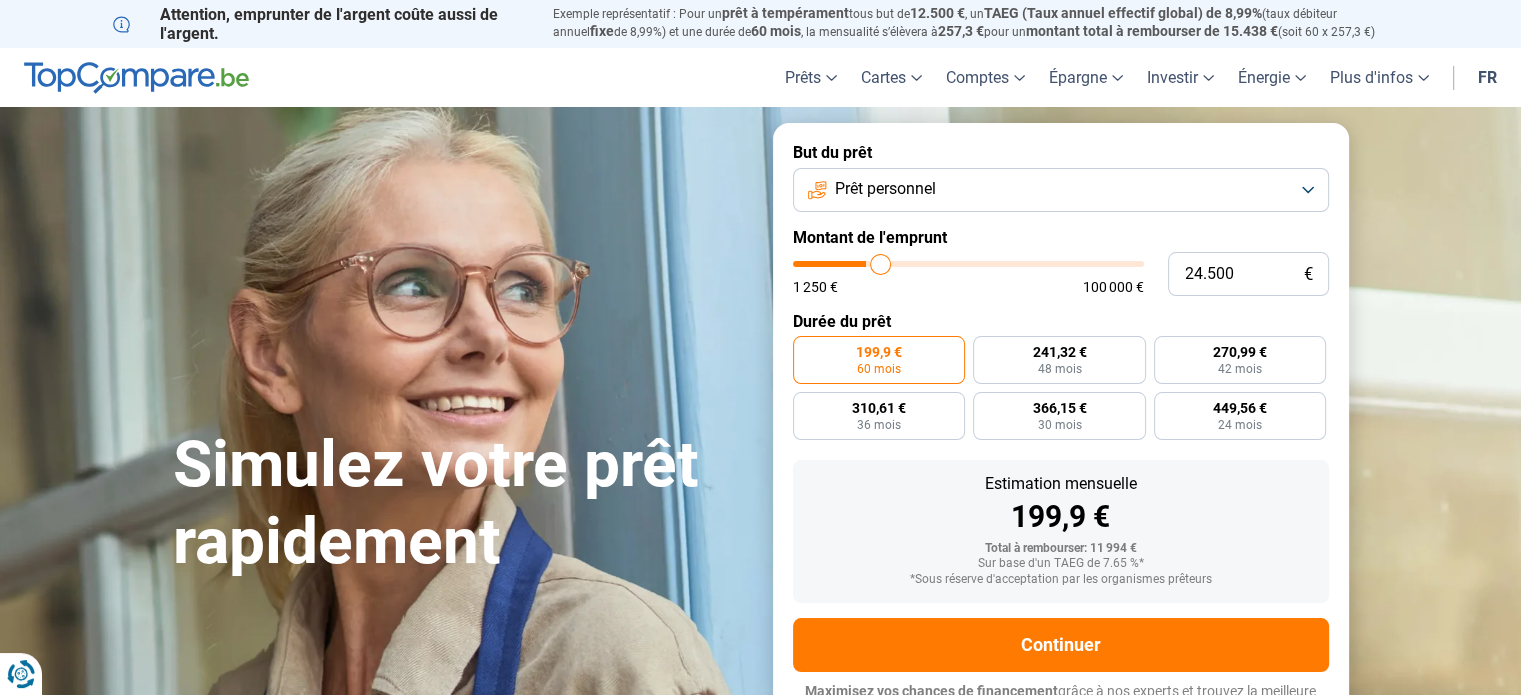 type on "25.250" 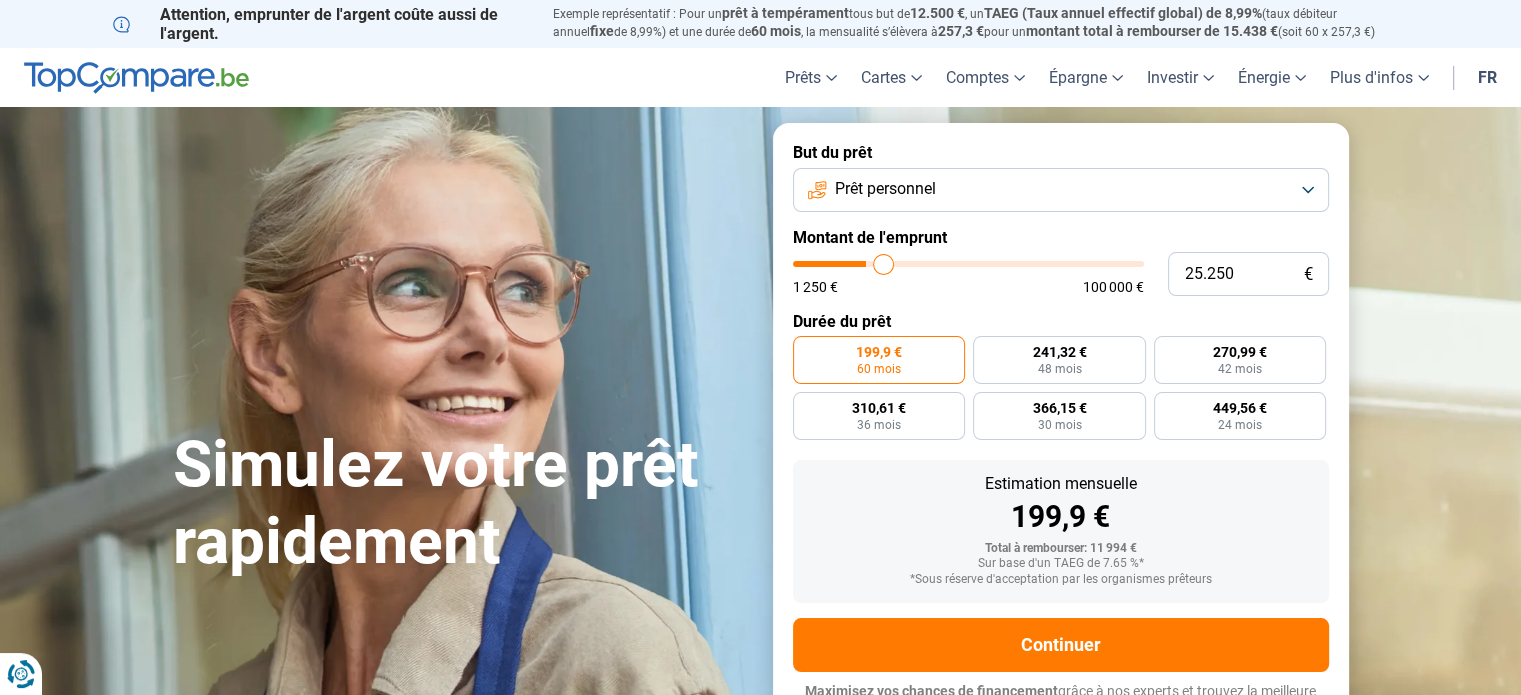 type on "26.000" 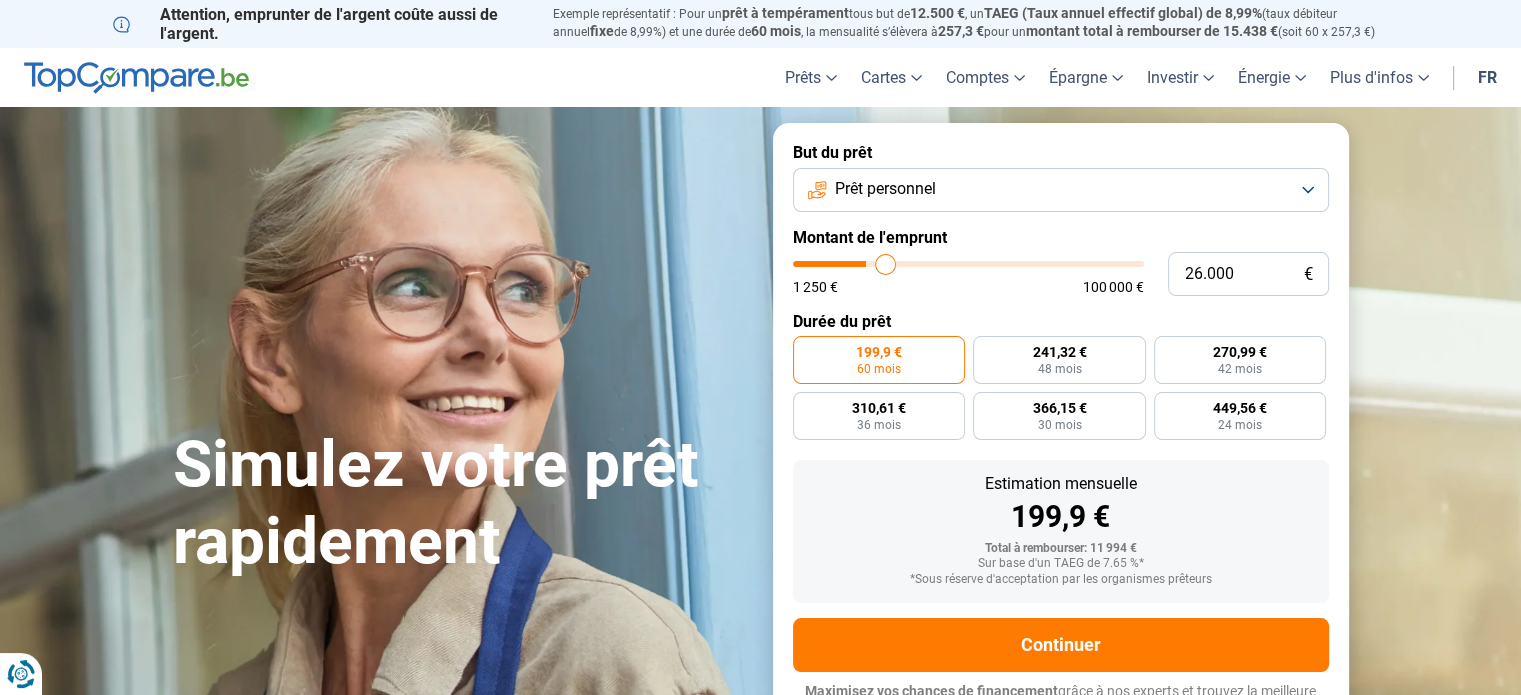 type on "26.250" 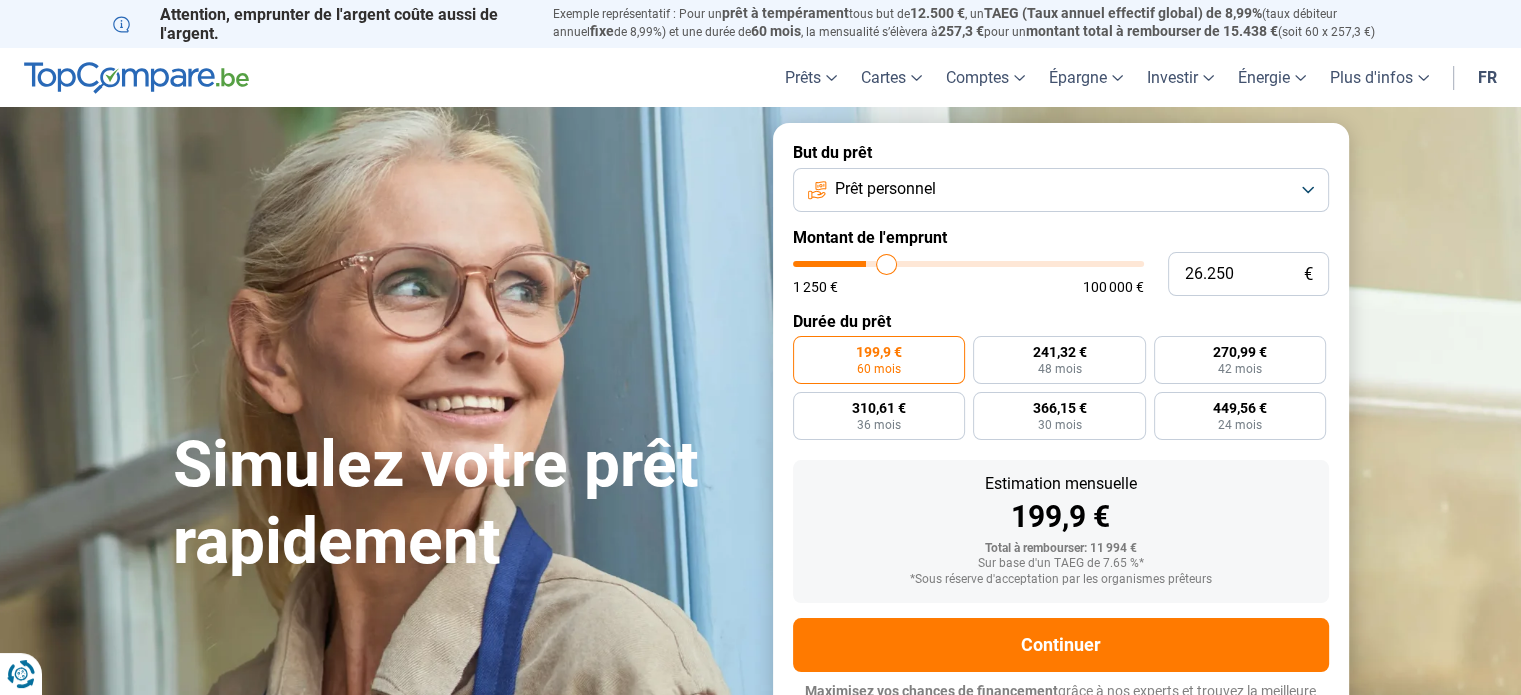 type on "27.000" 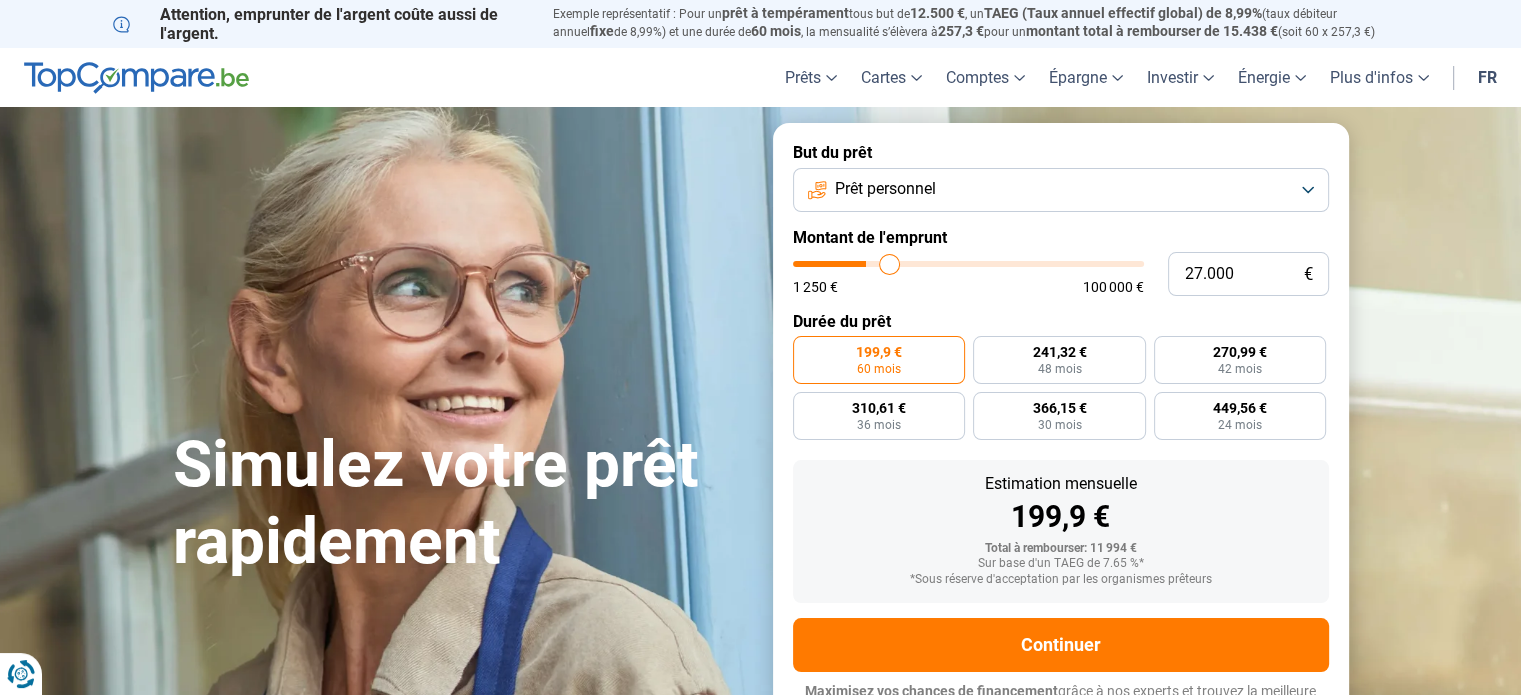 type on "27.750" 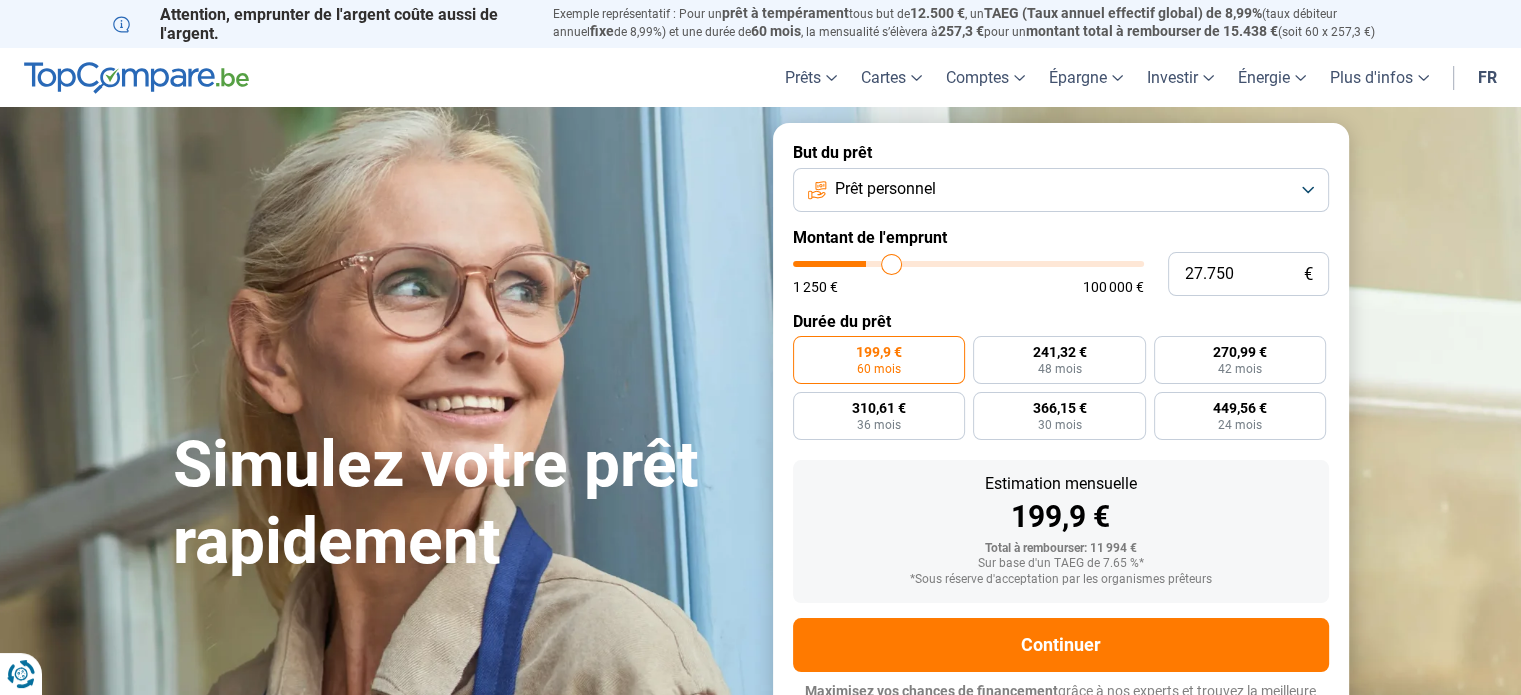 type on "28.750" 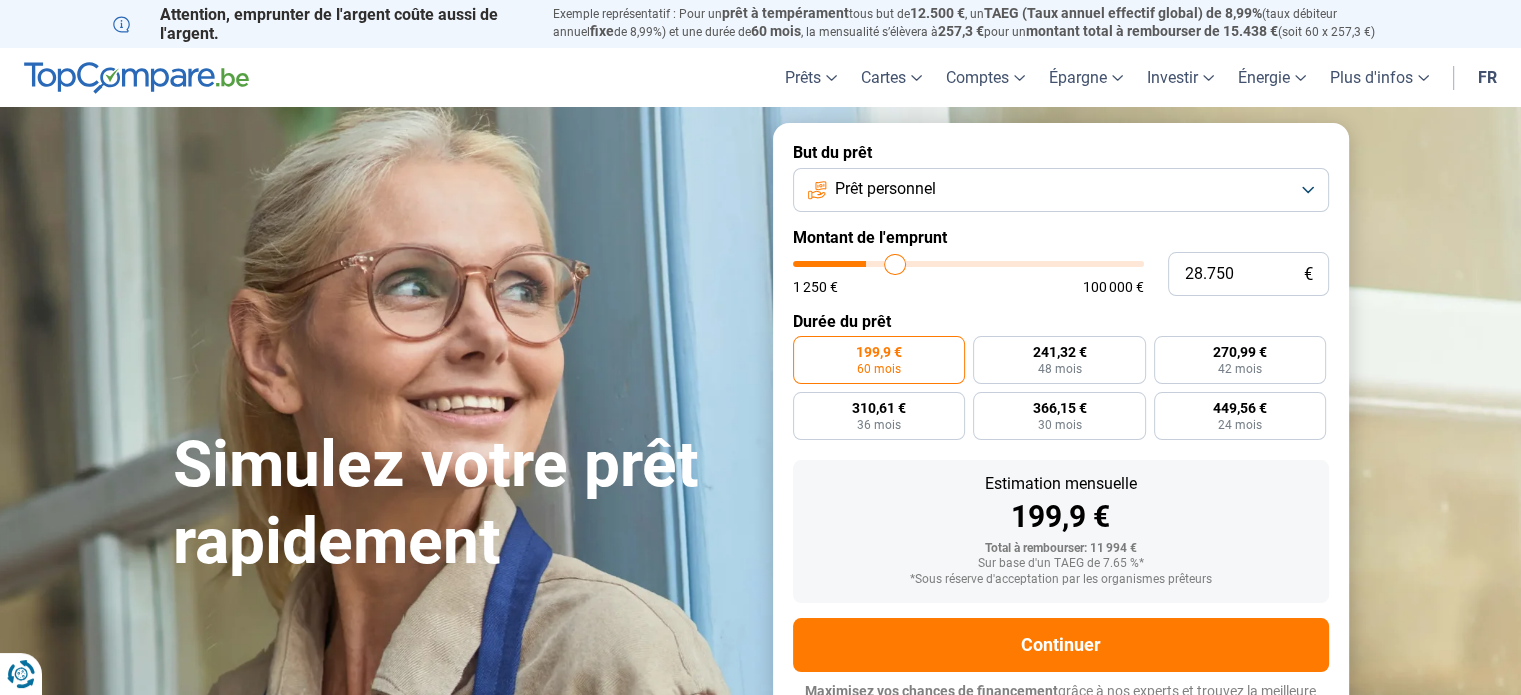 type on "29.500" 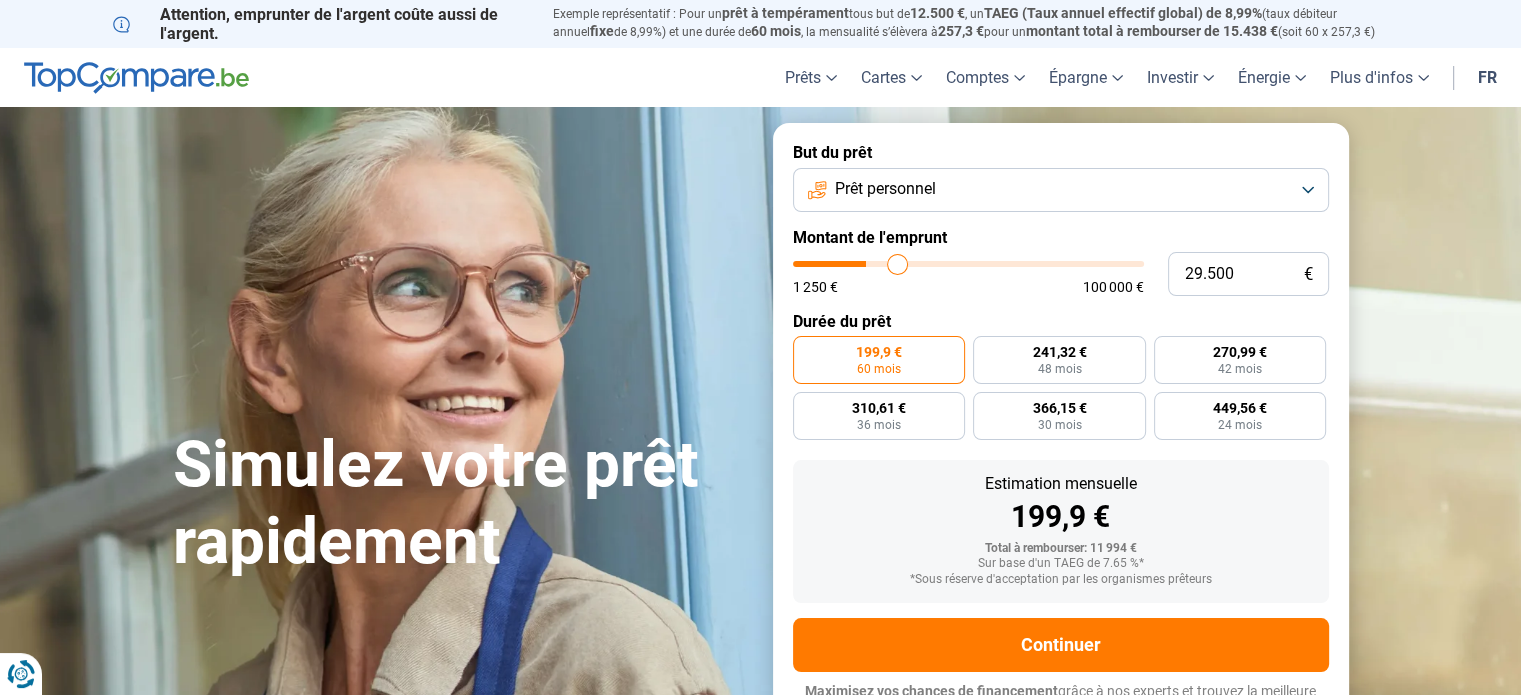 type on "30.000" 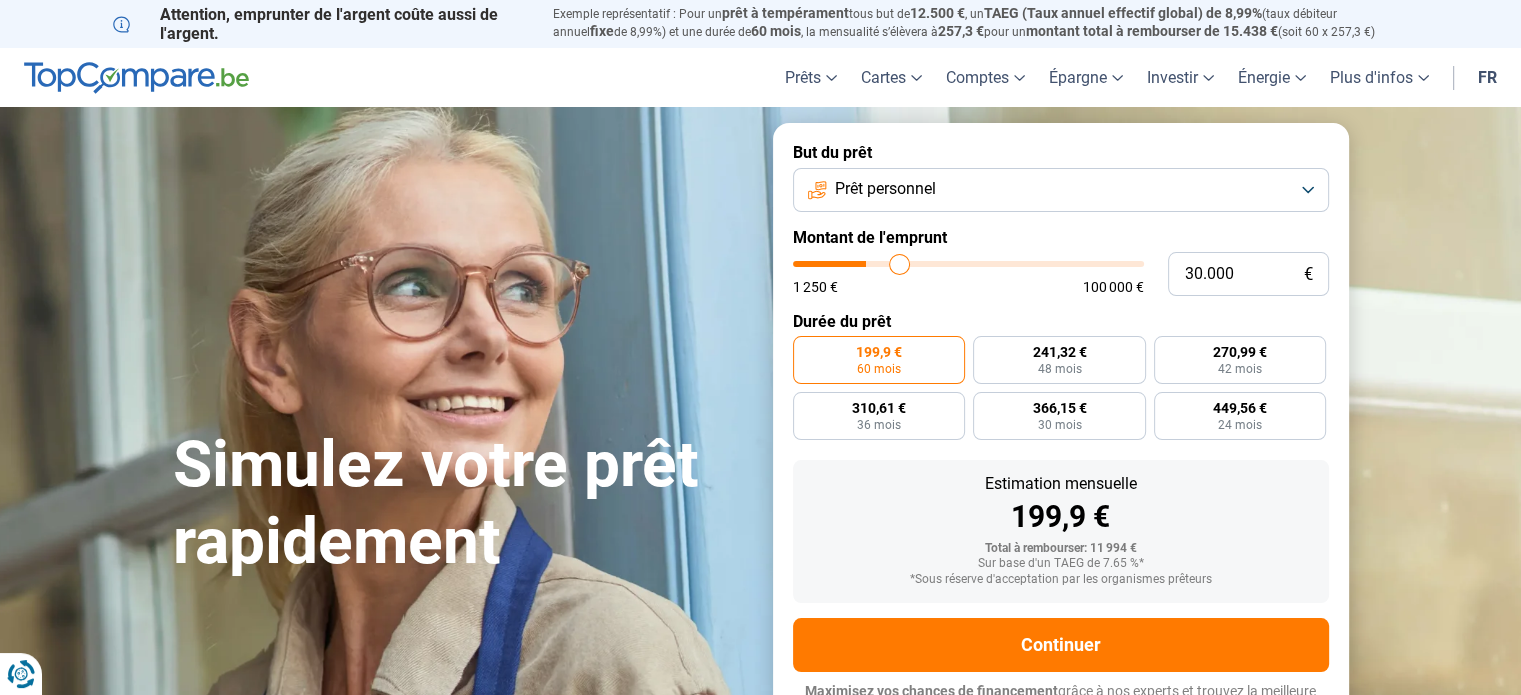 type on "30.250" 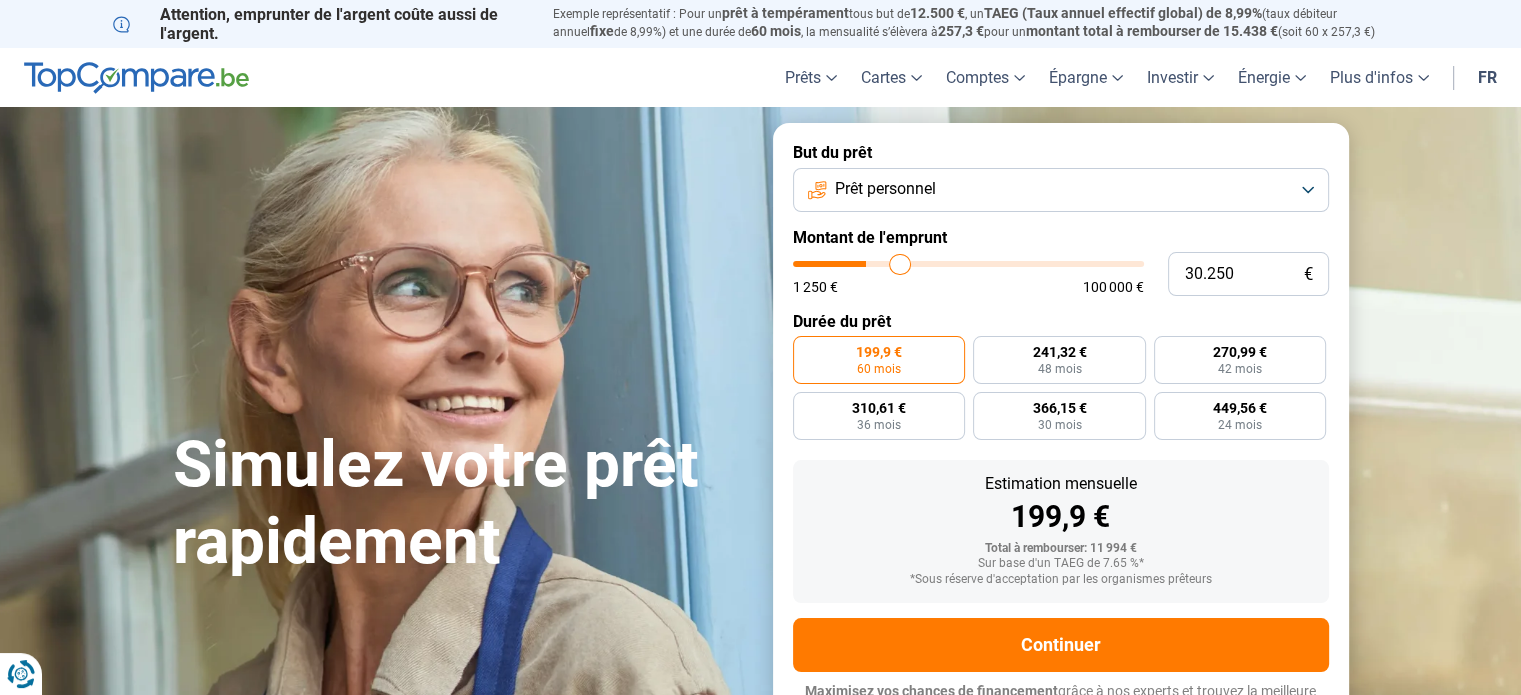 type on "30.750" 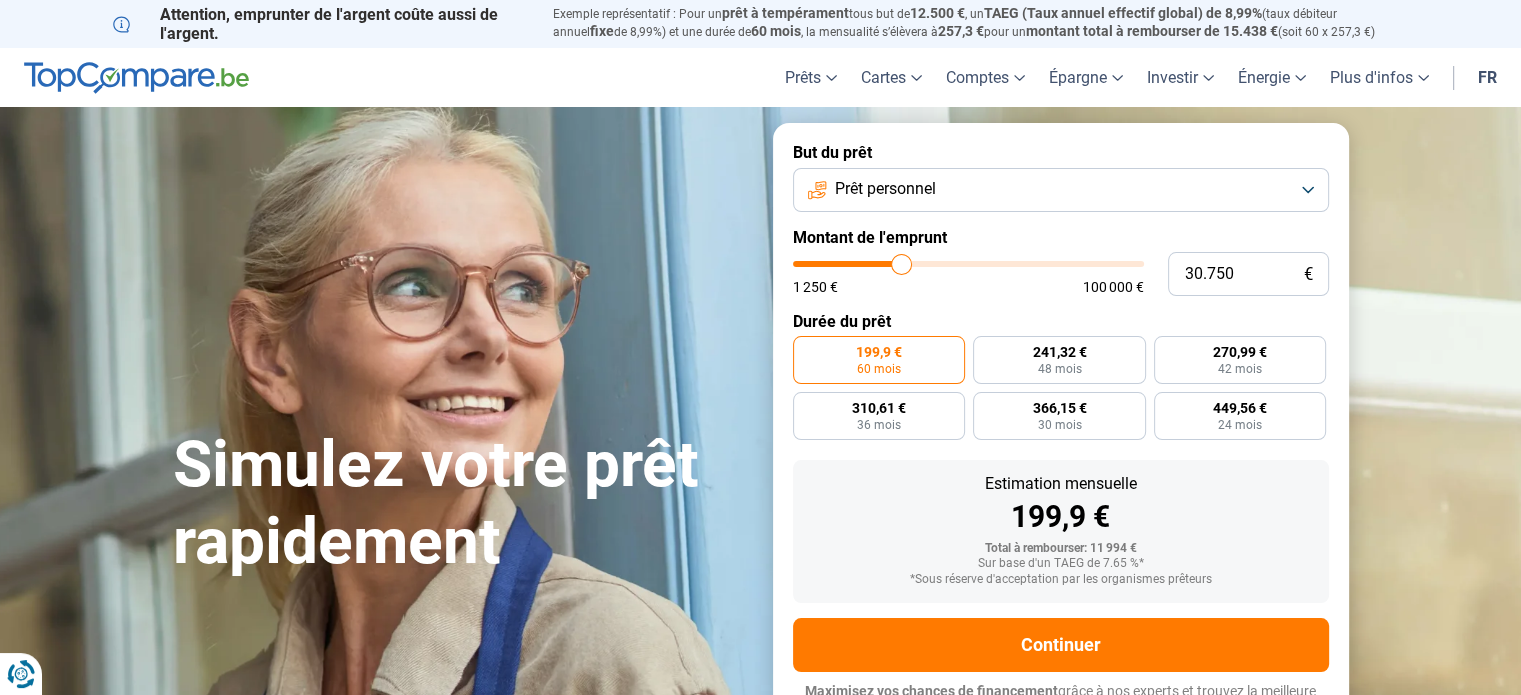 type on "31.500" 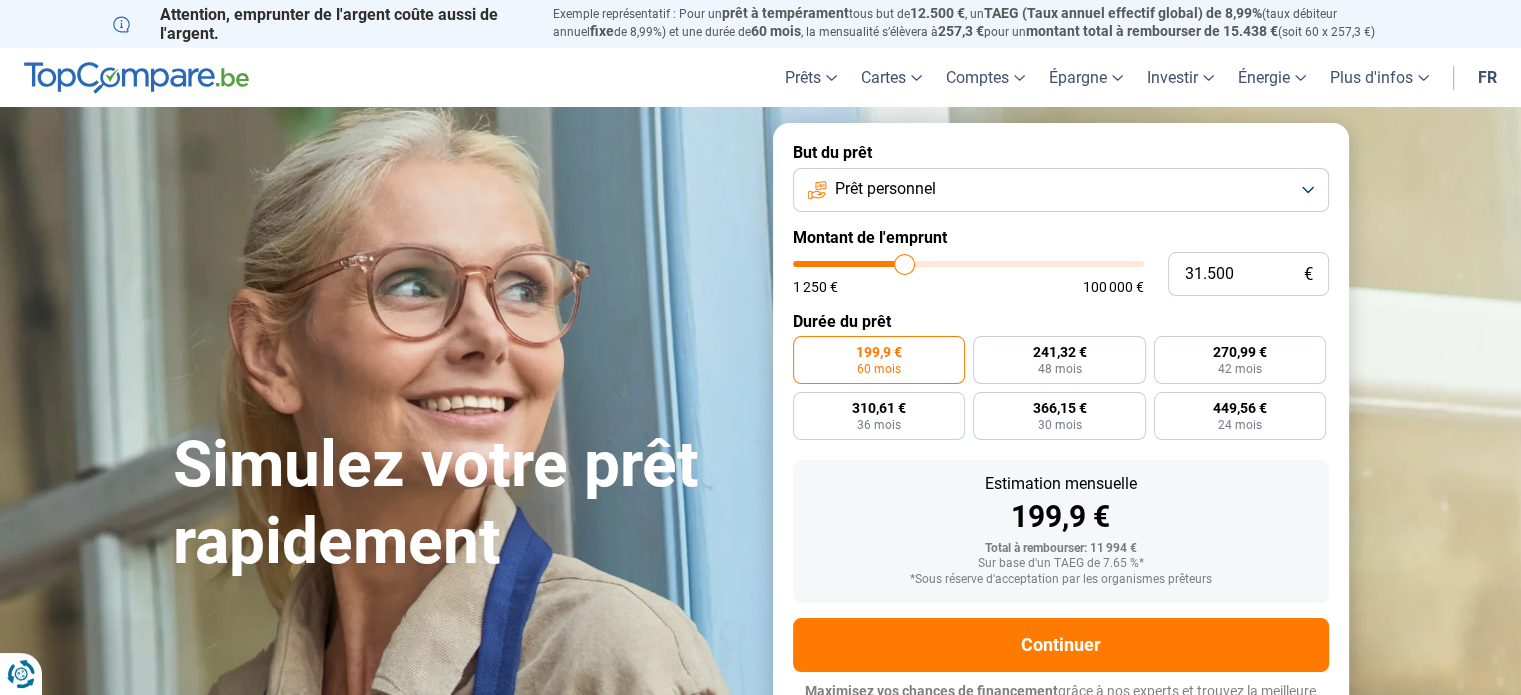 type on "31.250" 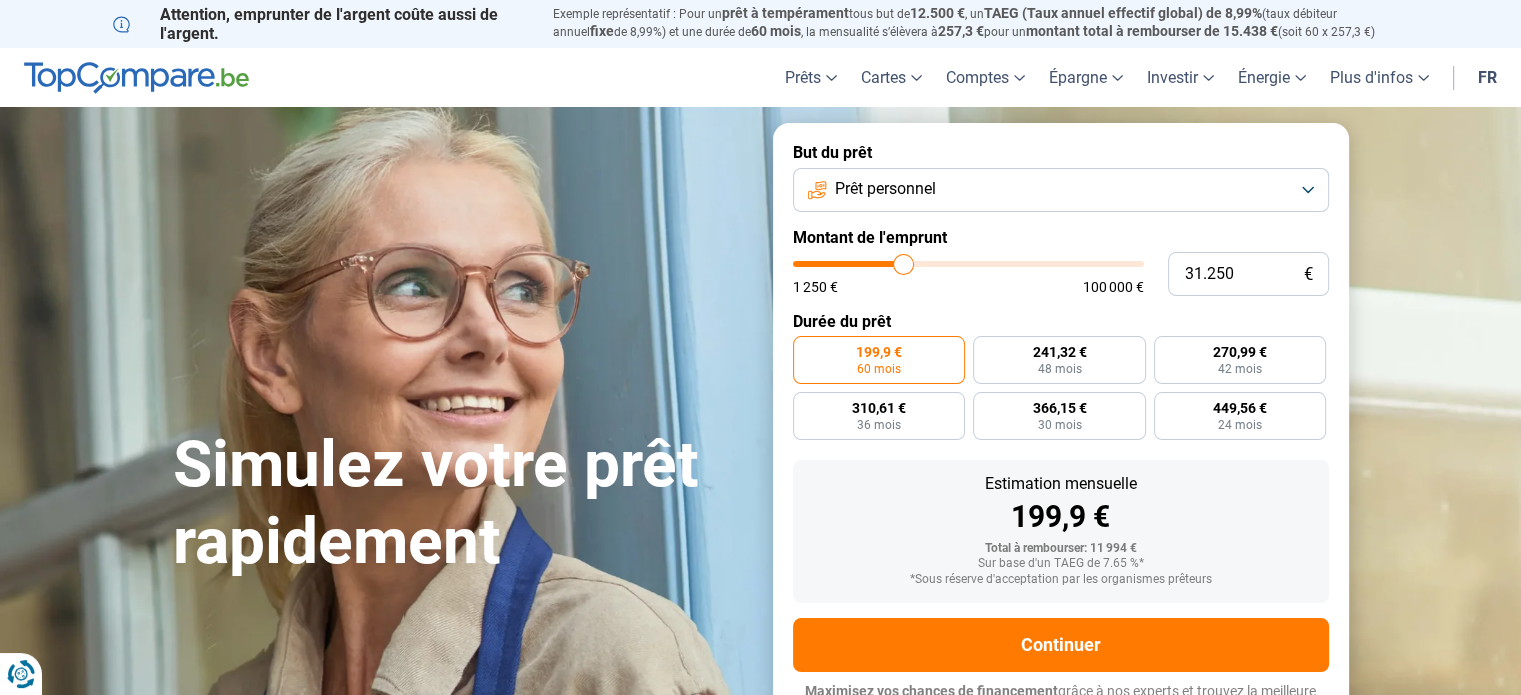 type on "31.500" 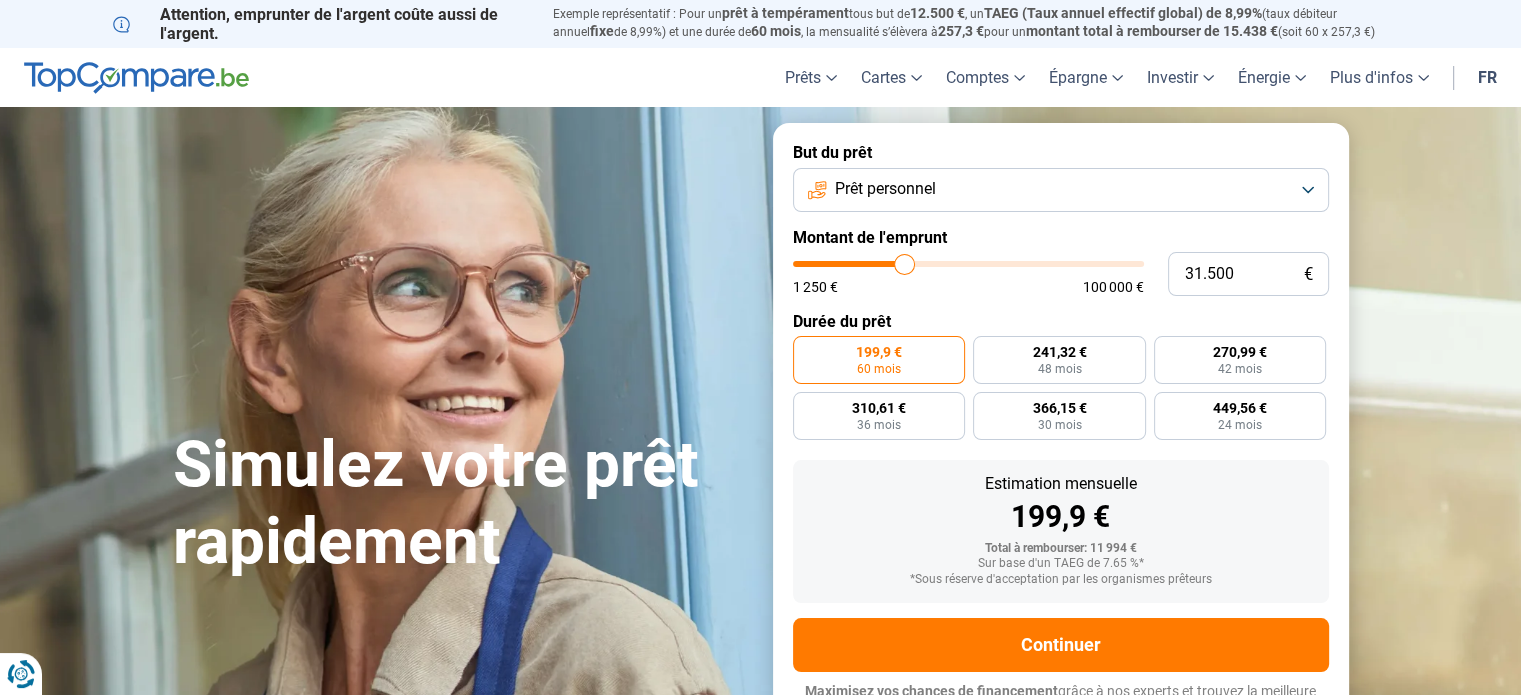 type on "30.500" 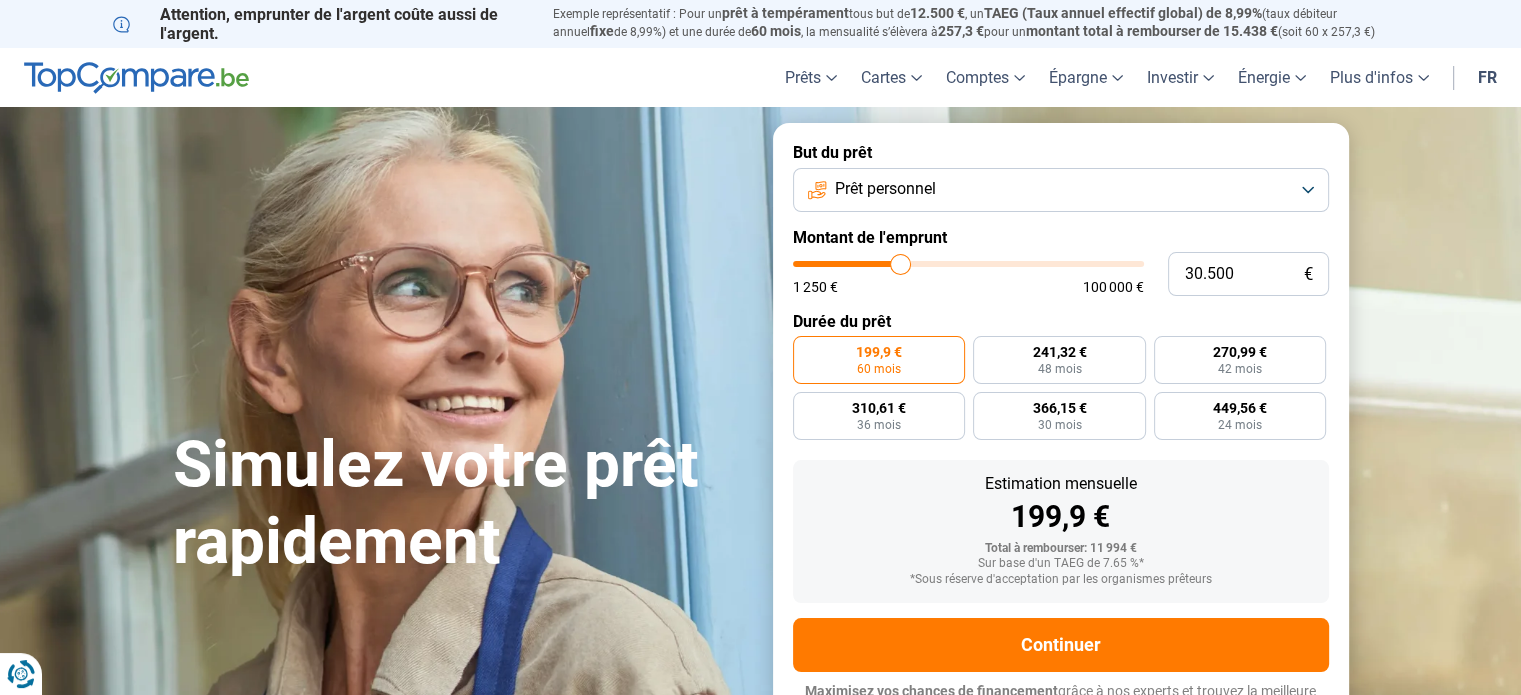 type on "29.250" 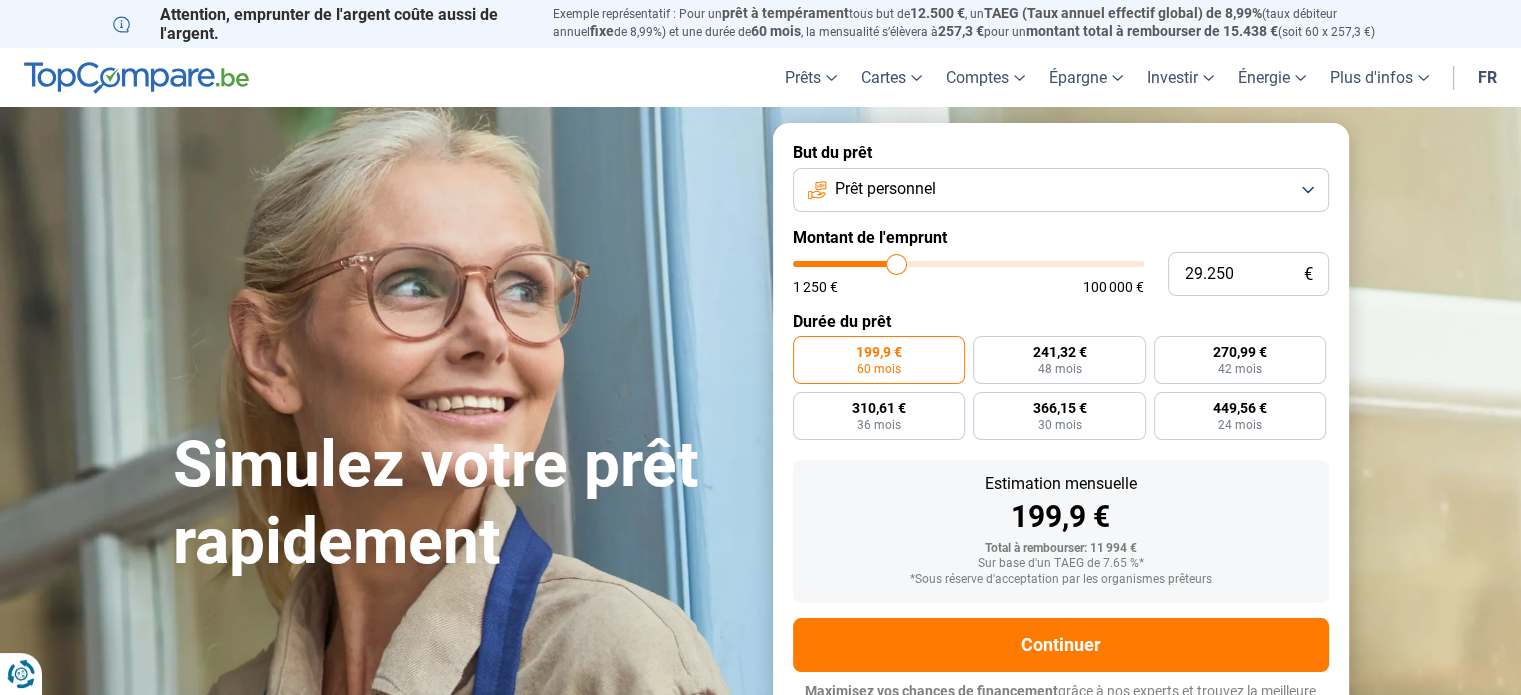type on "28.250" 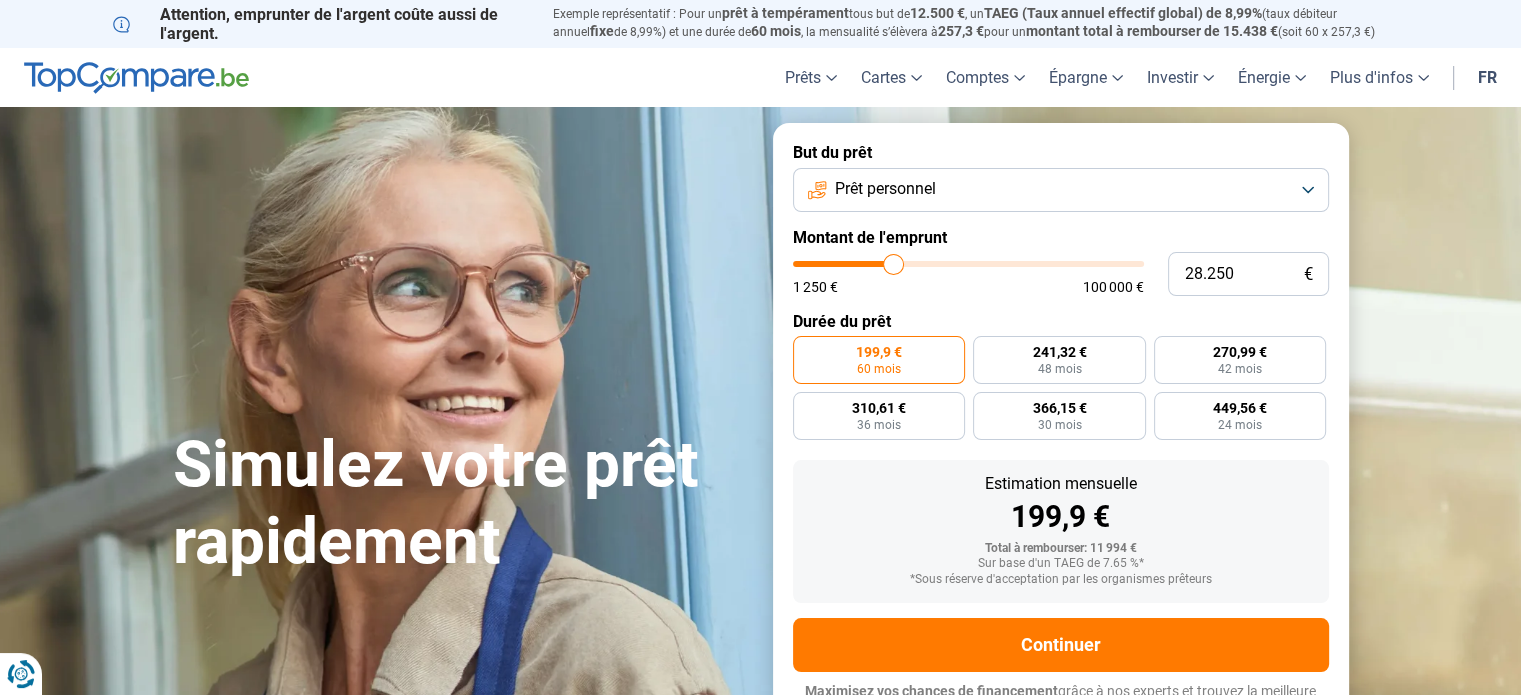 type on "27.750" 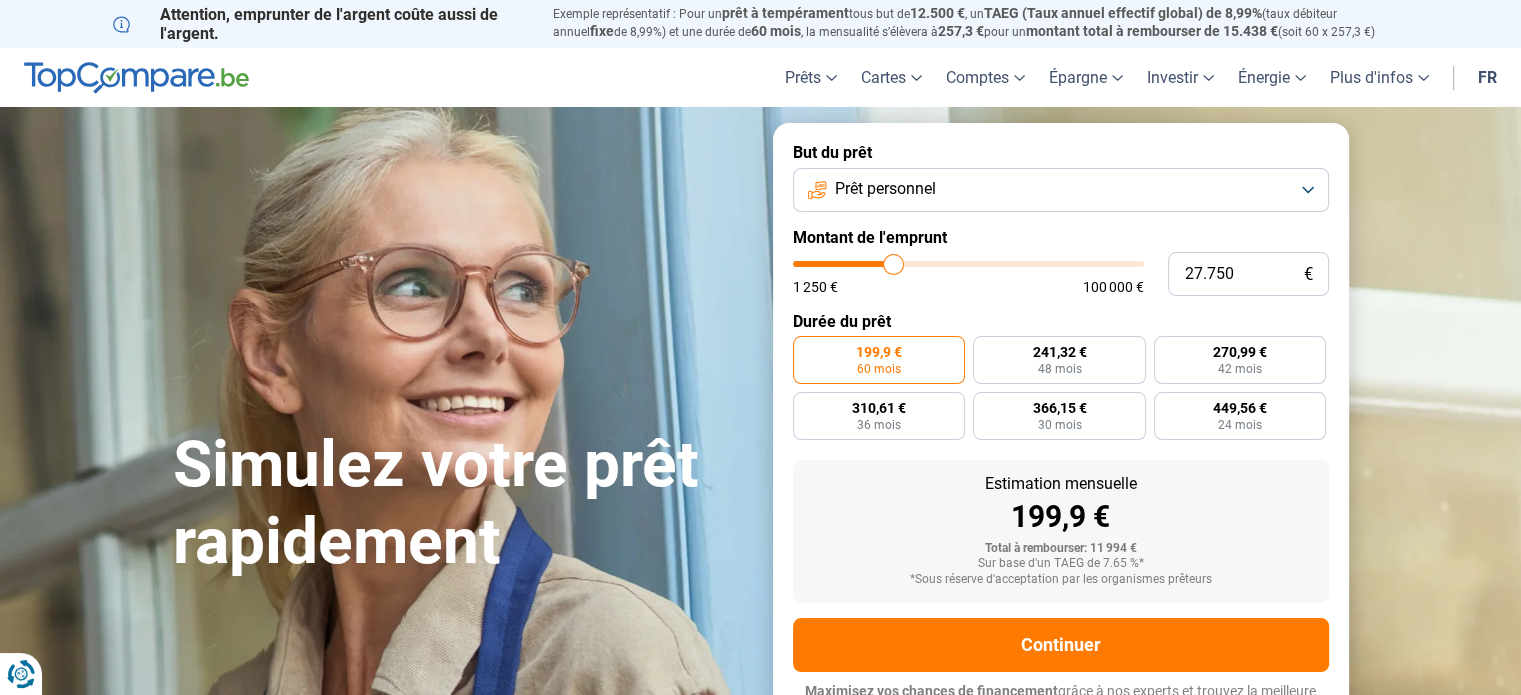 type on "27750" 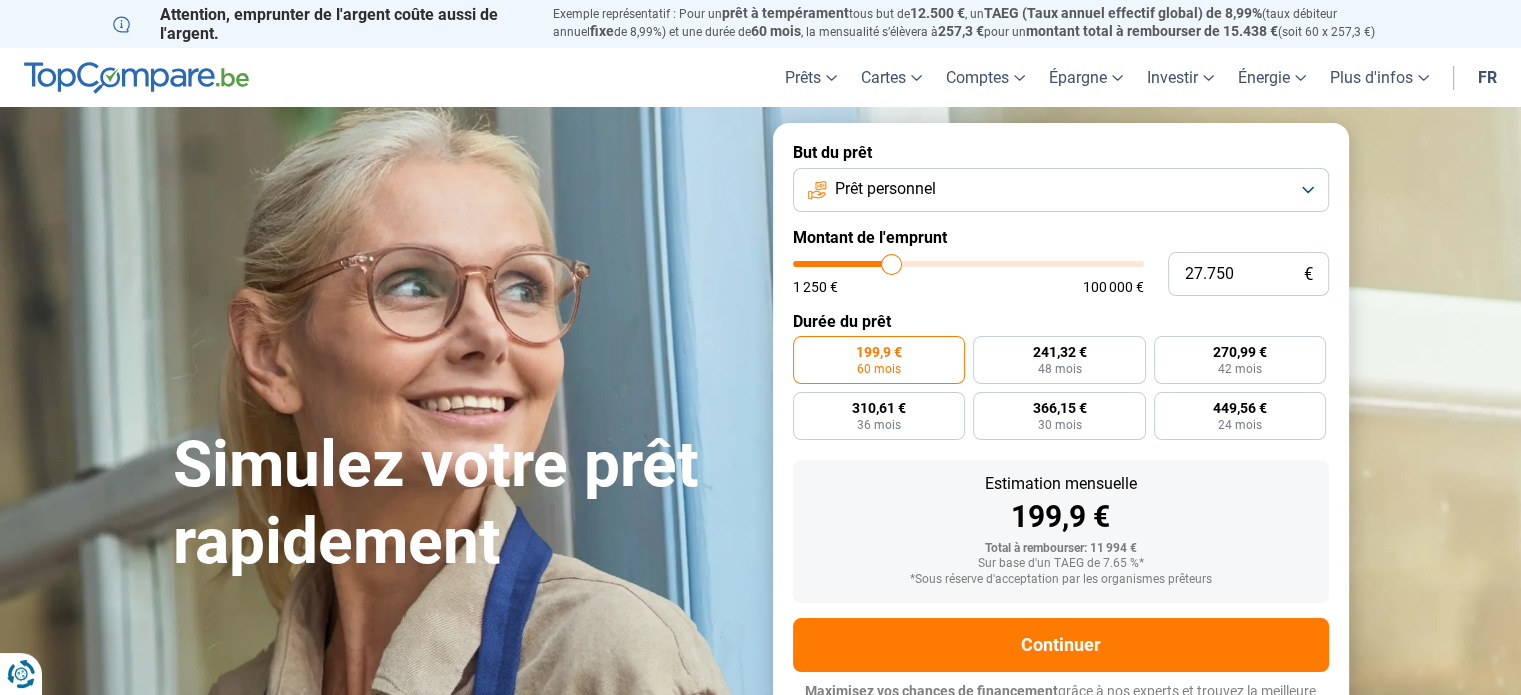 type on "27.500" 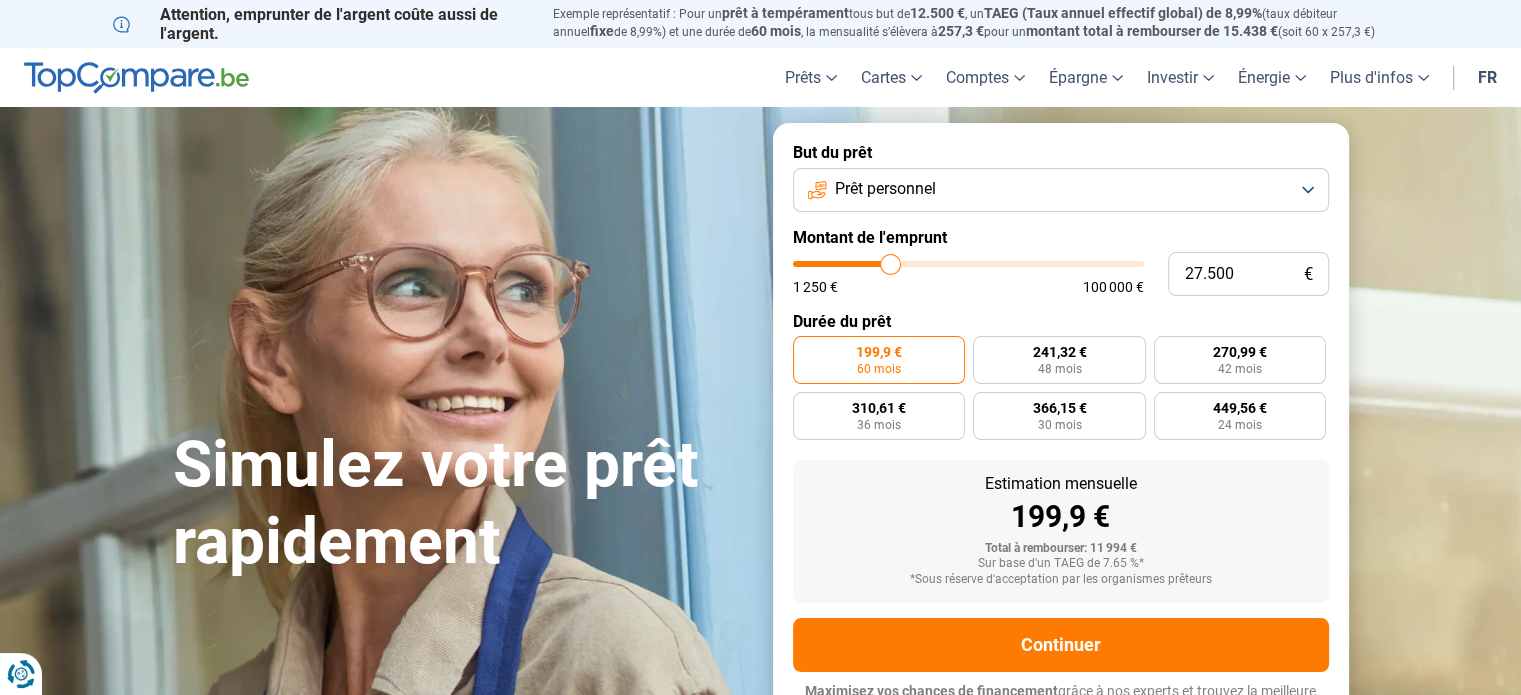 type on "27.250" 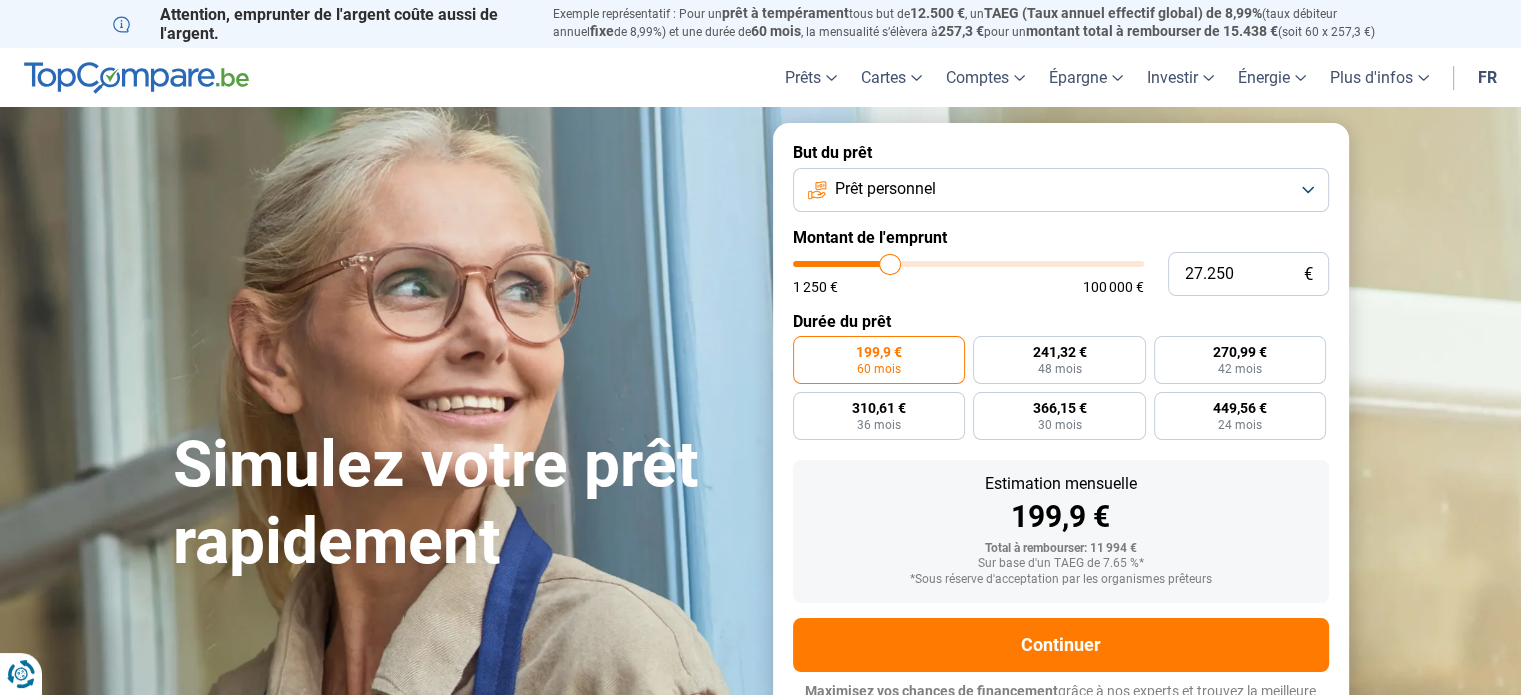 type on "26.750" 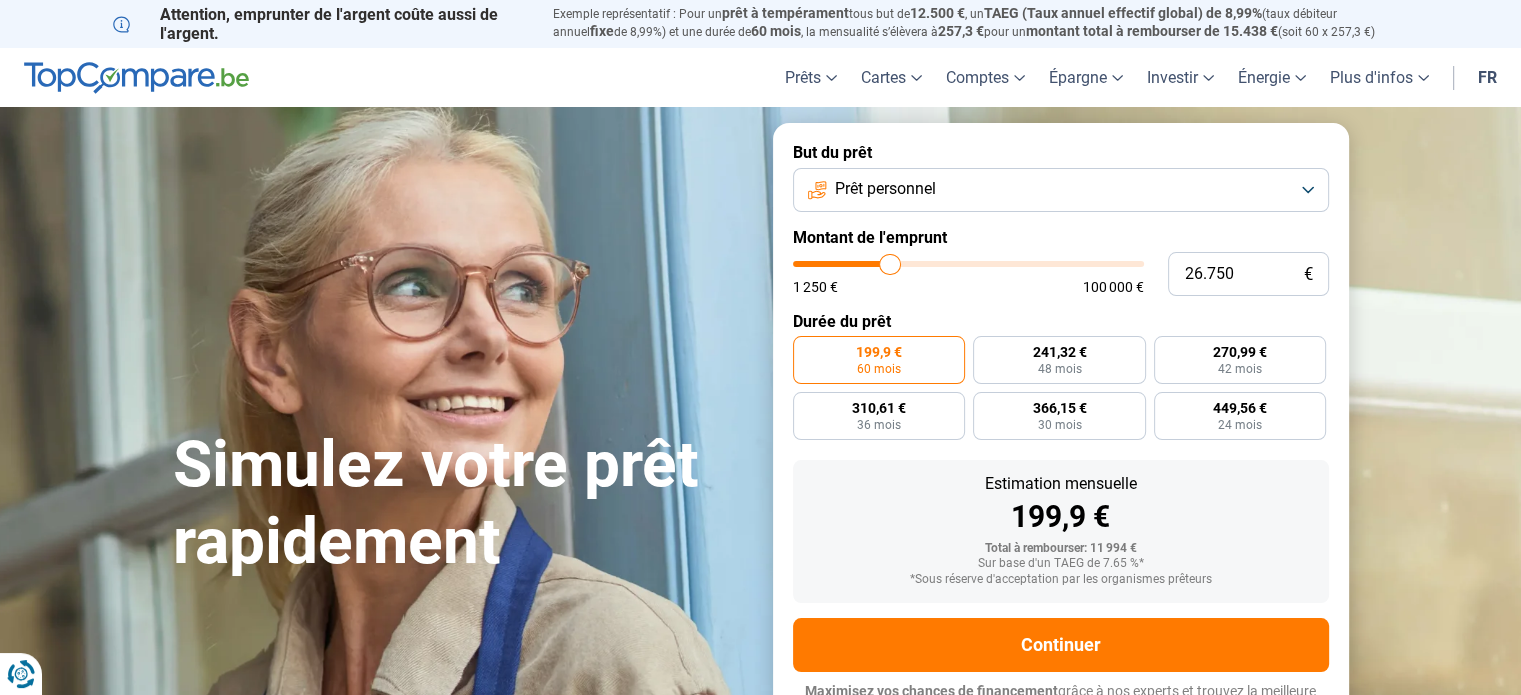 type on "26750" 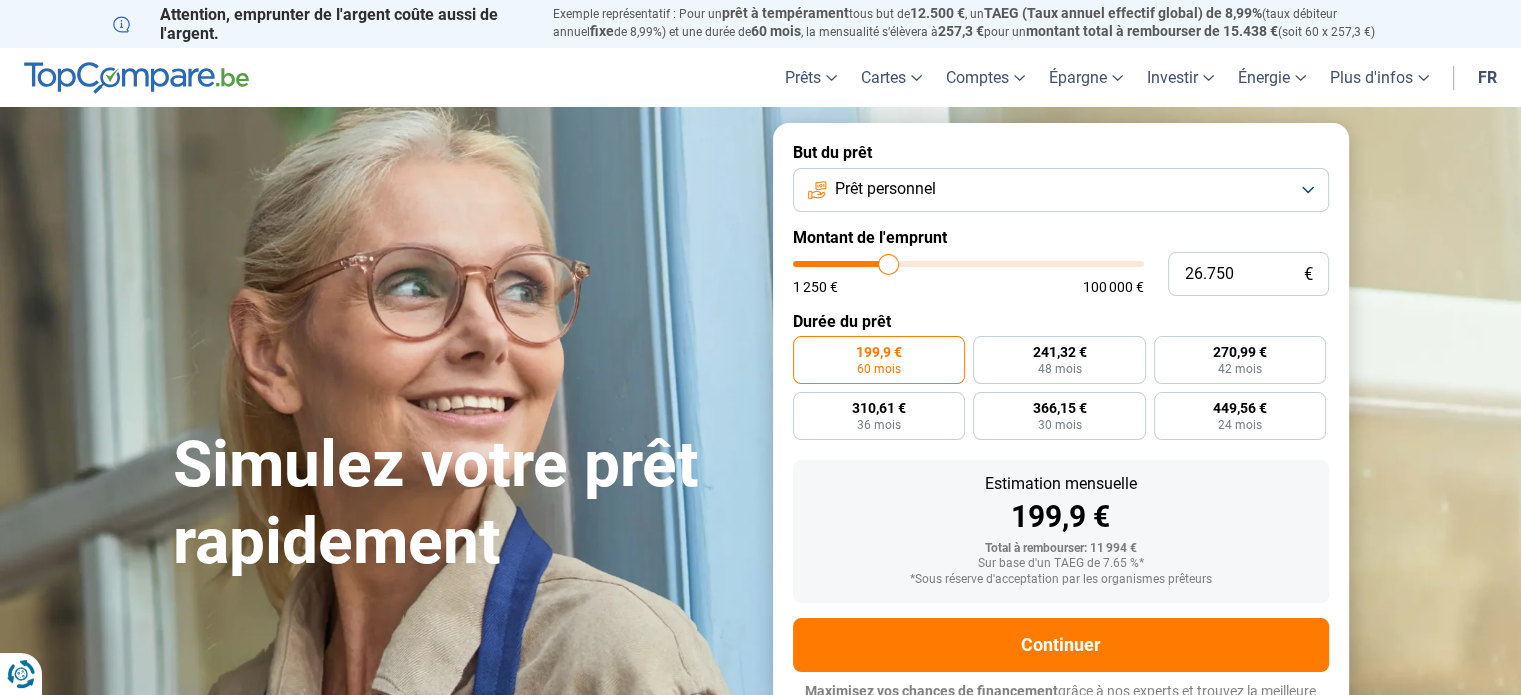 type on "26.250" 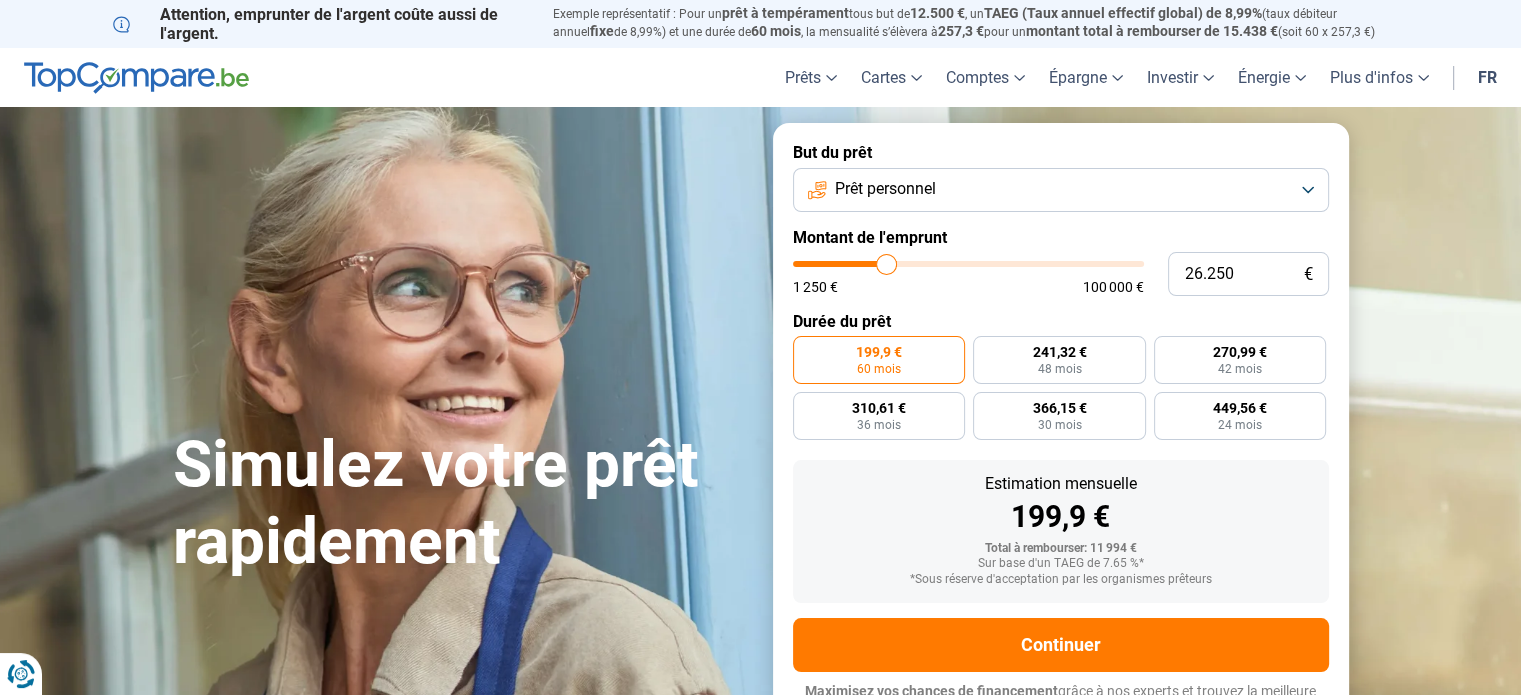 type on "26.000" 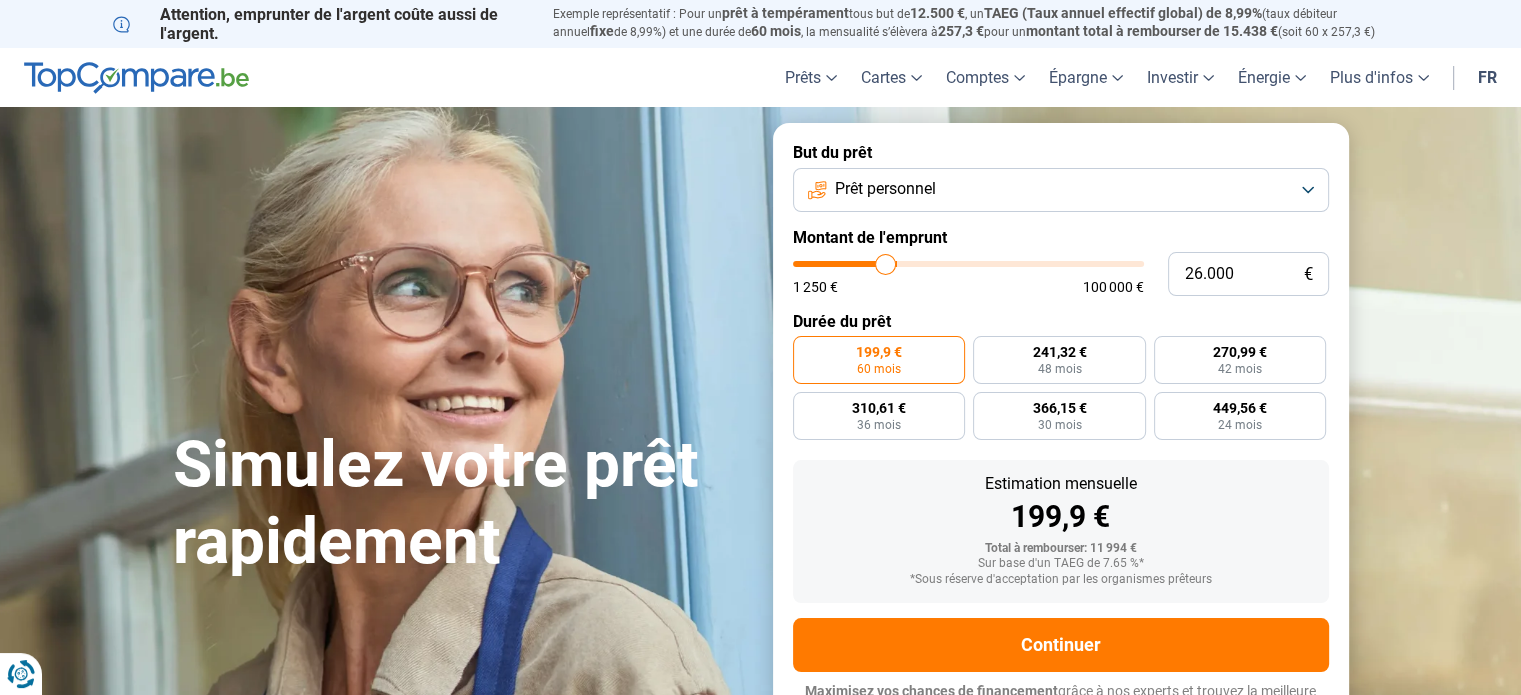 type on "25.250" 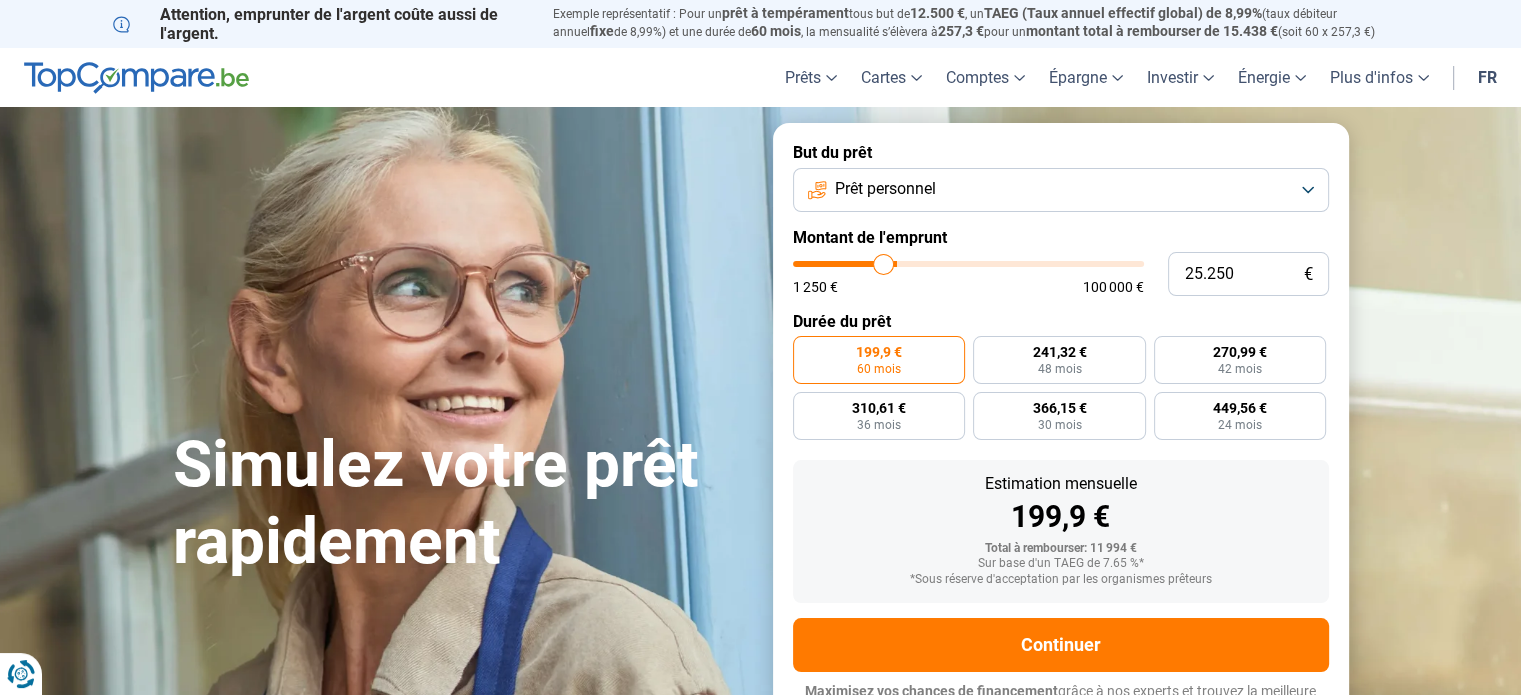 type on "24.750" 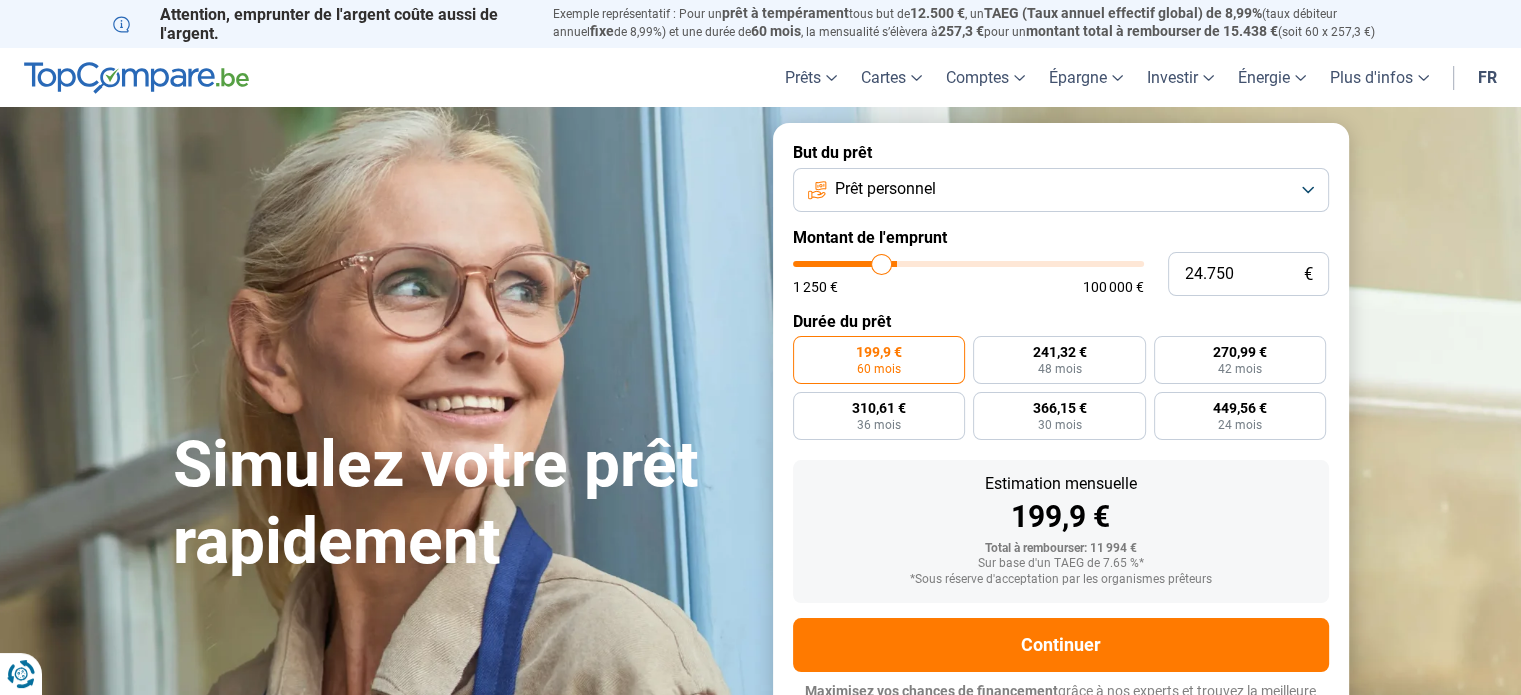 type on "24.250" 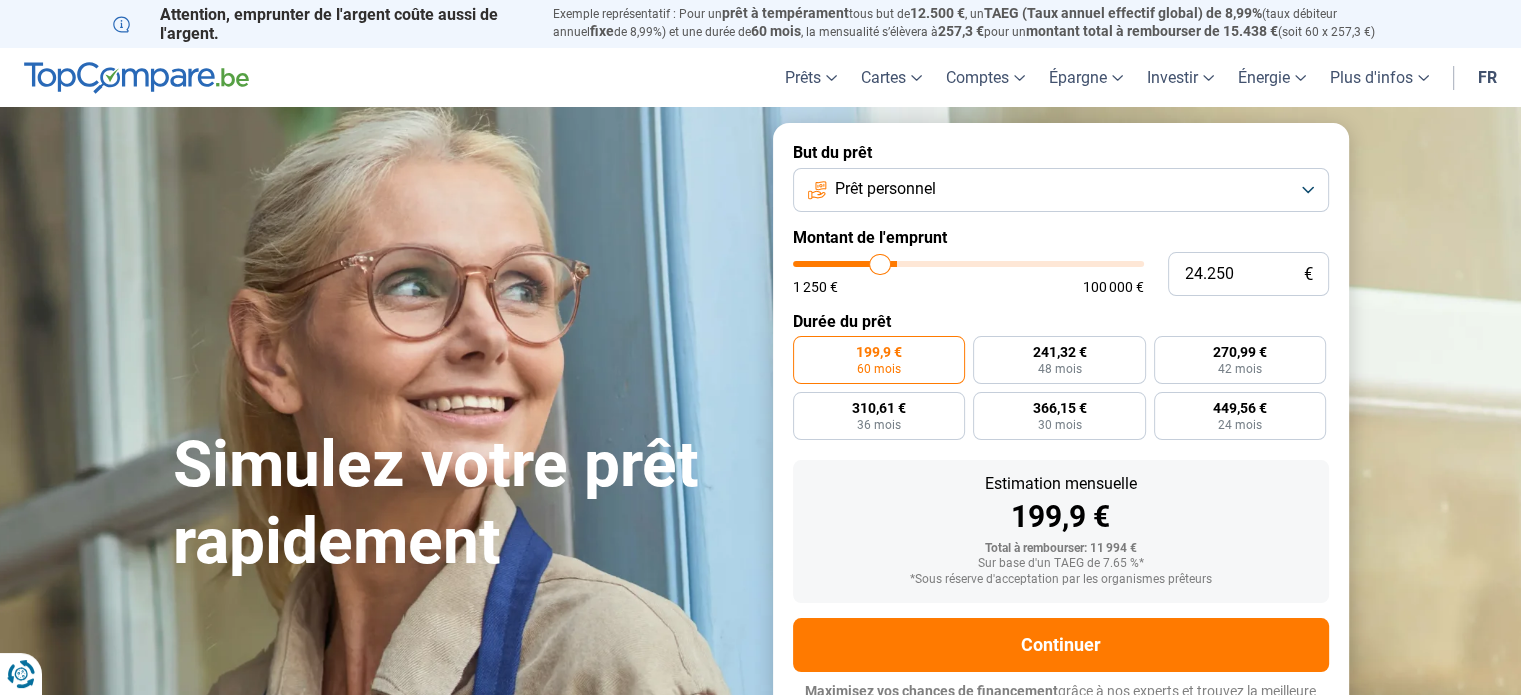 type on "23.250" 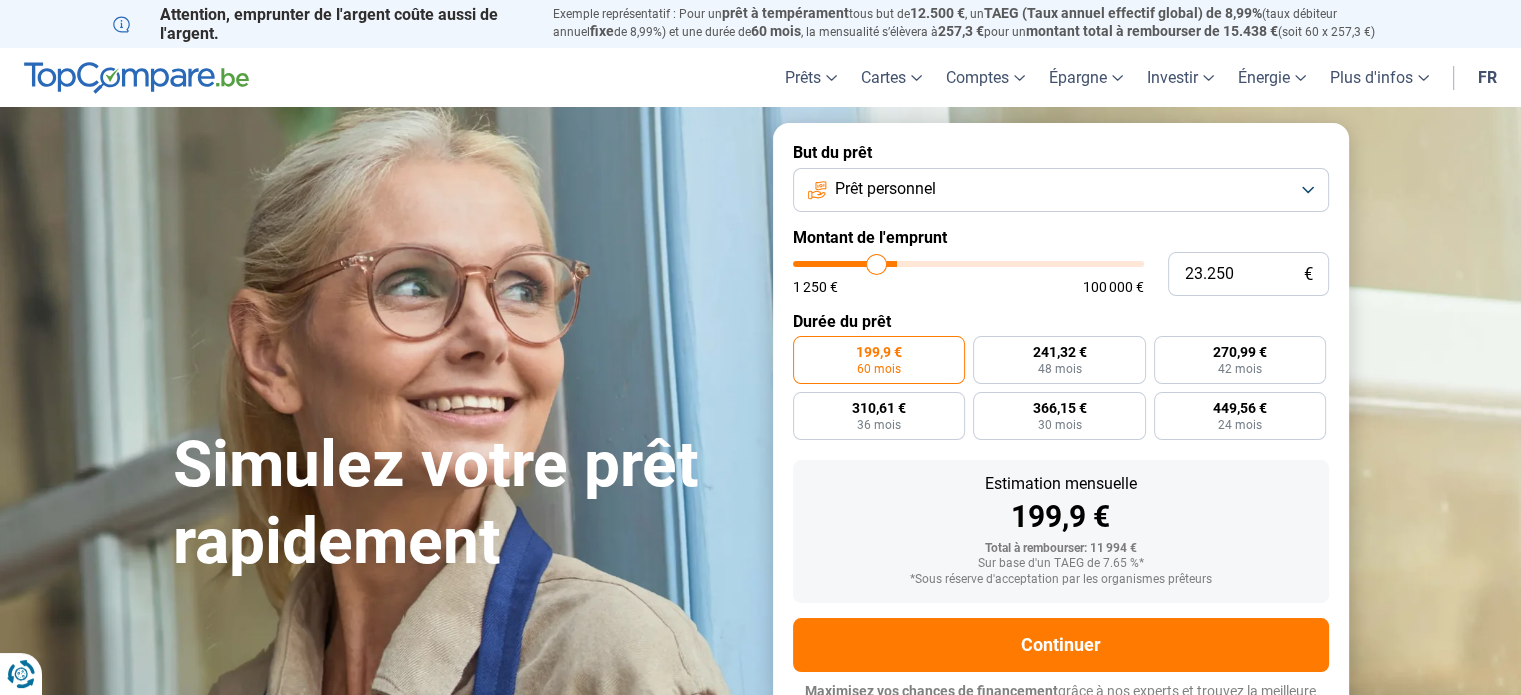 type on "22.000" 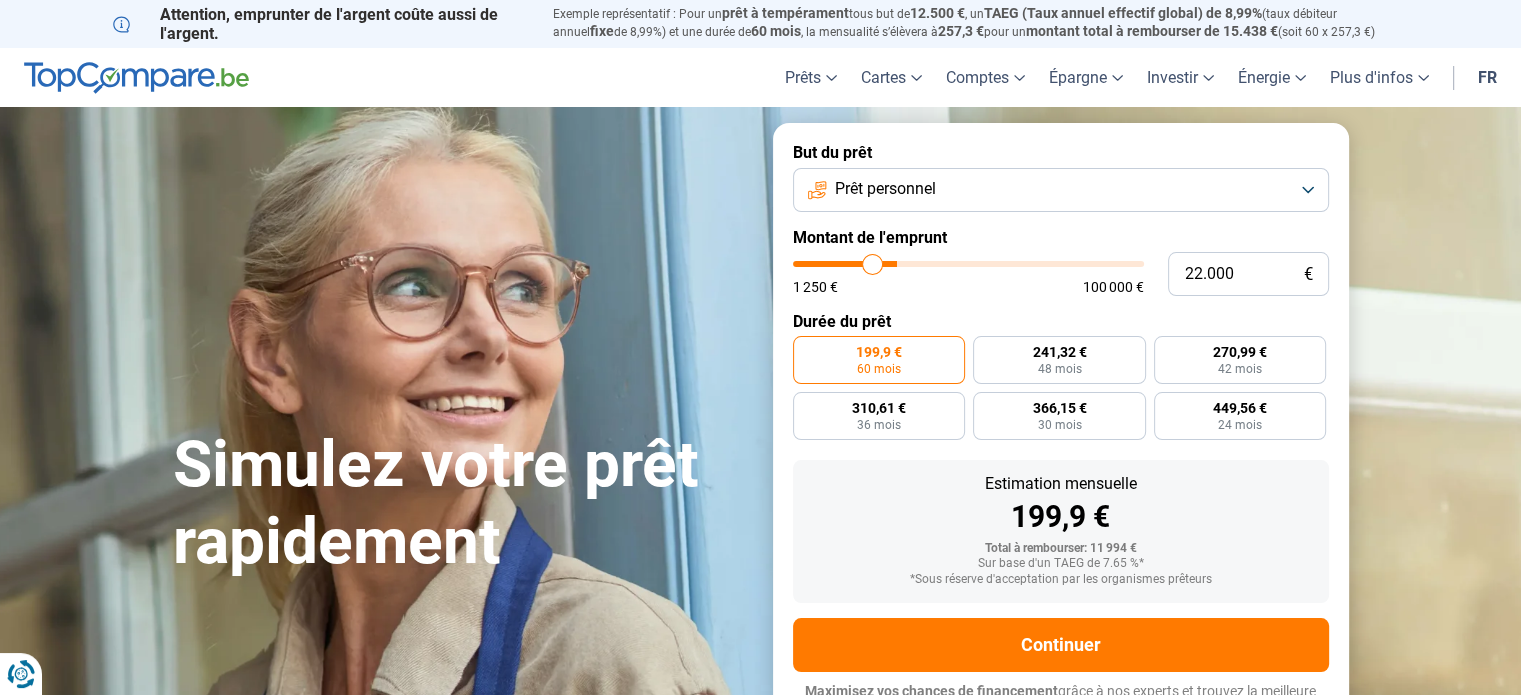 type on "21.250" 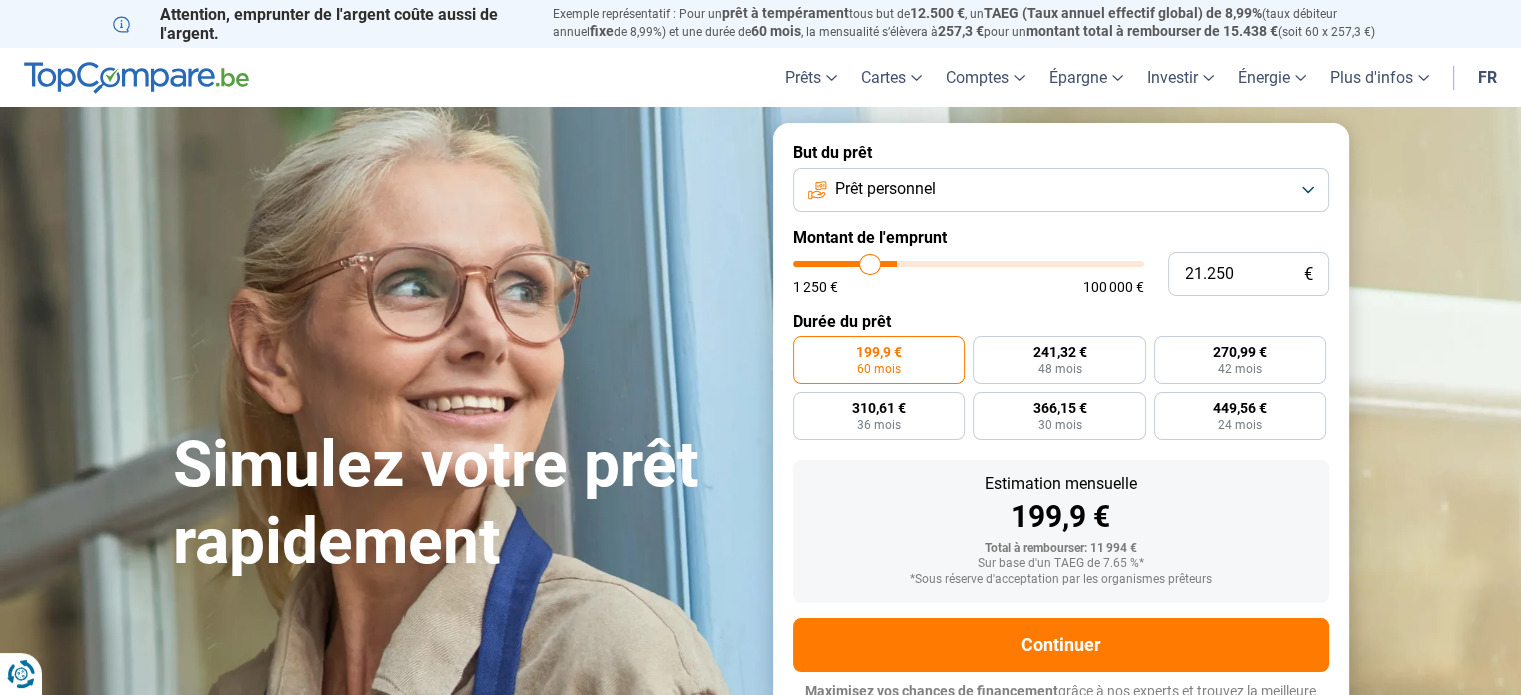 type on "20.750" 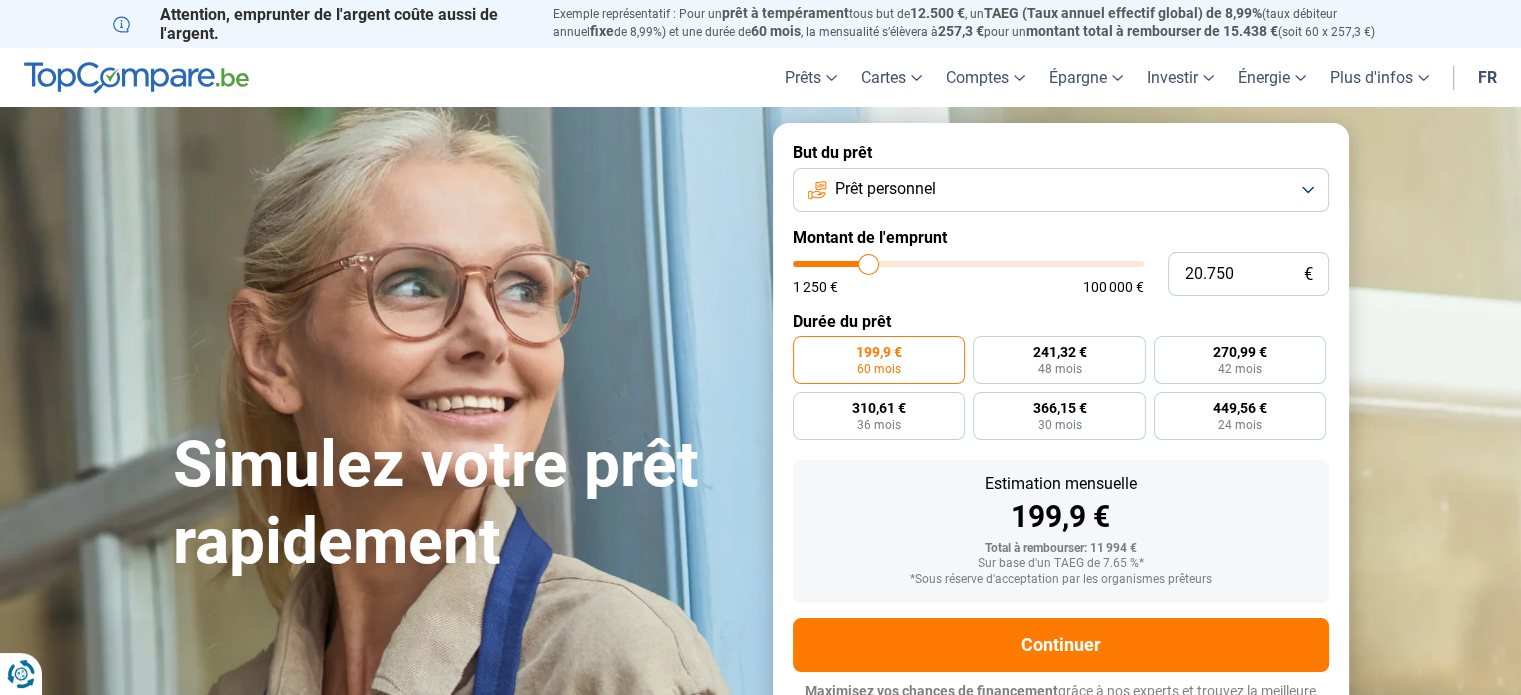type on "20.250" 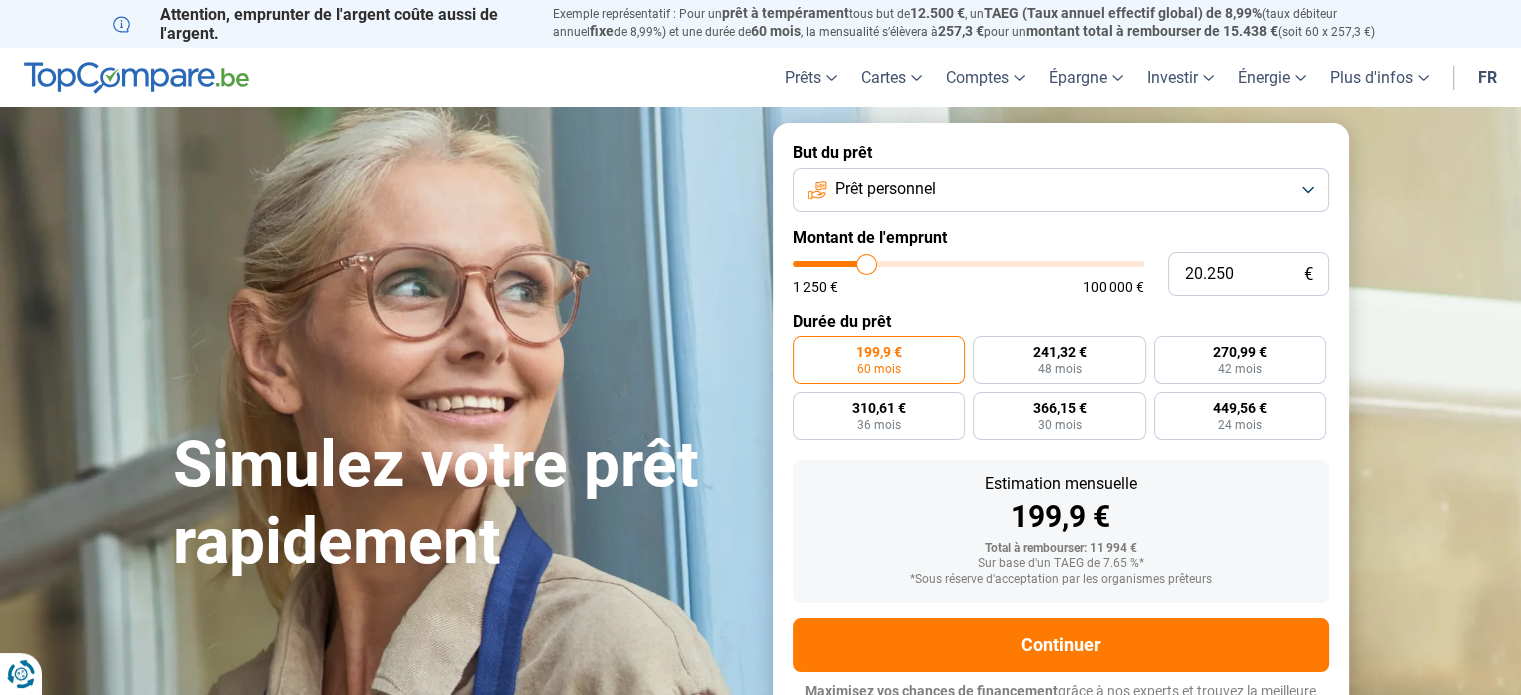type on "20.000" 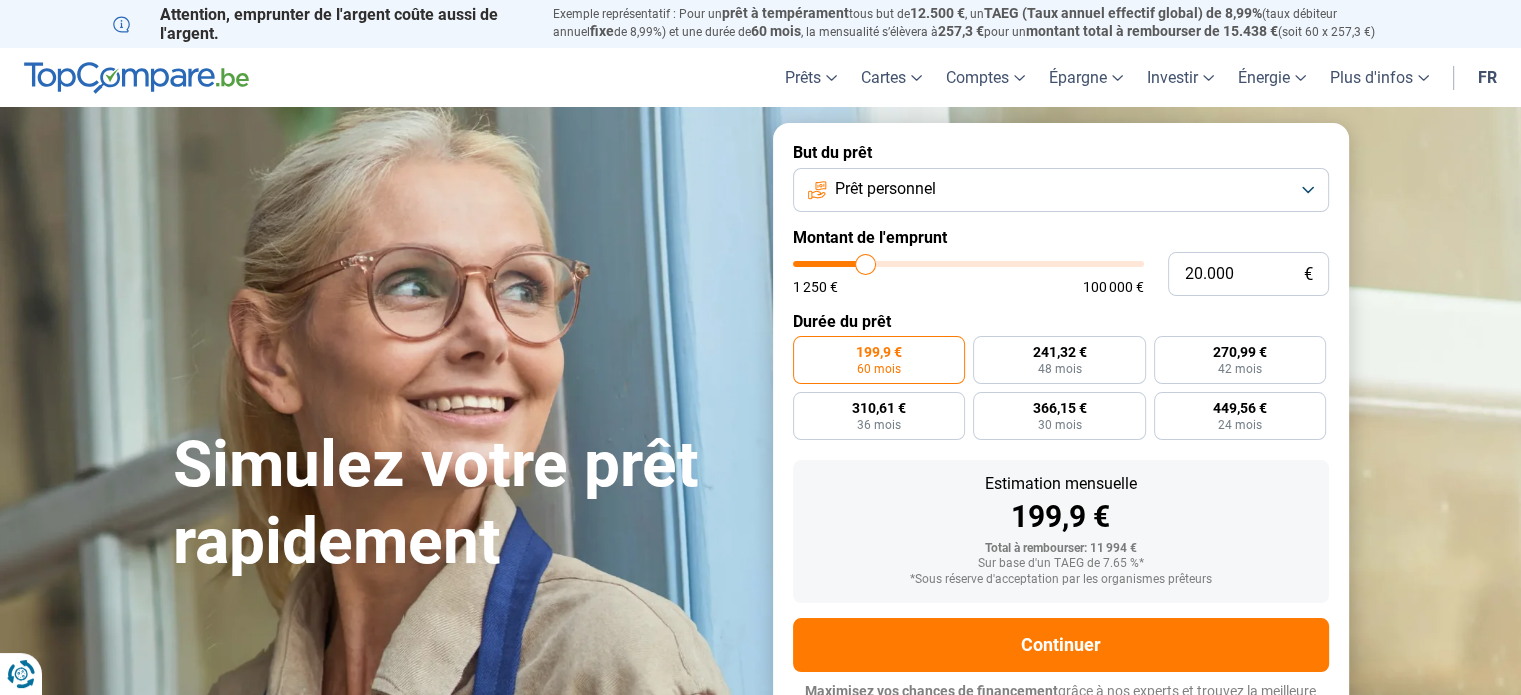 type on "19.750" 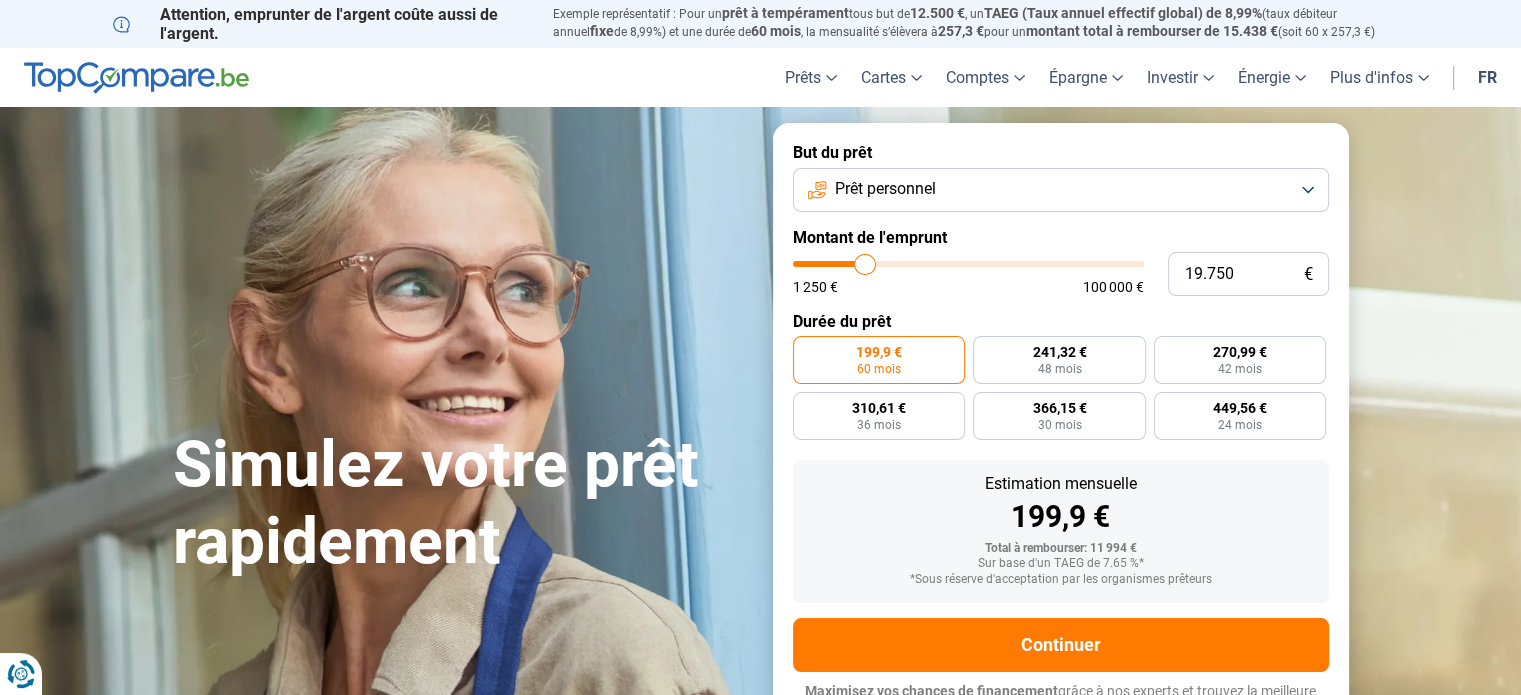 type on "19.500" 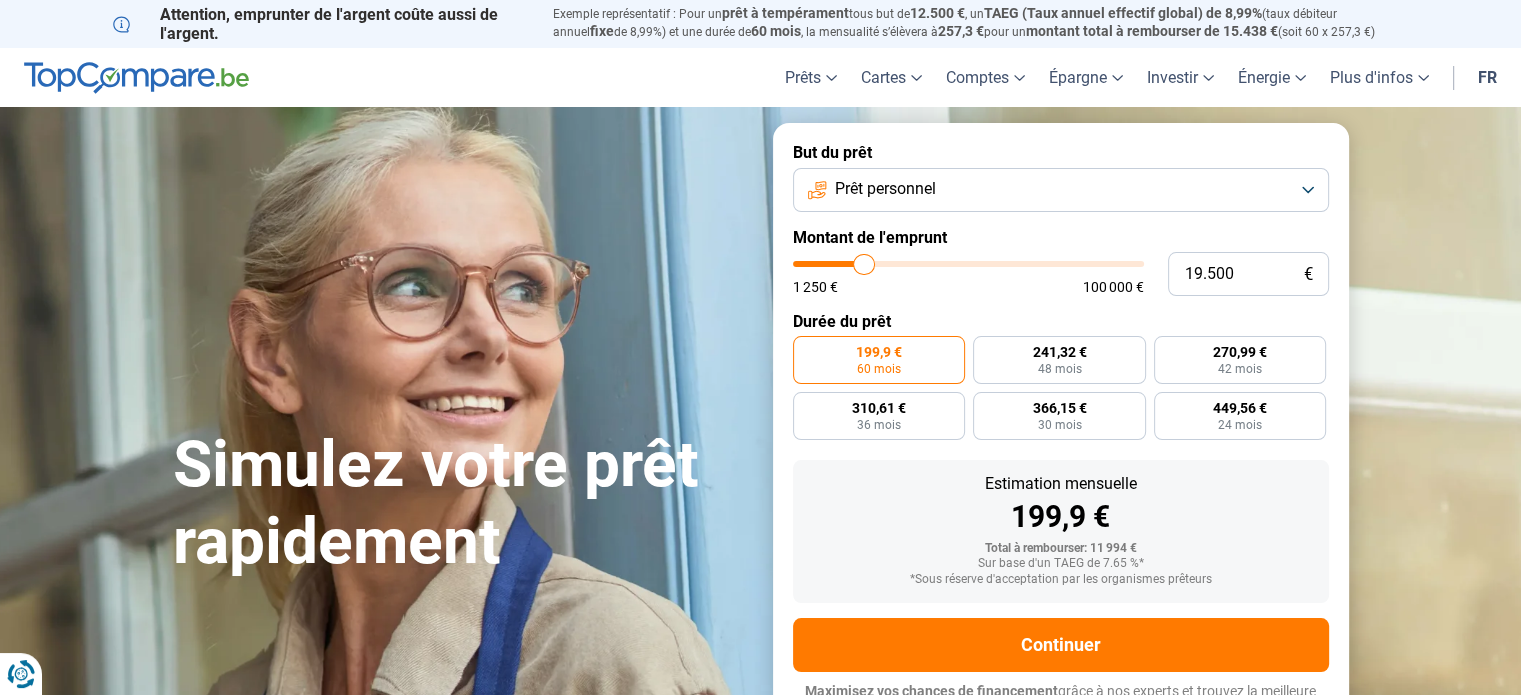 type on "18.750" 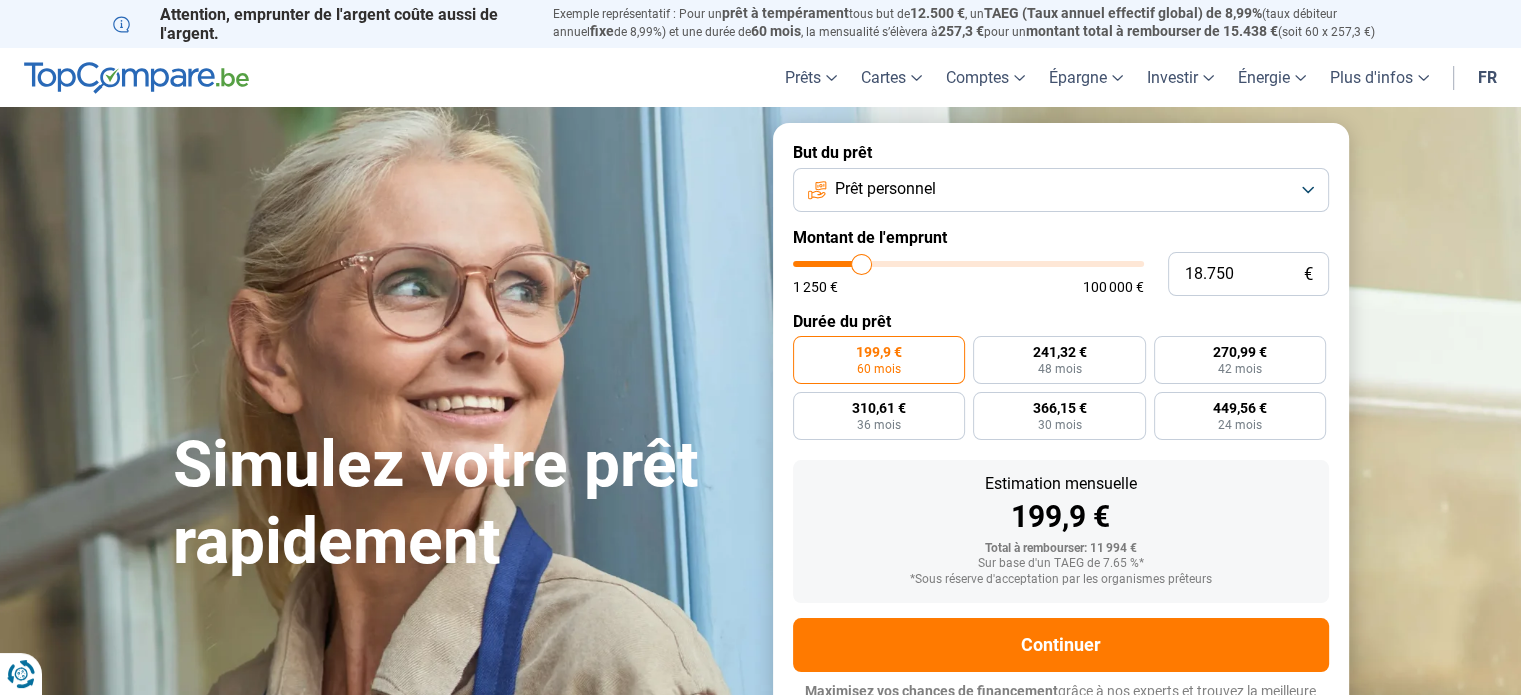 type on "18.500" 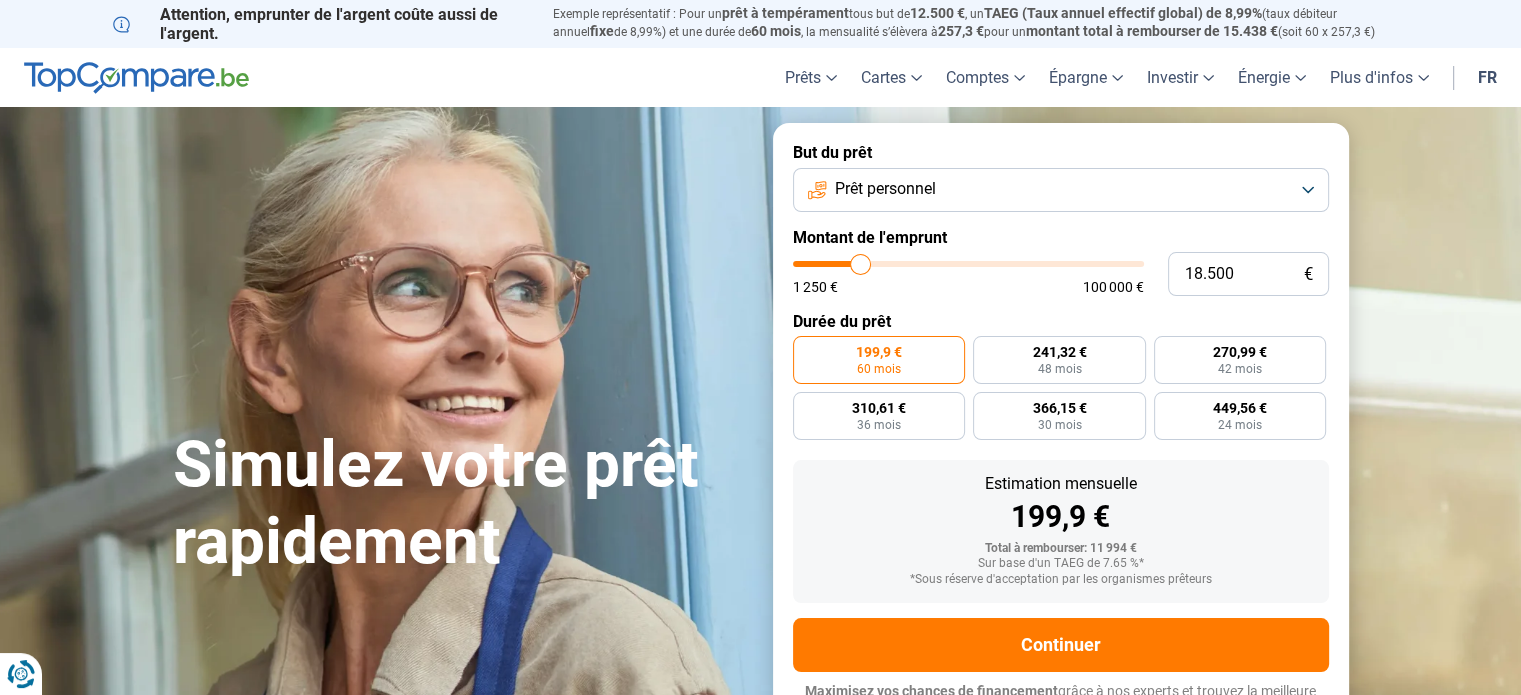 type on "18.250" 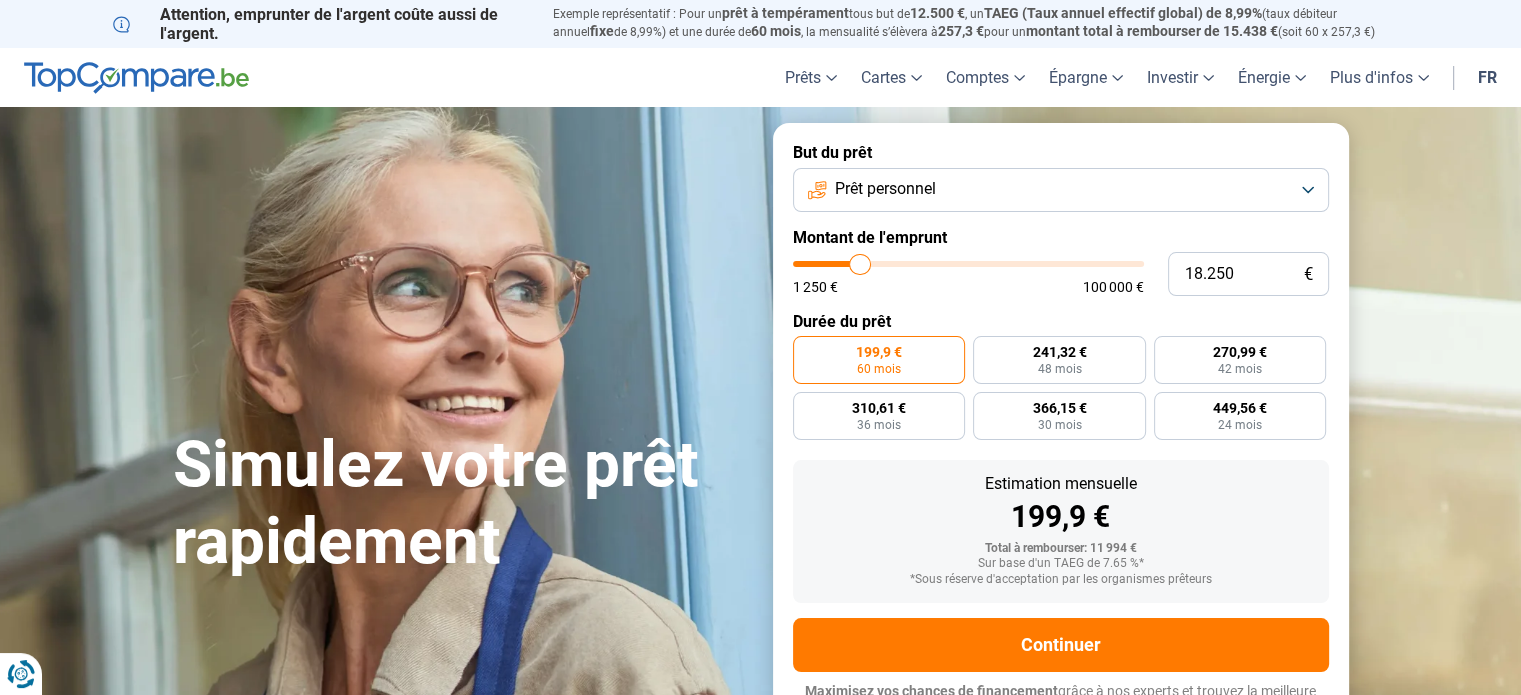 type on "18.000" 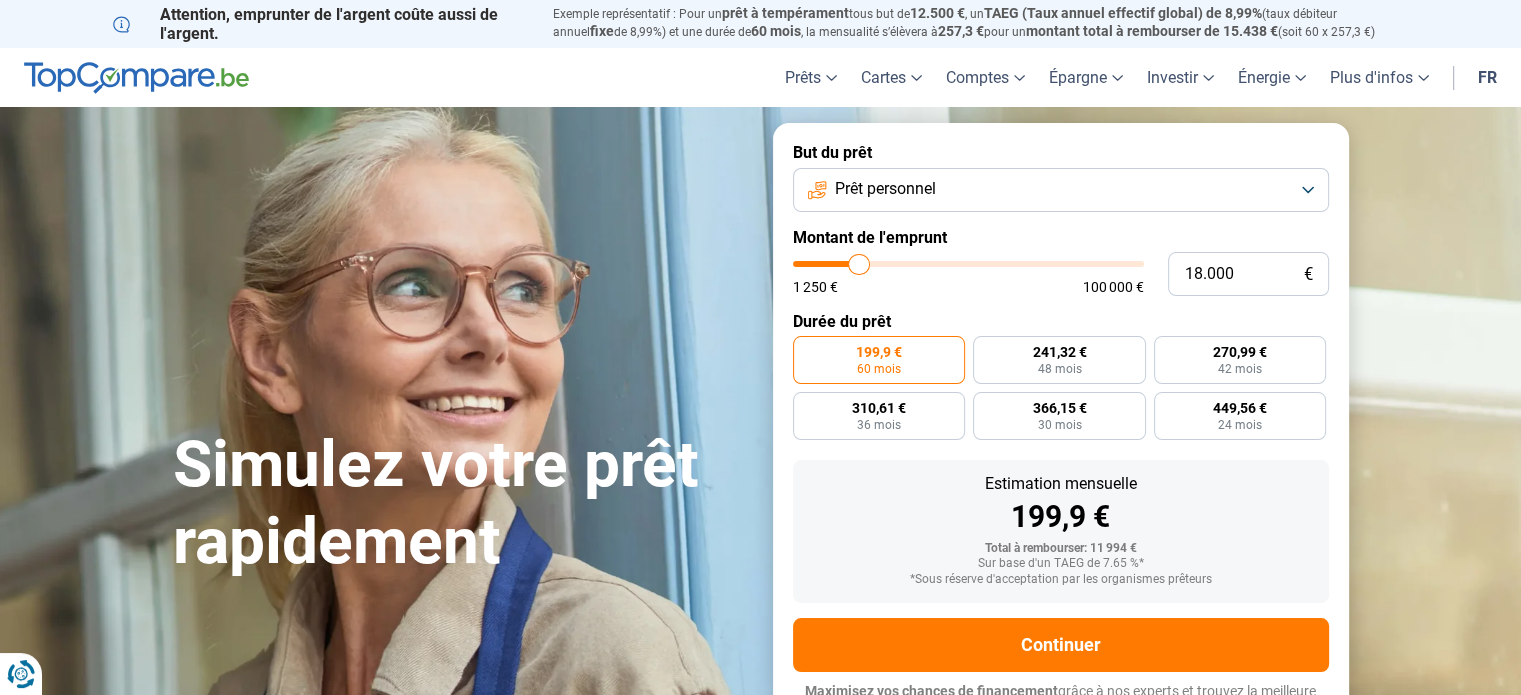 type on "17.500" 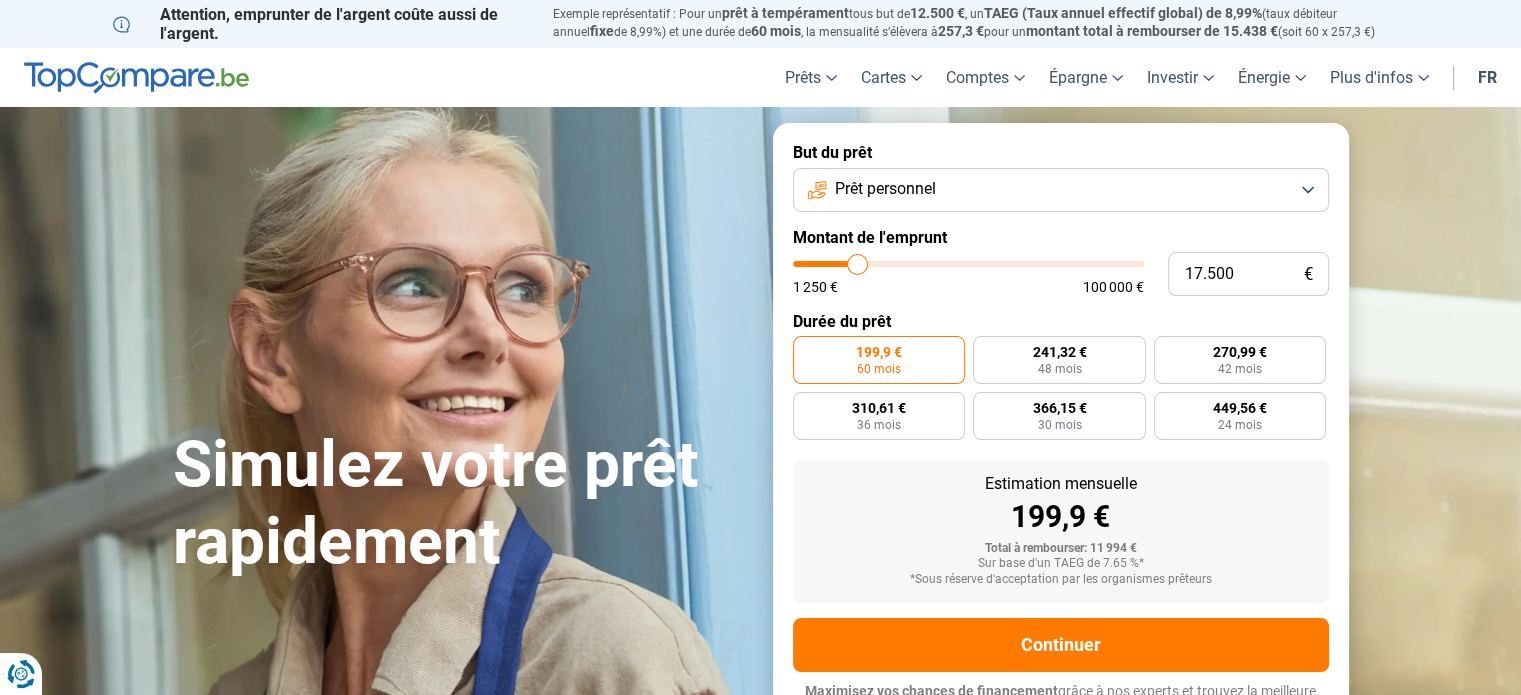 type on "17.250" 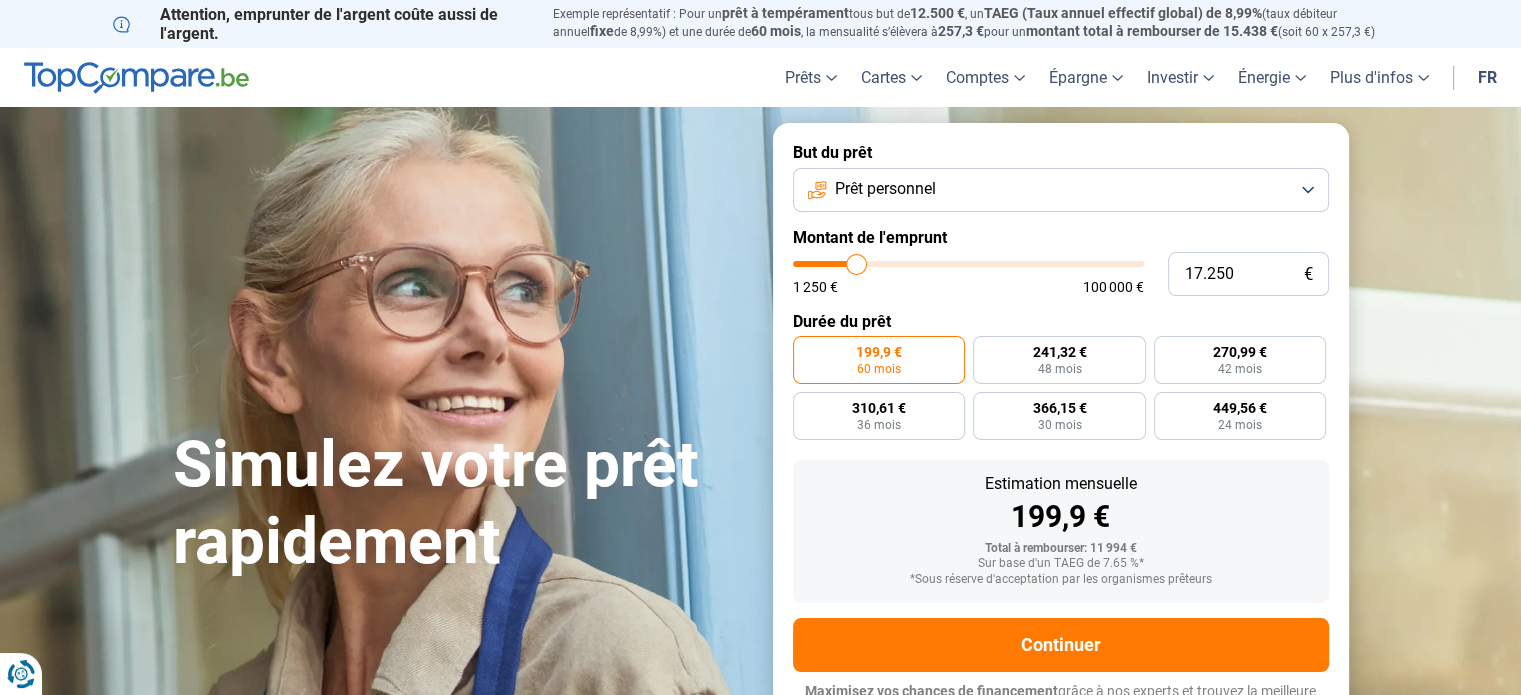 type on "16.750" 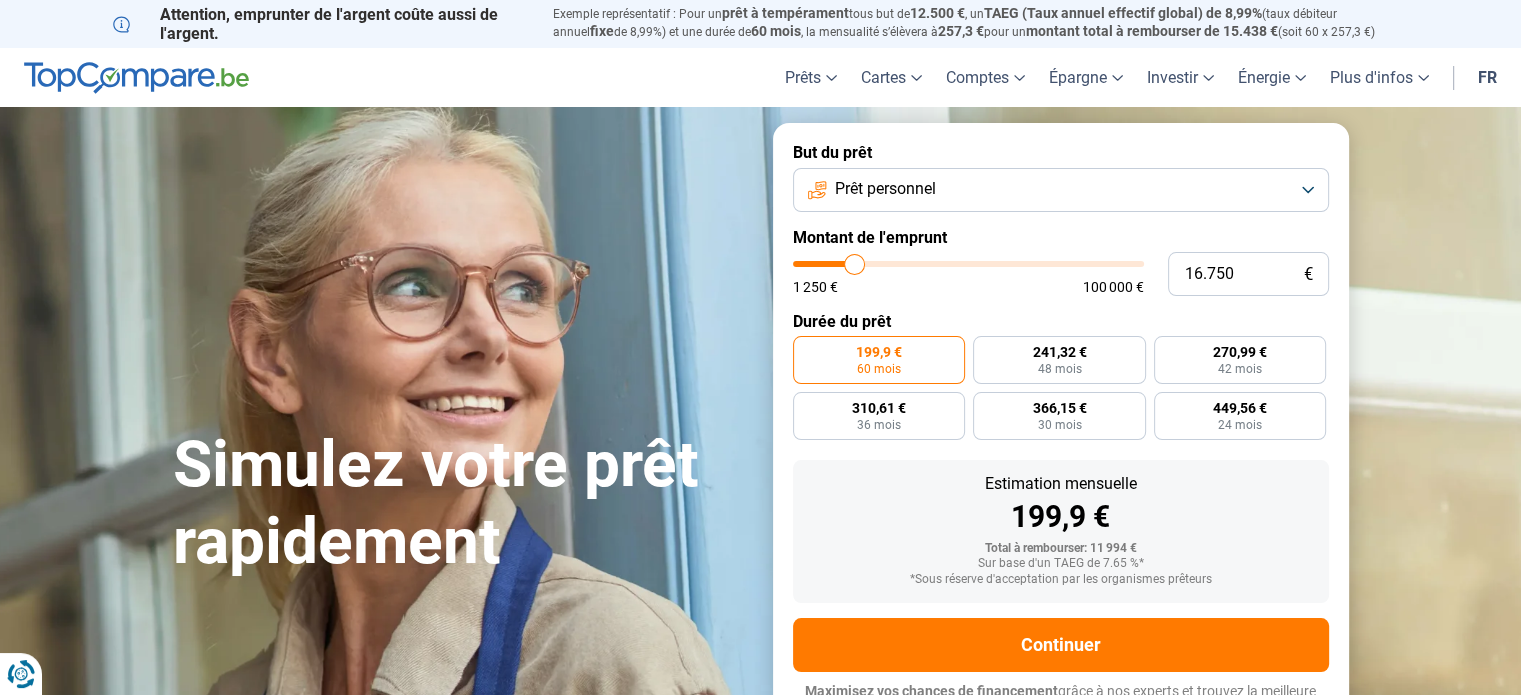 type on "16.500" 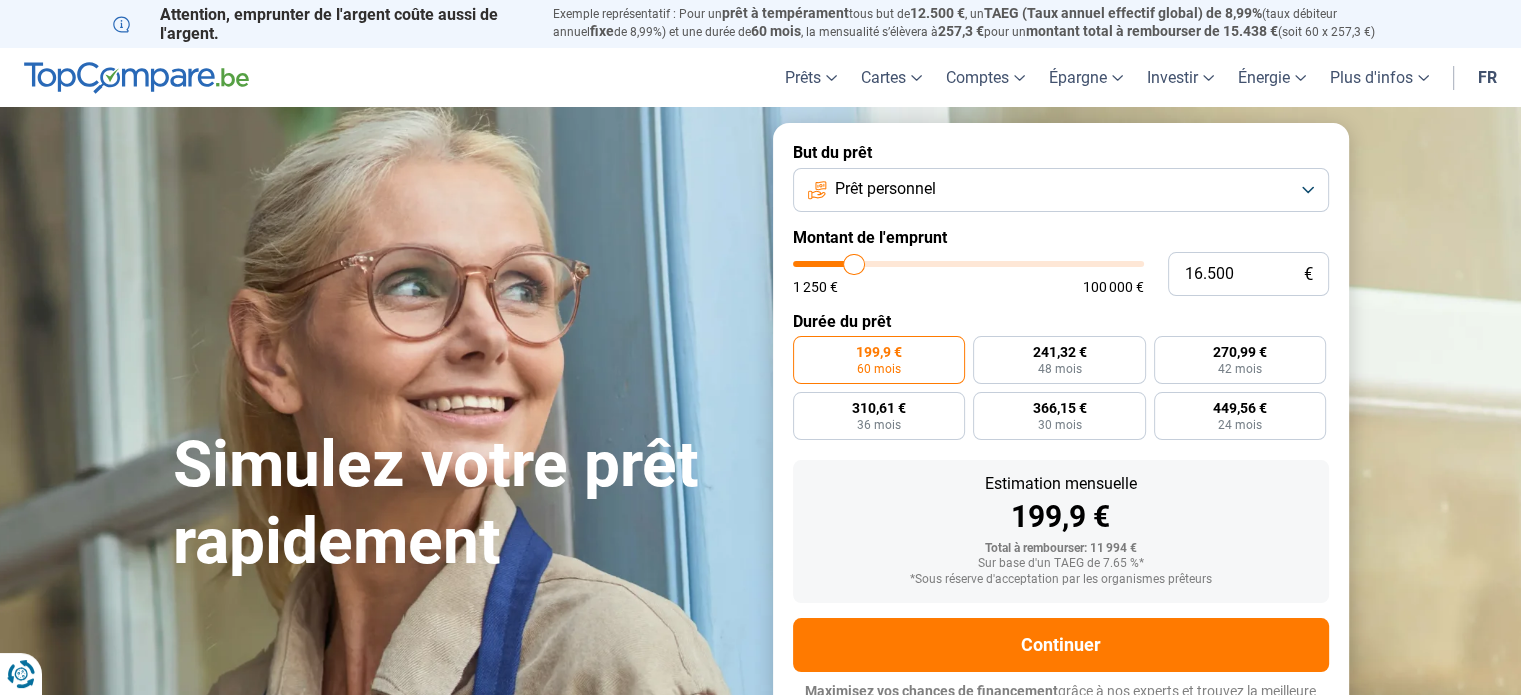 type on "16.250" 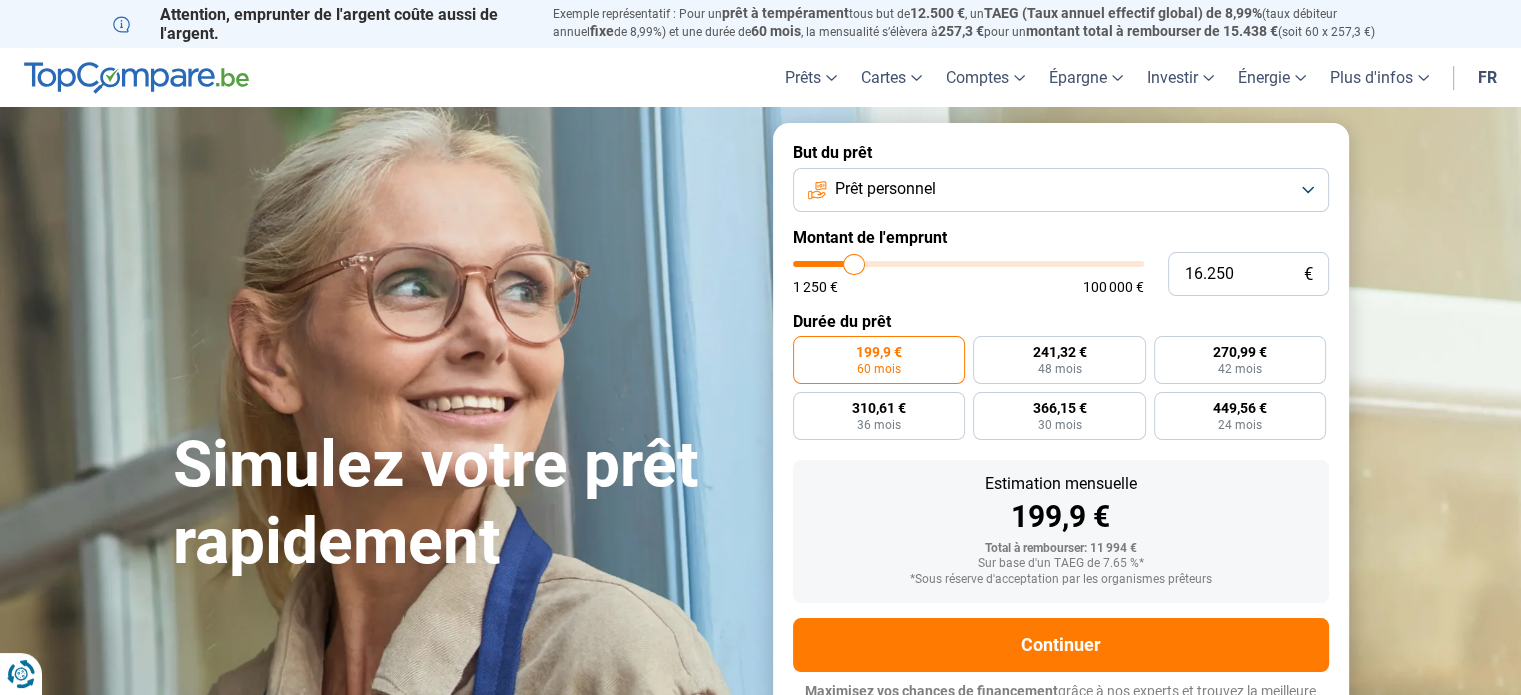type on "16250" 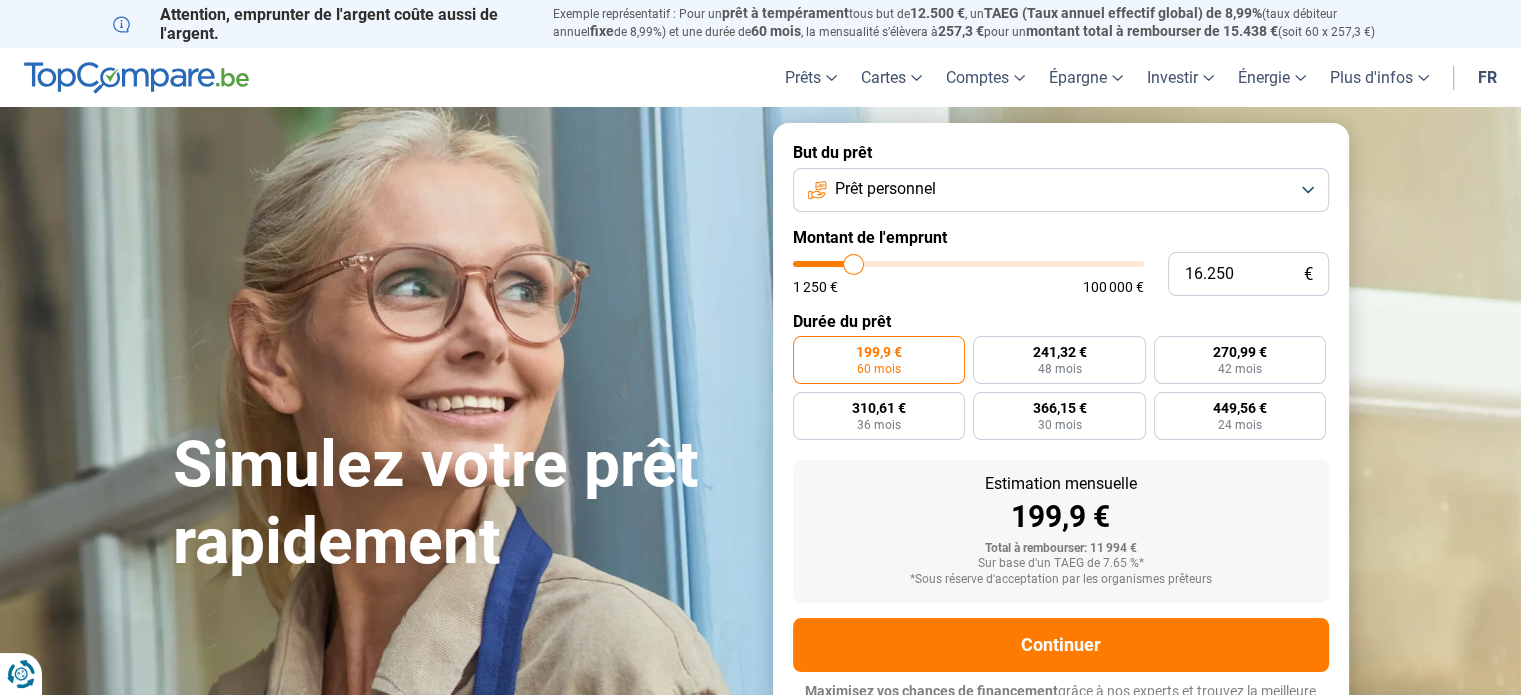 type on "16.000" 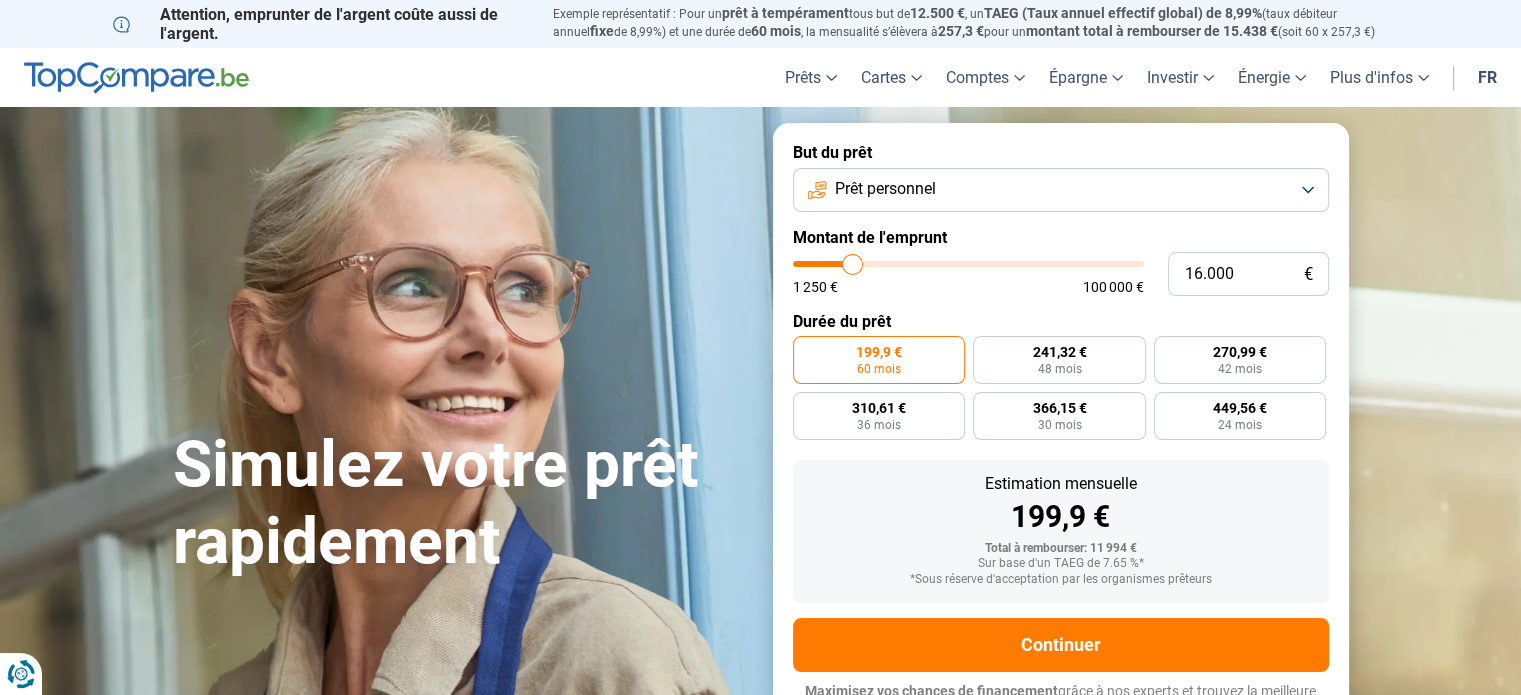 type on "15.750" 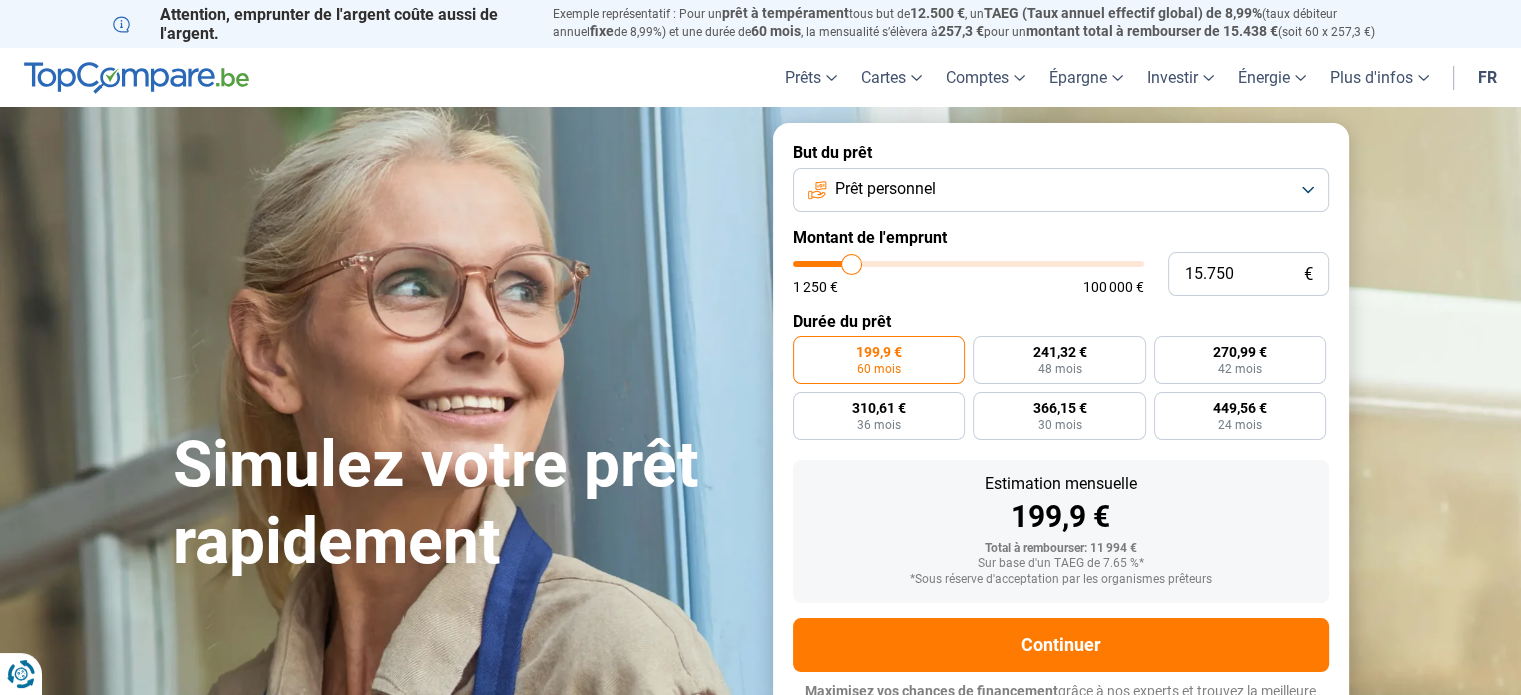 type on "15.500" 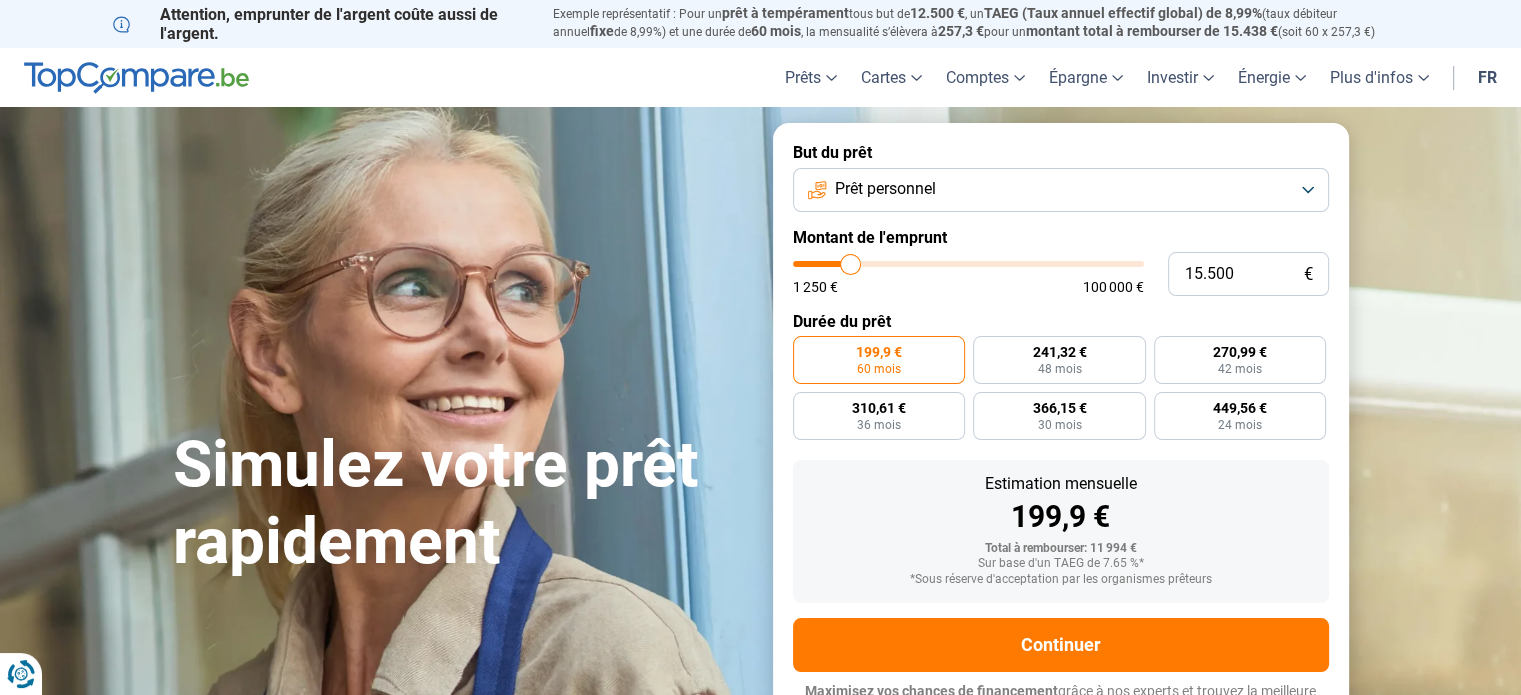 type on "15.000" 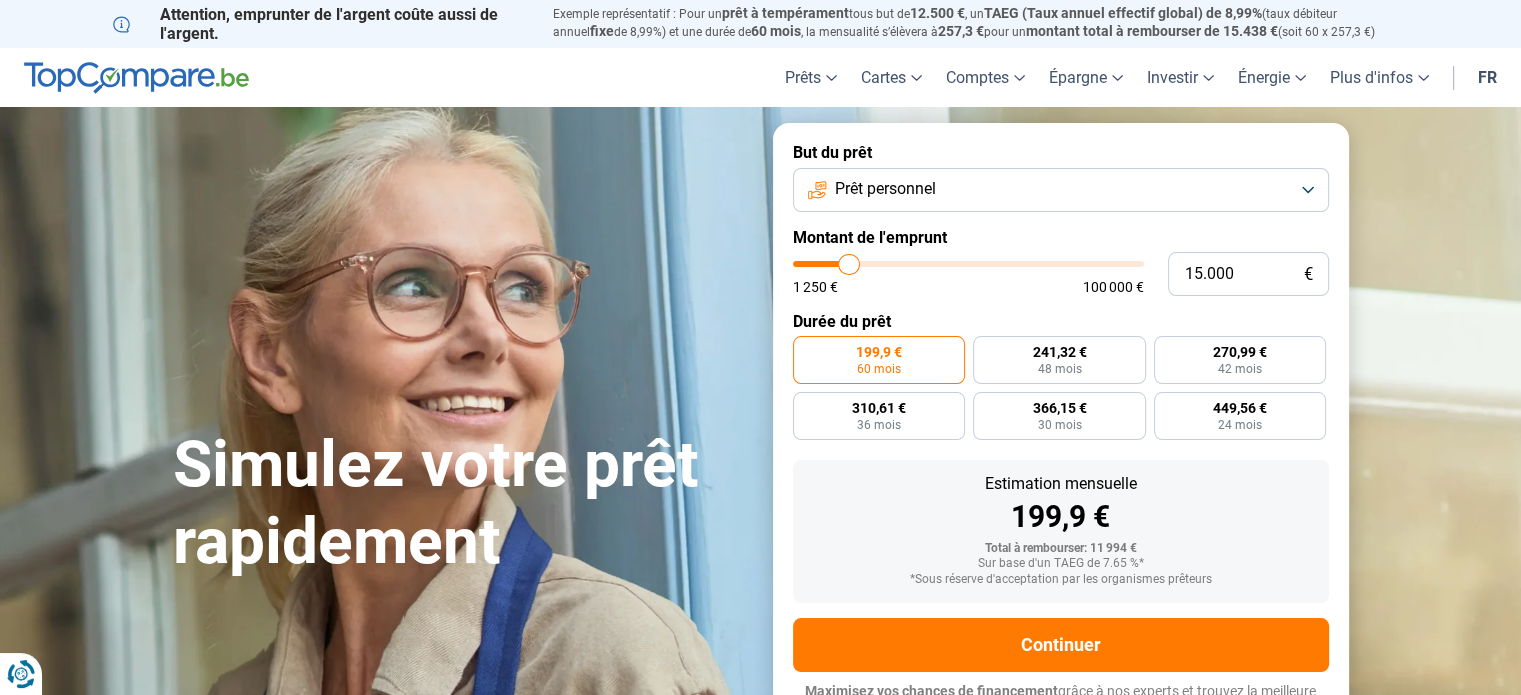 type on "14.500" 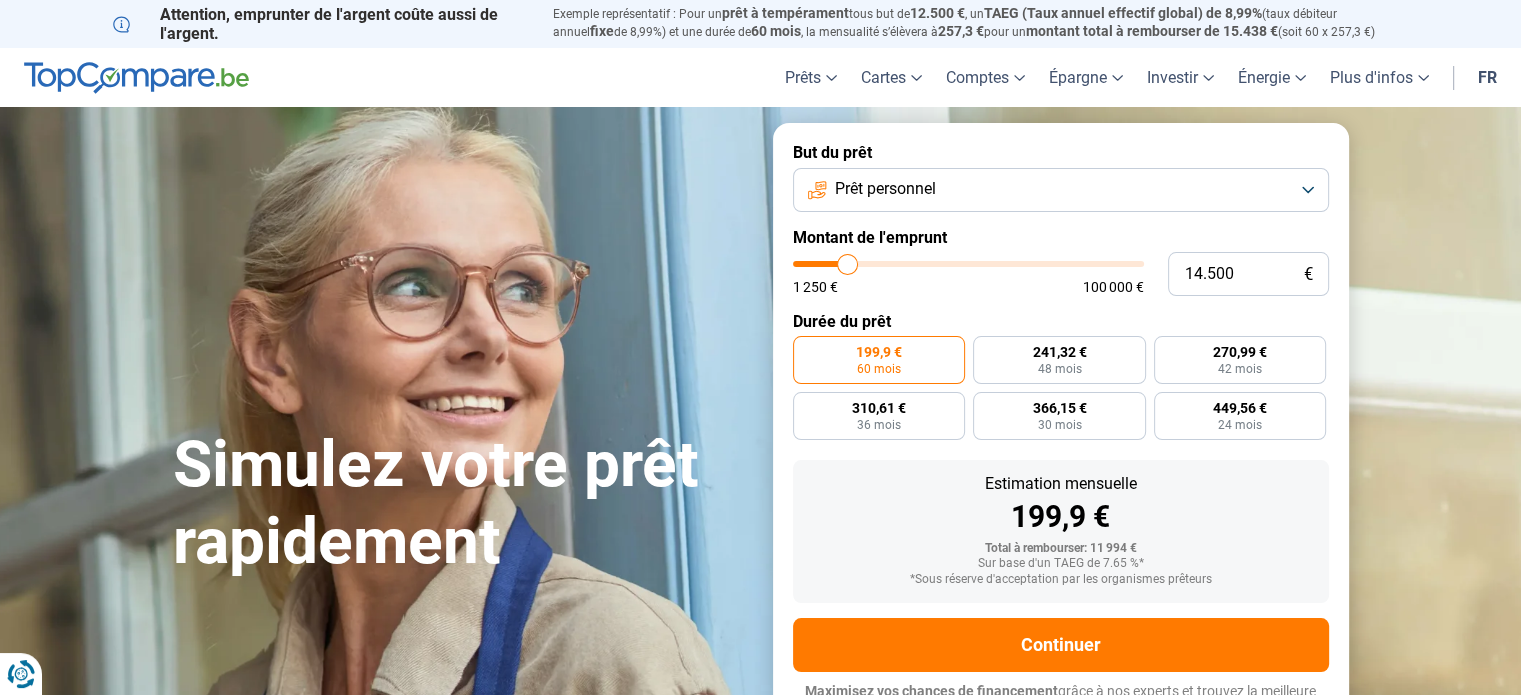 type on "14.000" 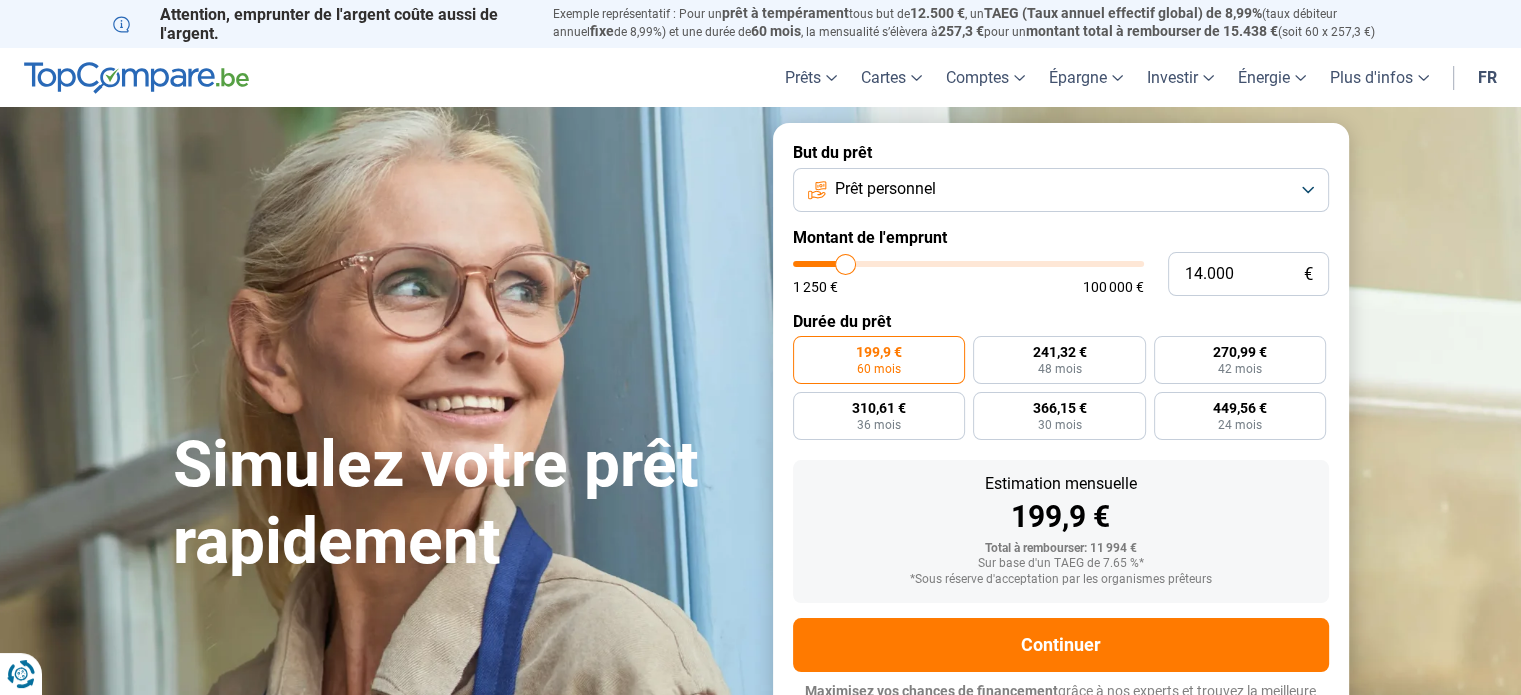 type on "13.750" 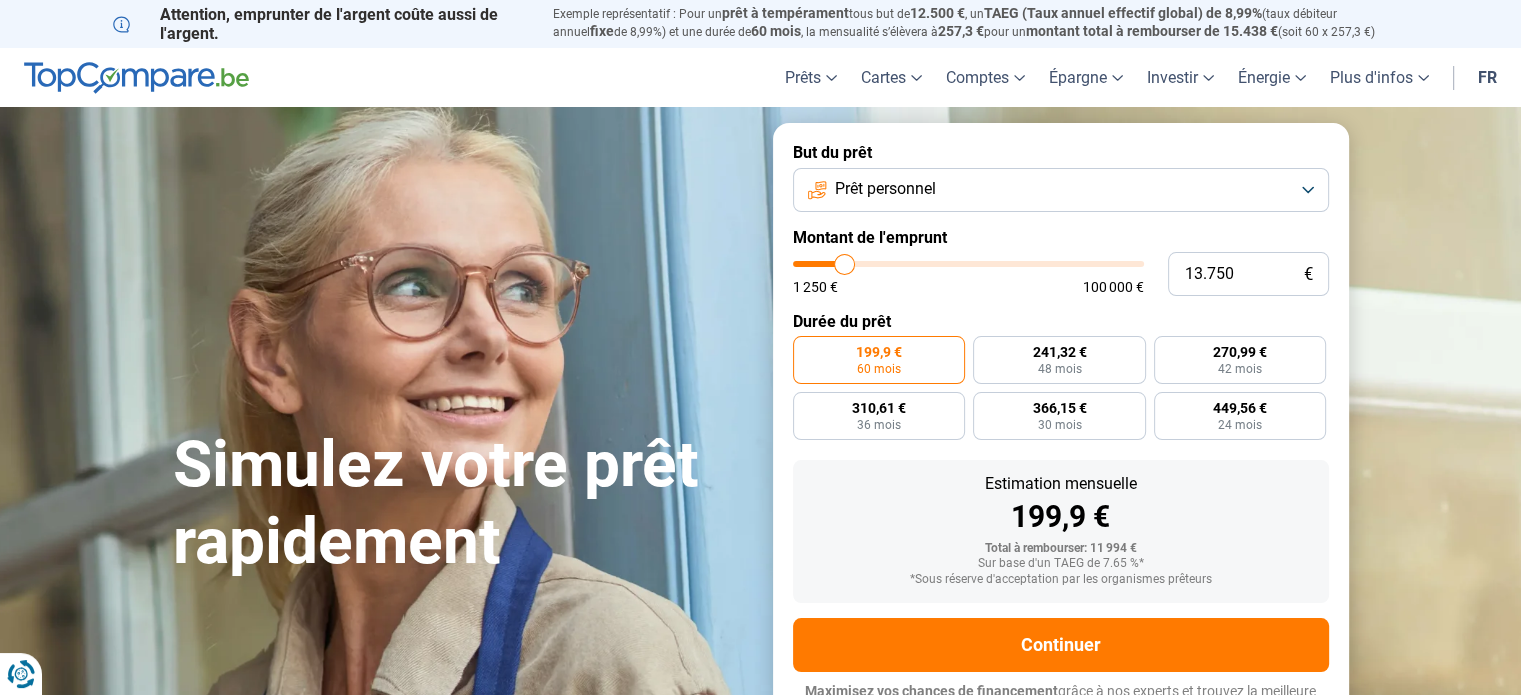 type on "13.500" 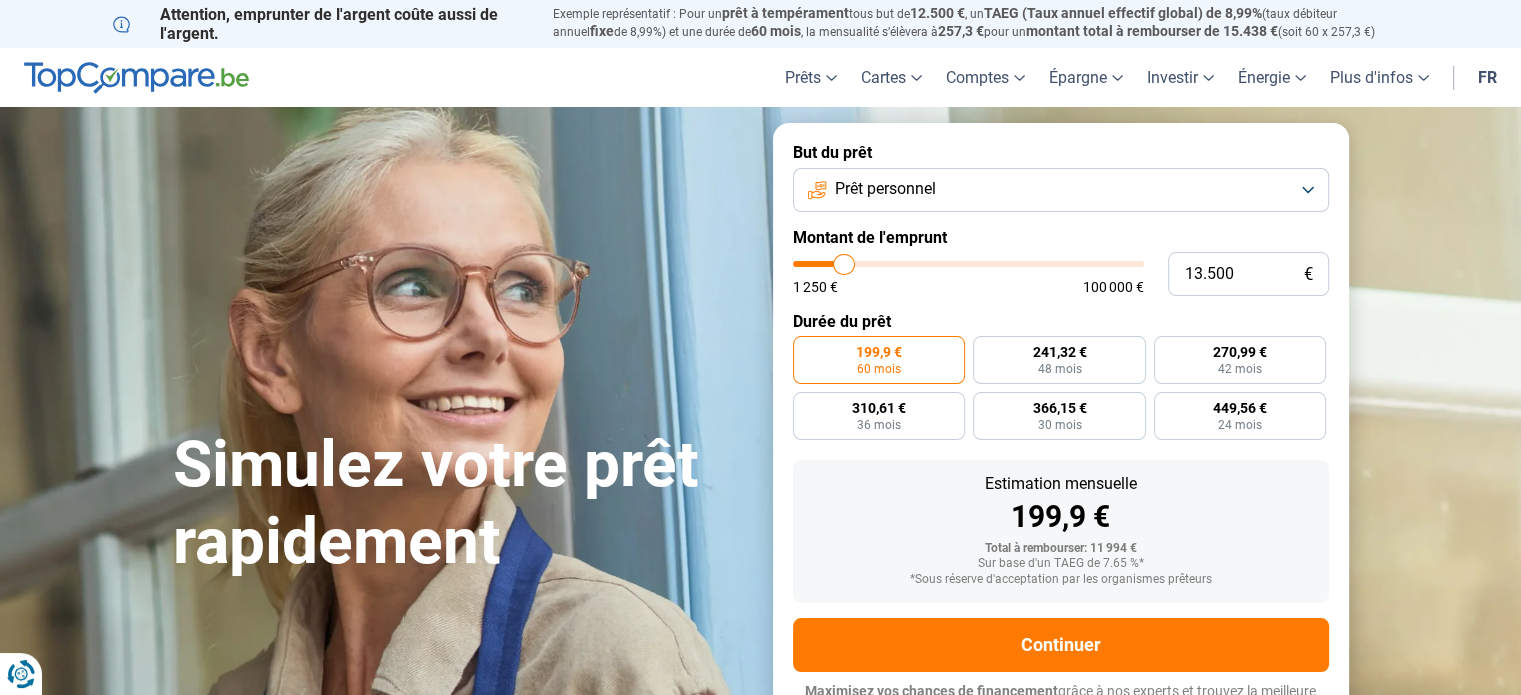 type on "13.250" 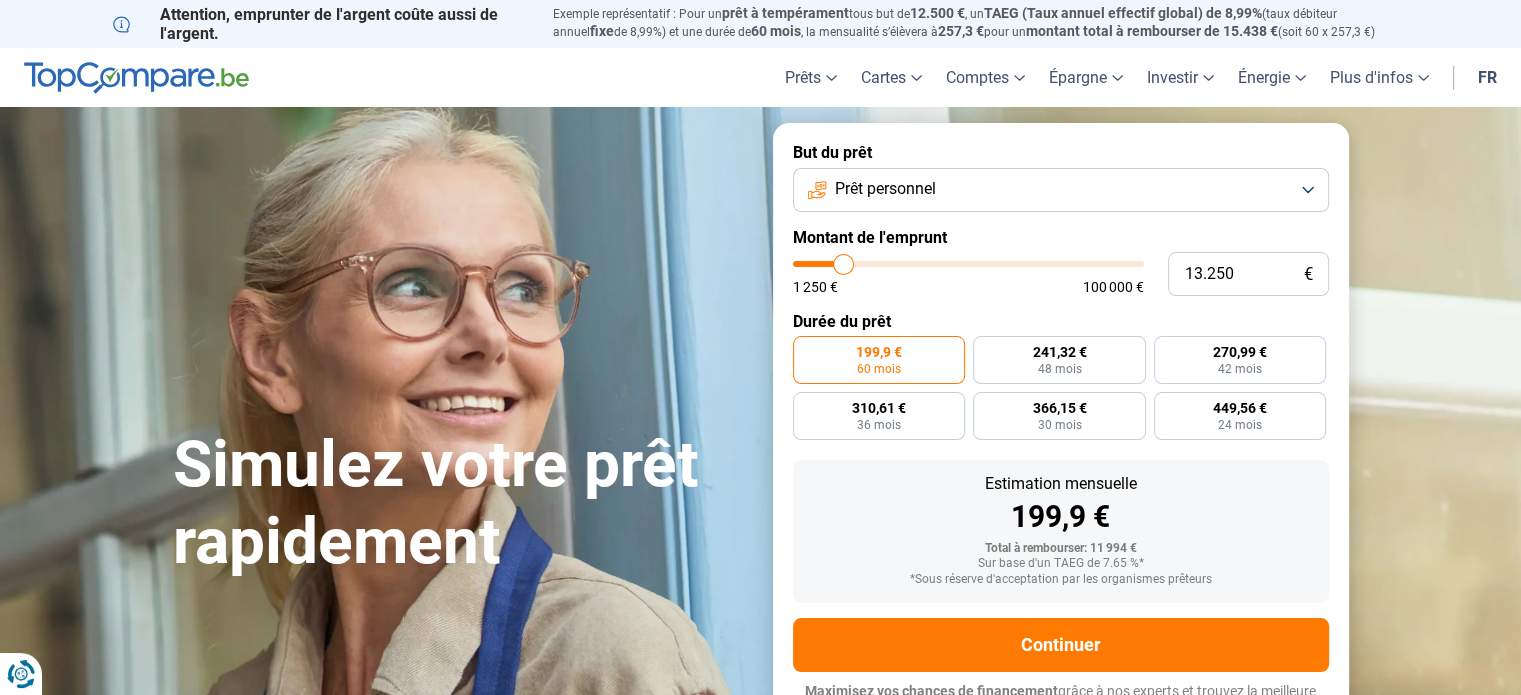 type on "13.000" 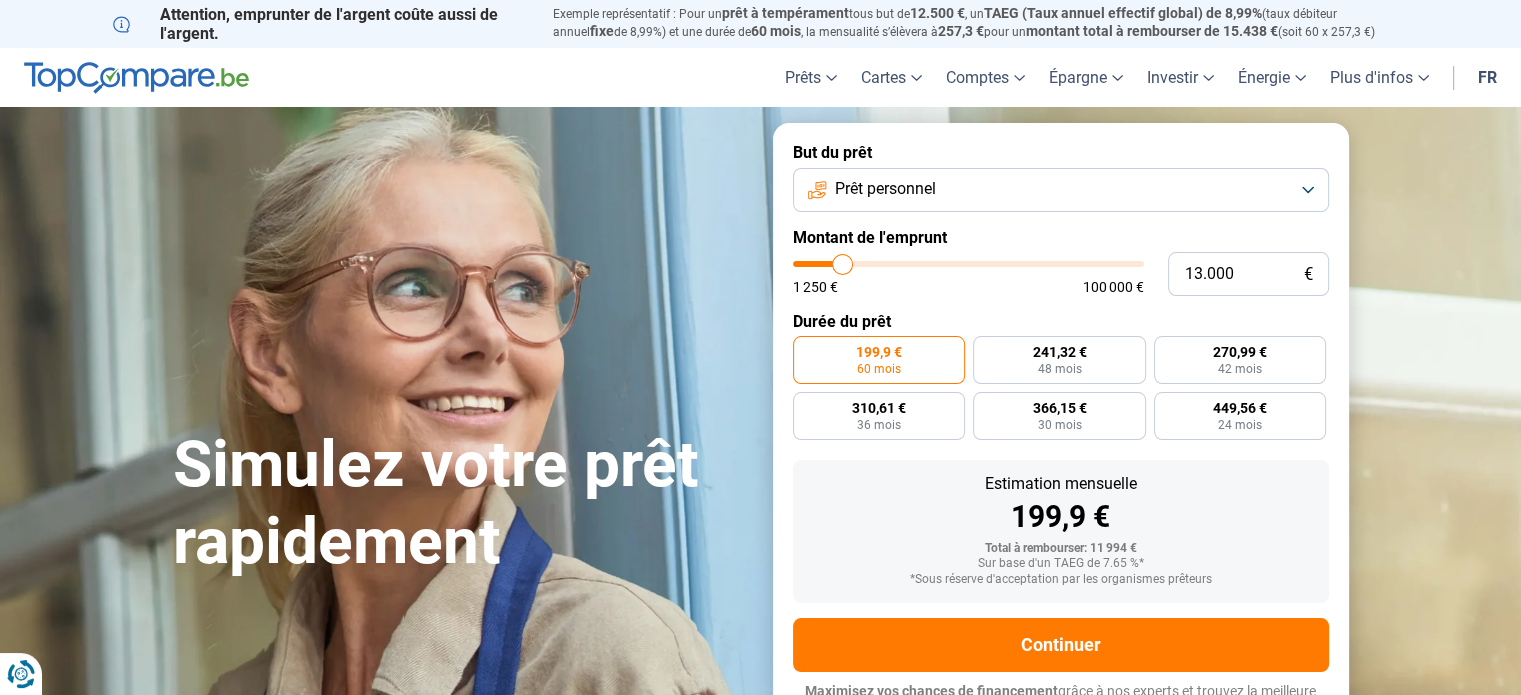 type on "12.750" 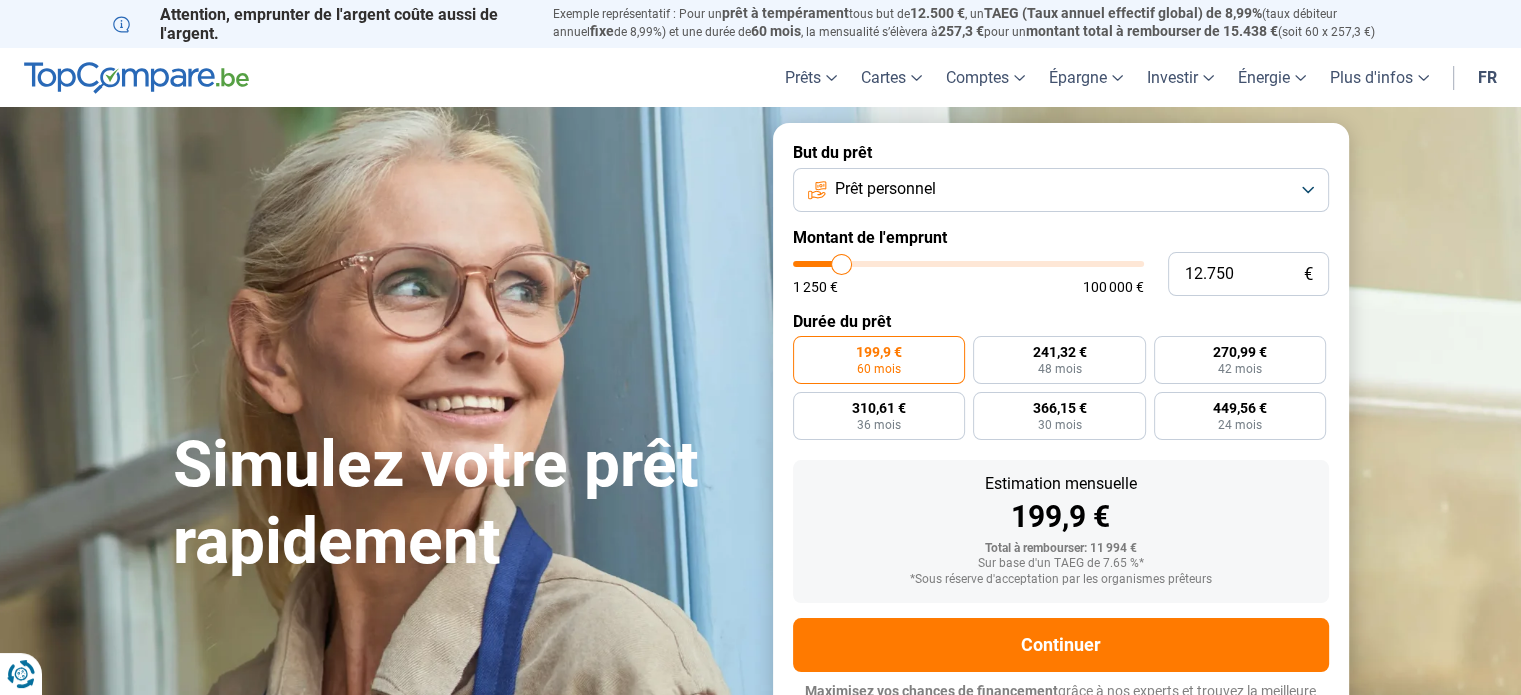 type on "12.500" 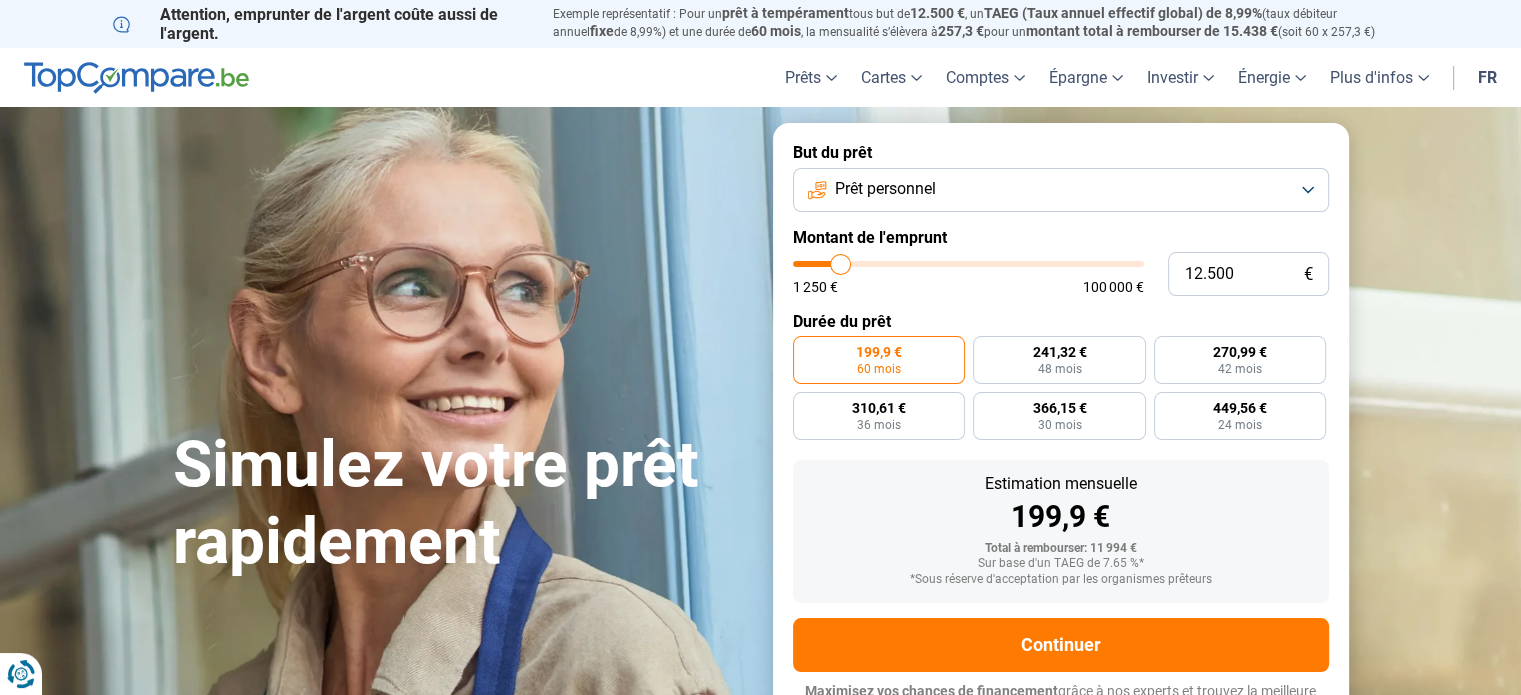 type on "12.250" 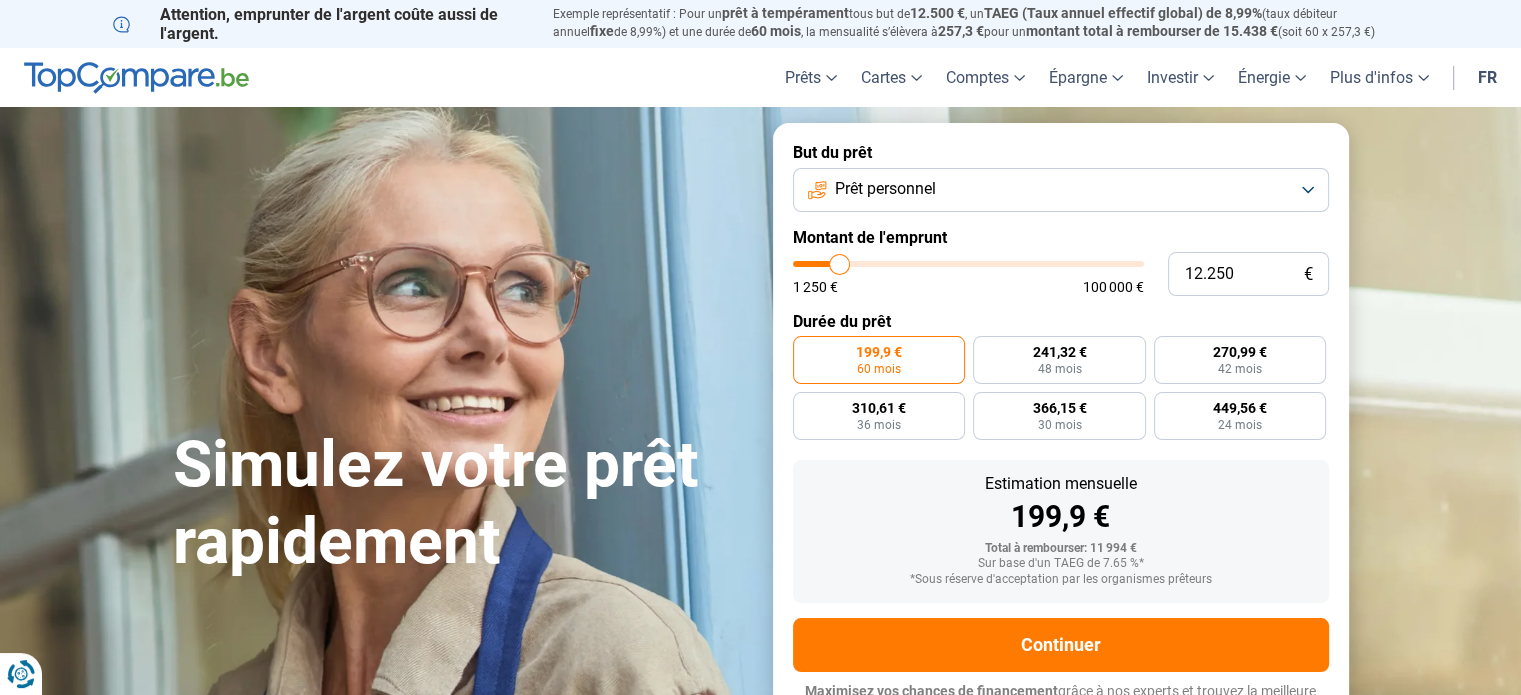 type on "12.000" 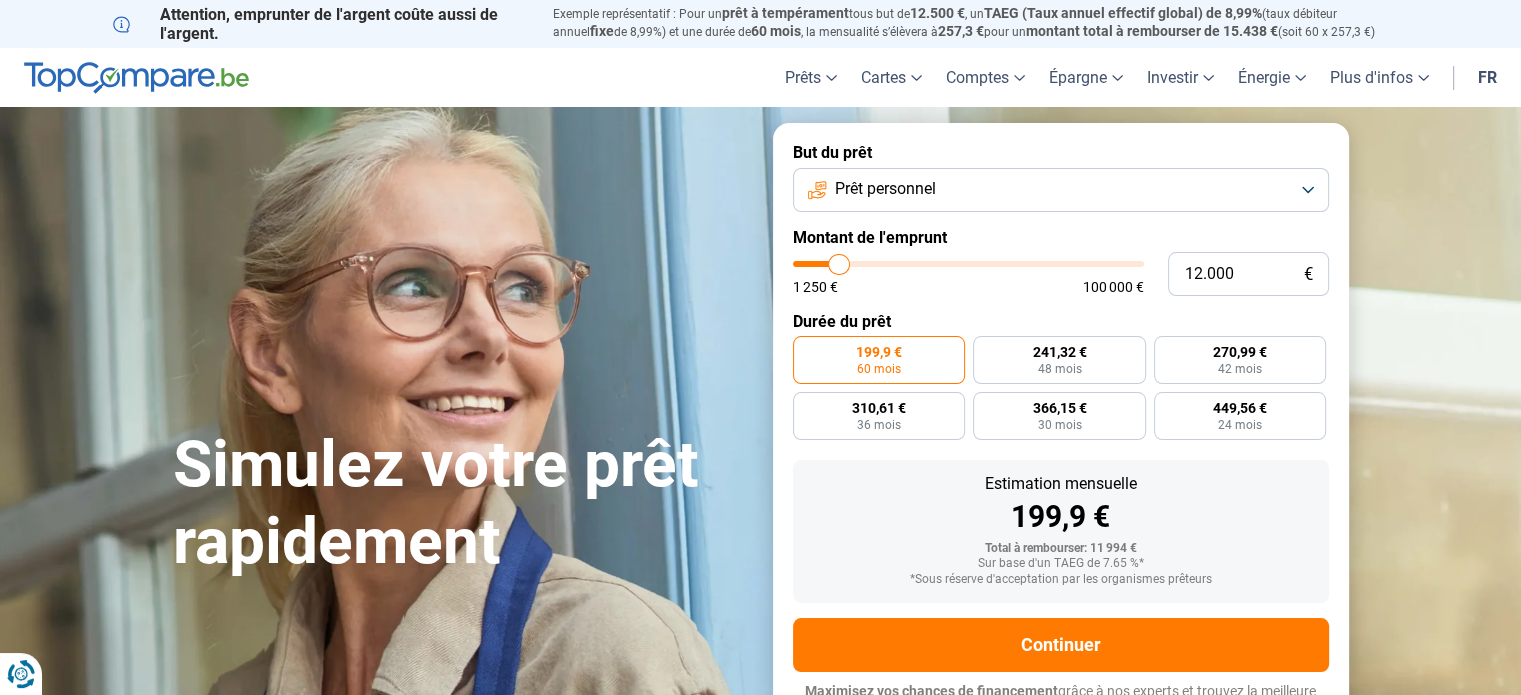 type on "11.750" 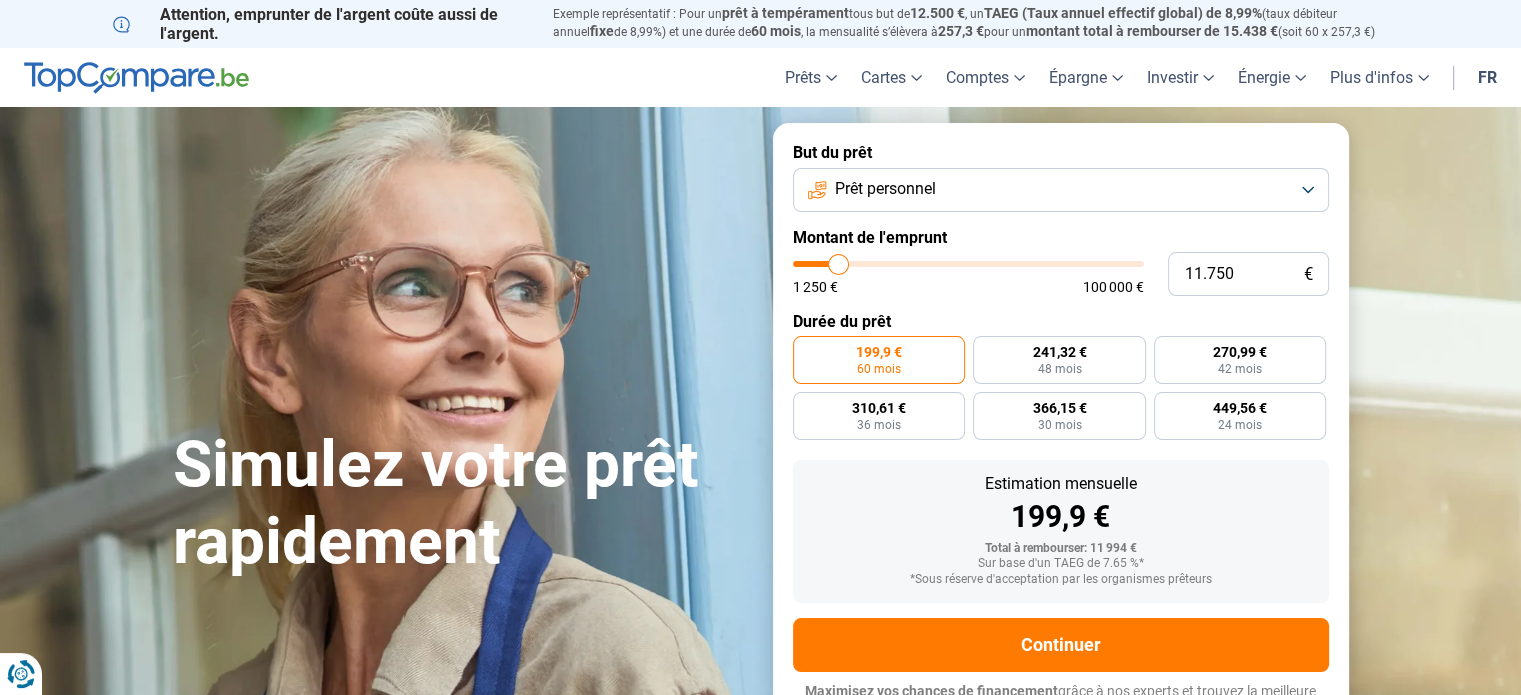 type on "11.500" 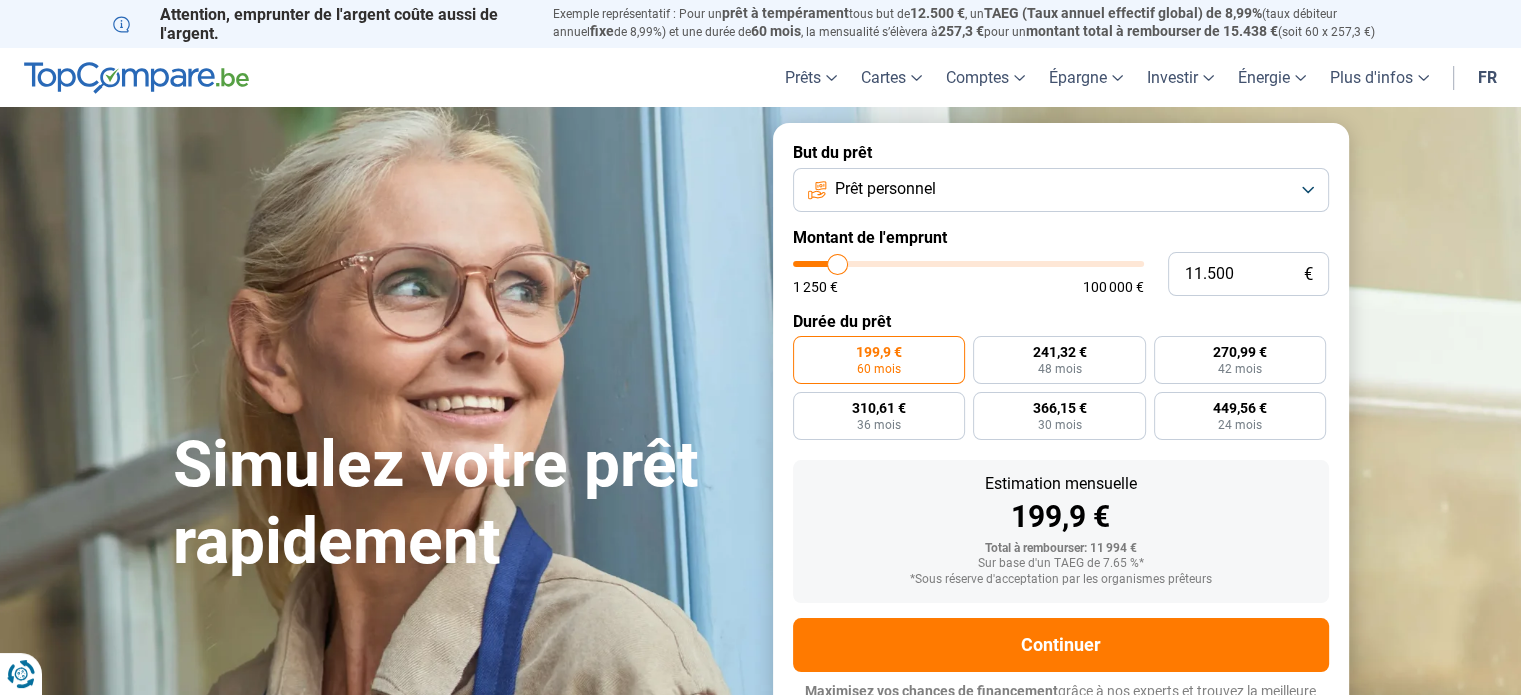 type on "11.000" 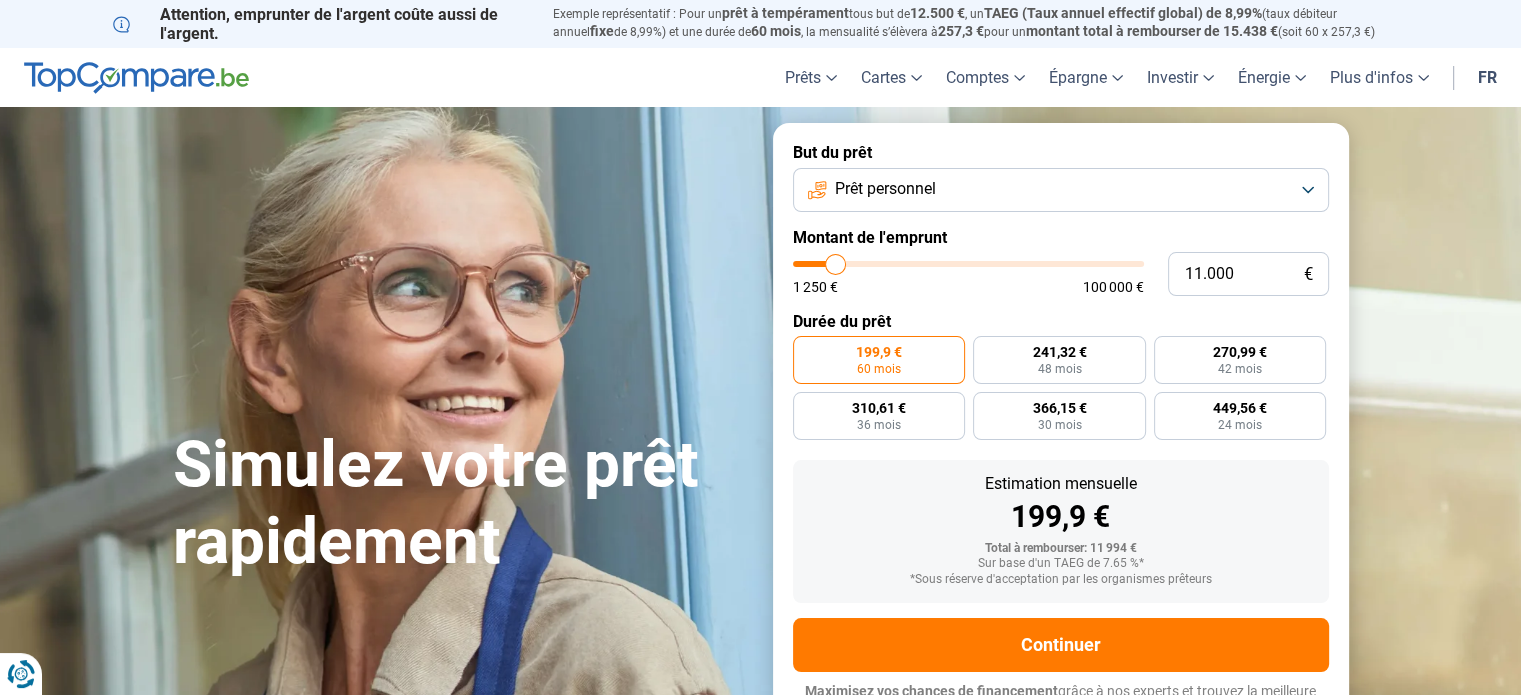 type on "10.750" 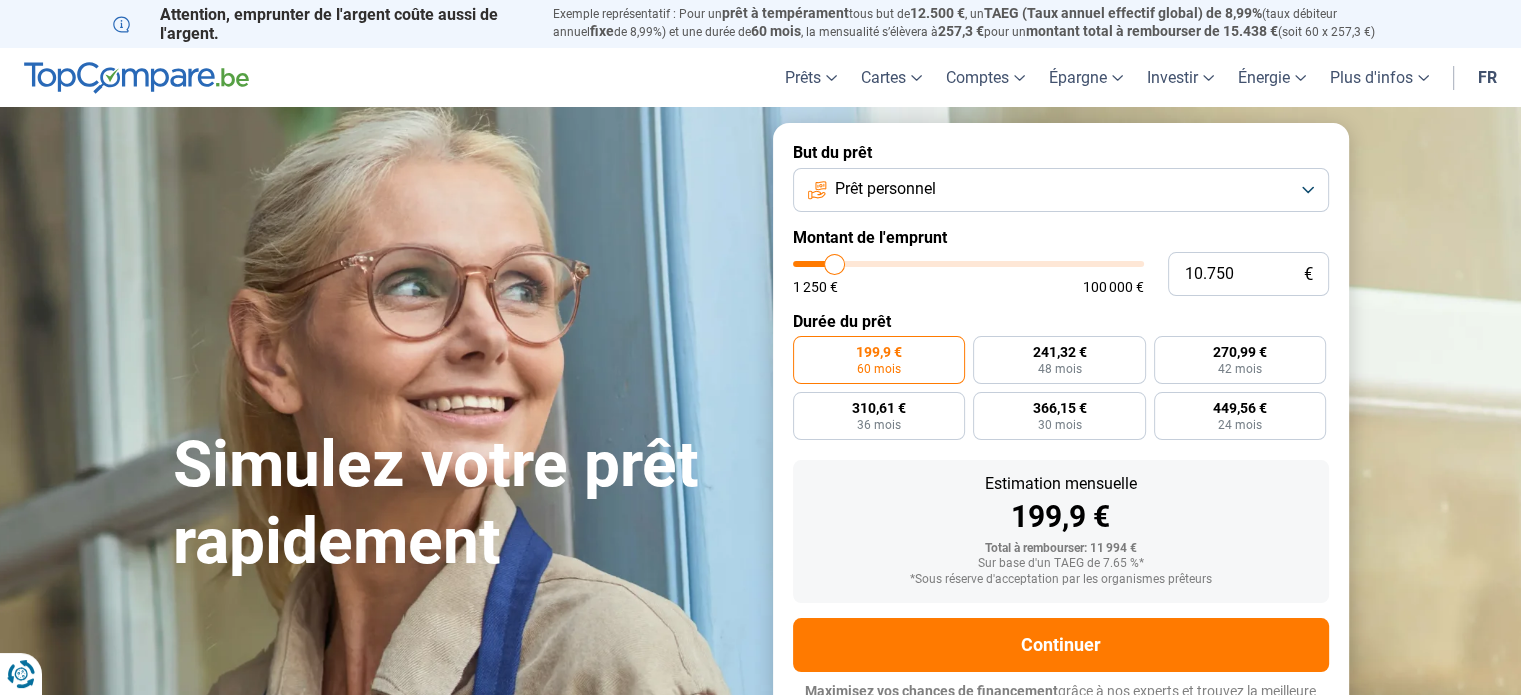 type on "10.500" 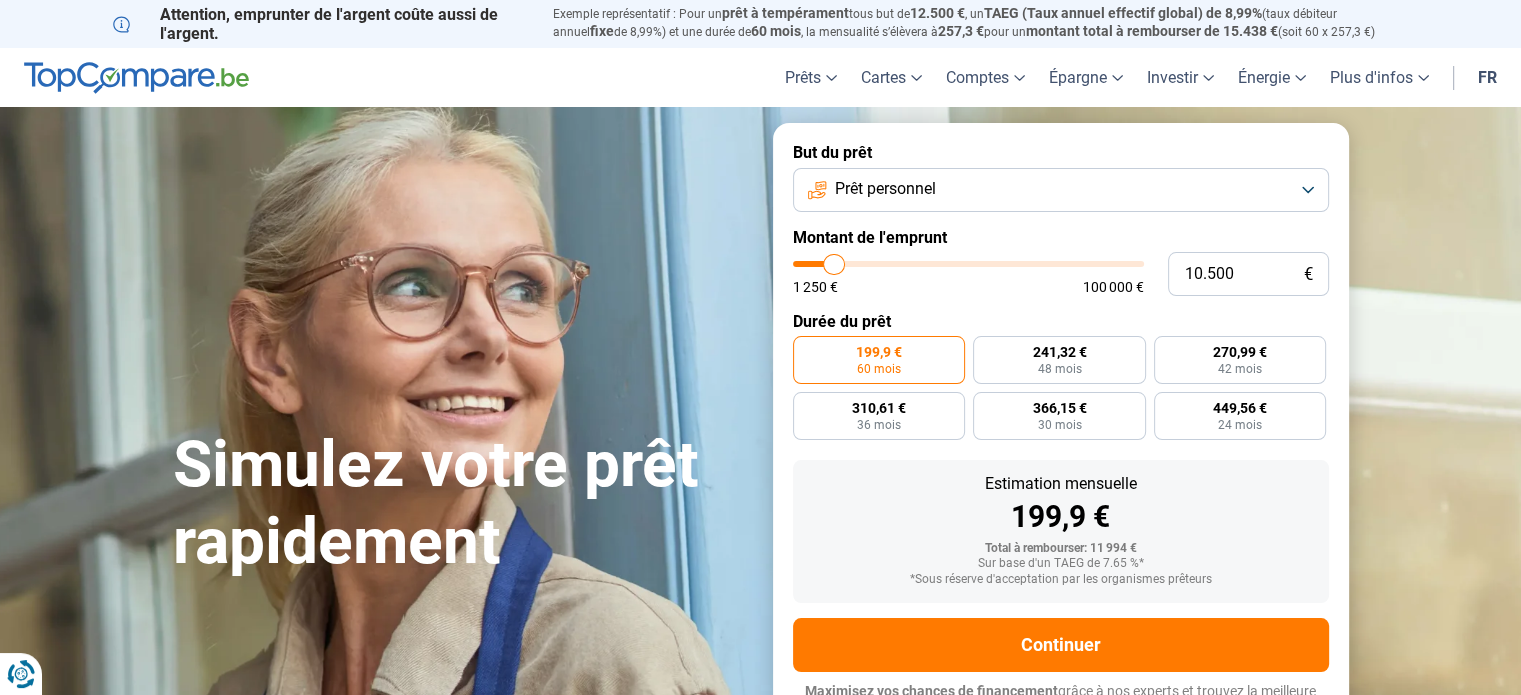 type on "10.250" 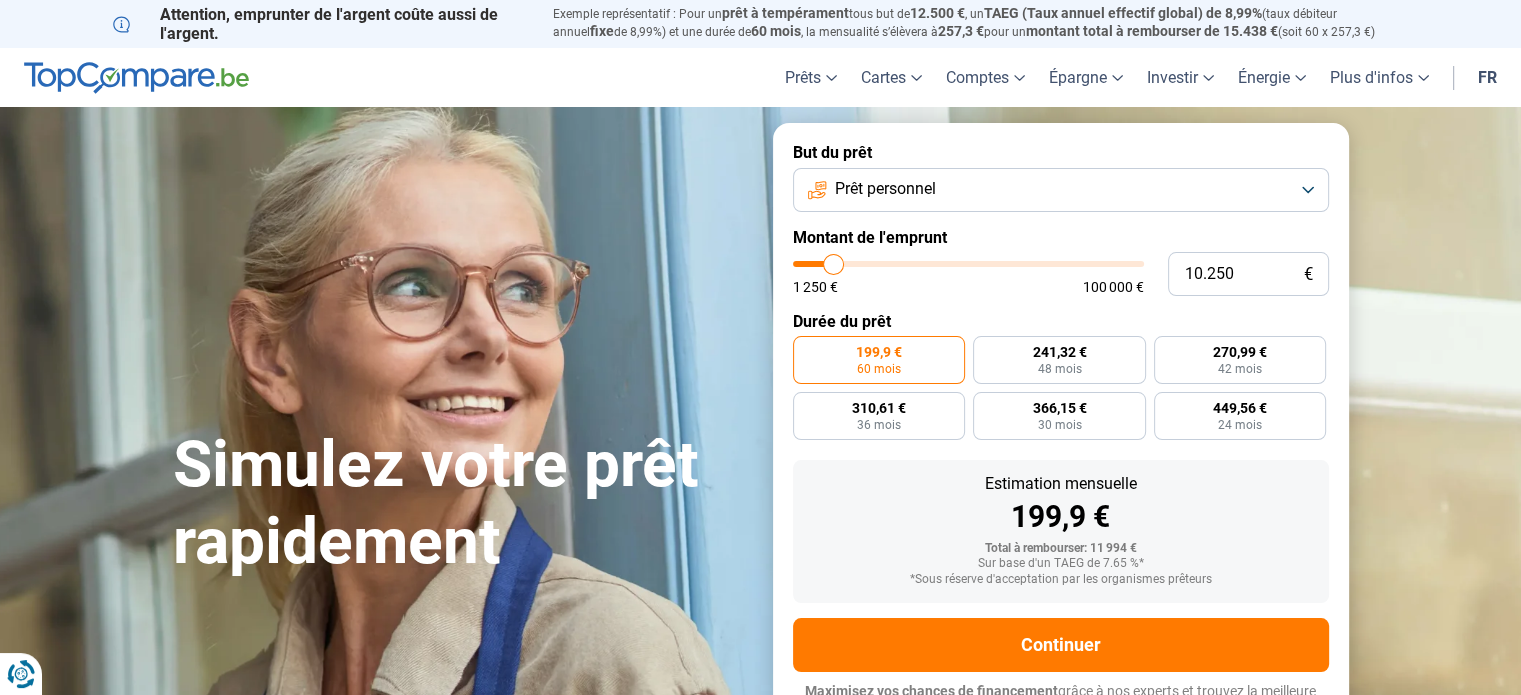 type on "10.000" 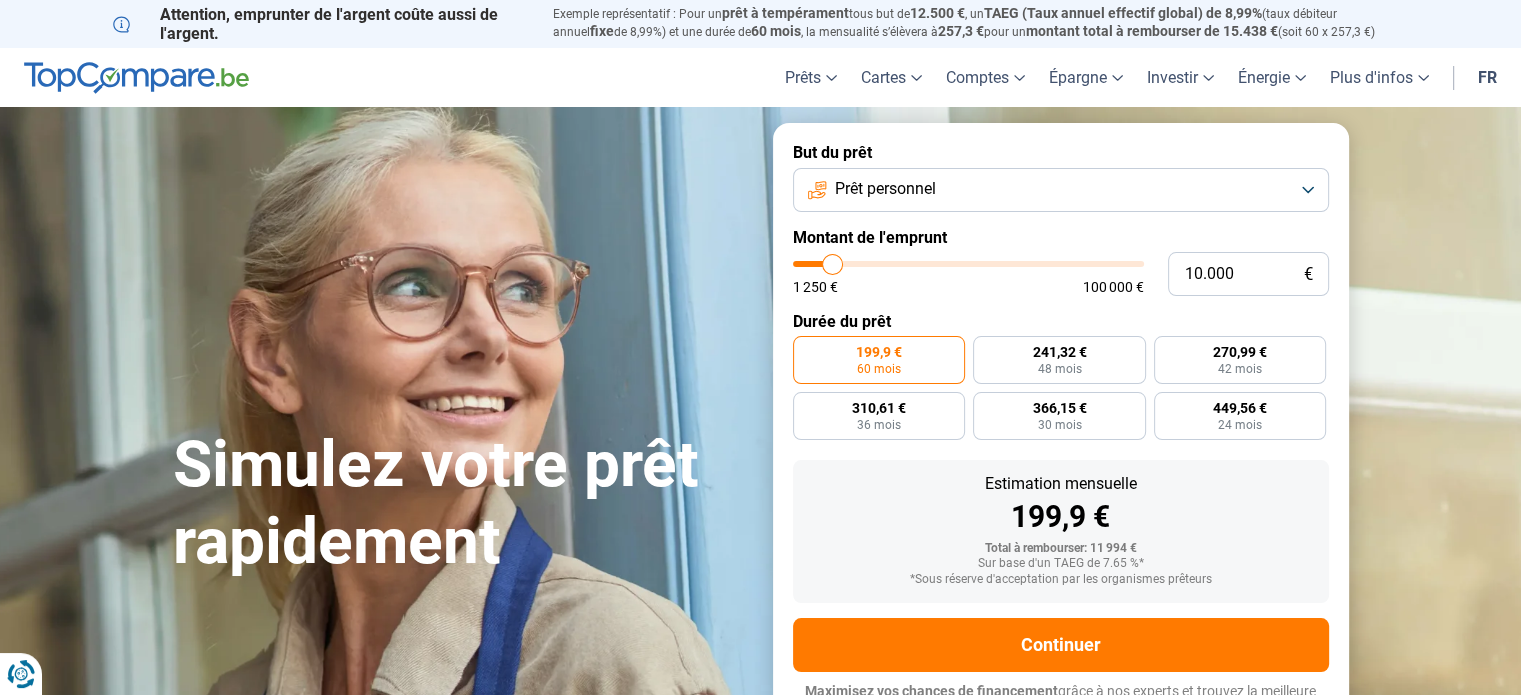 type on "9.750" 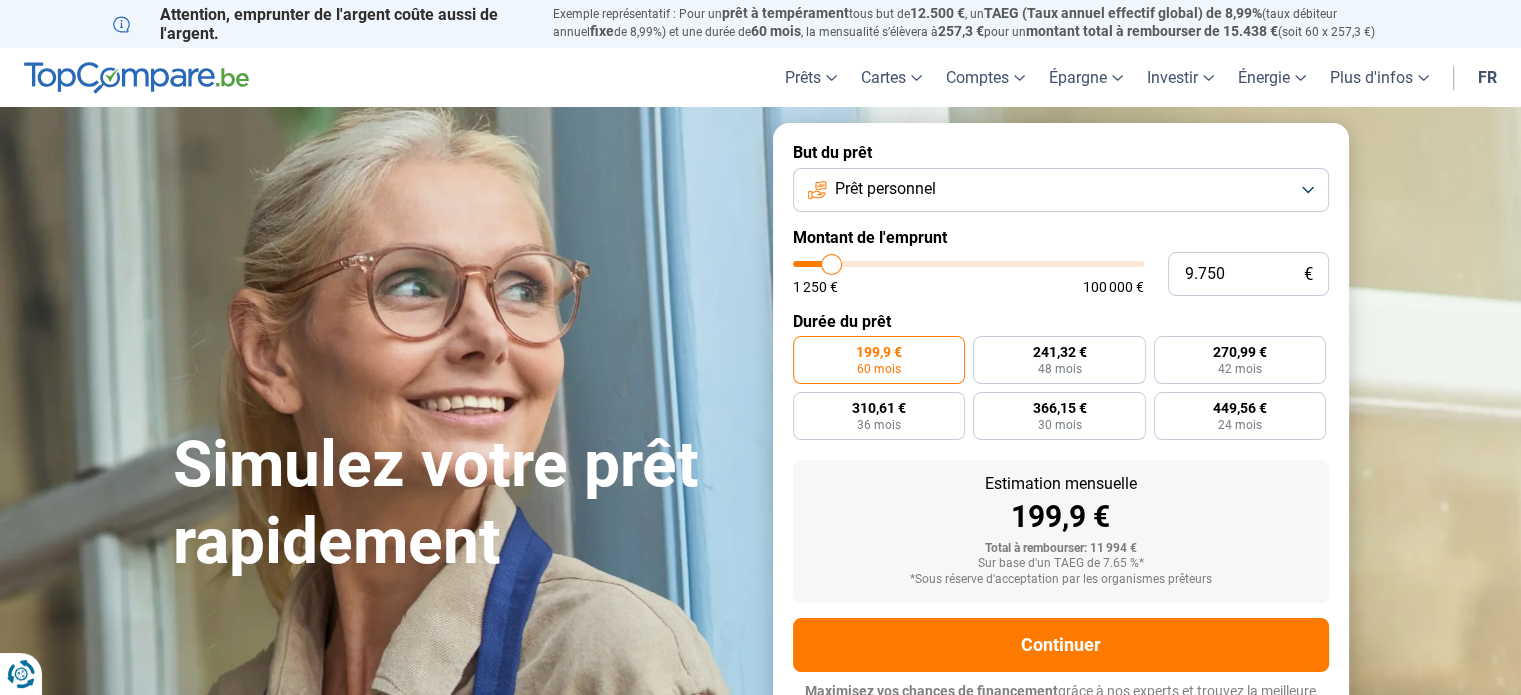 type on "9.500" 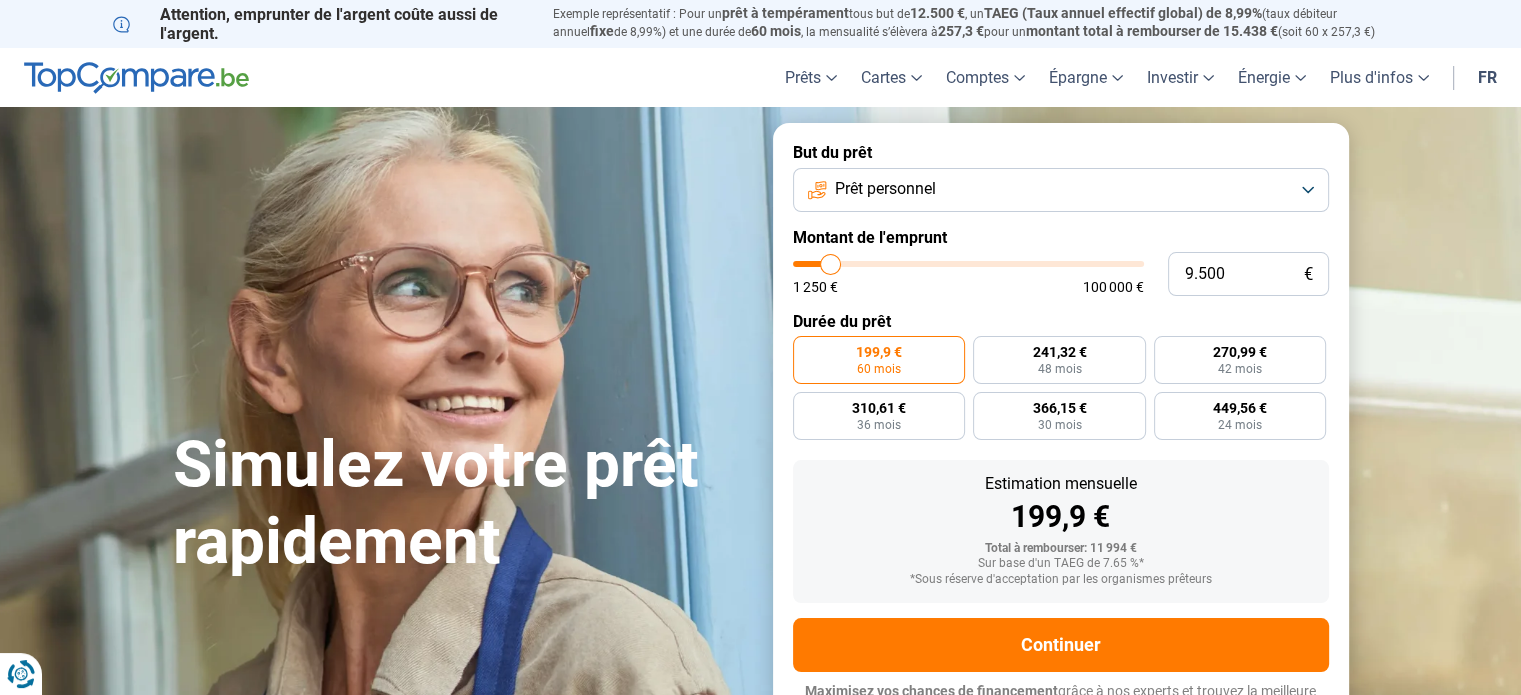 type on "9.000" 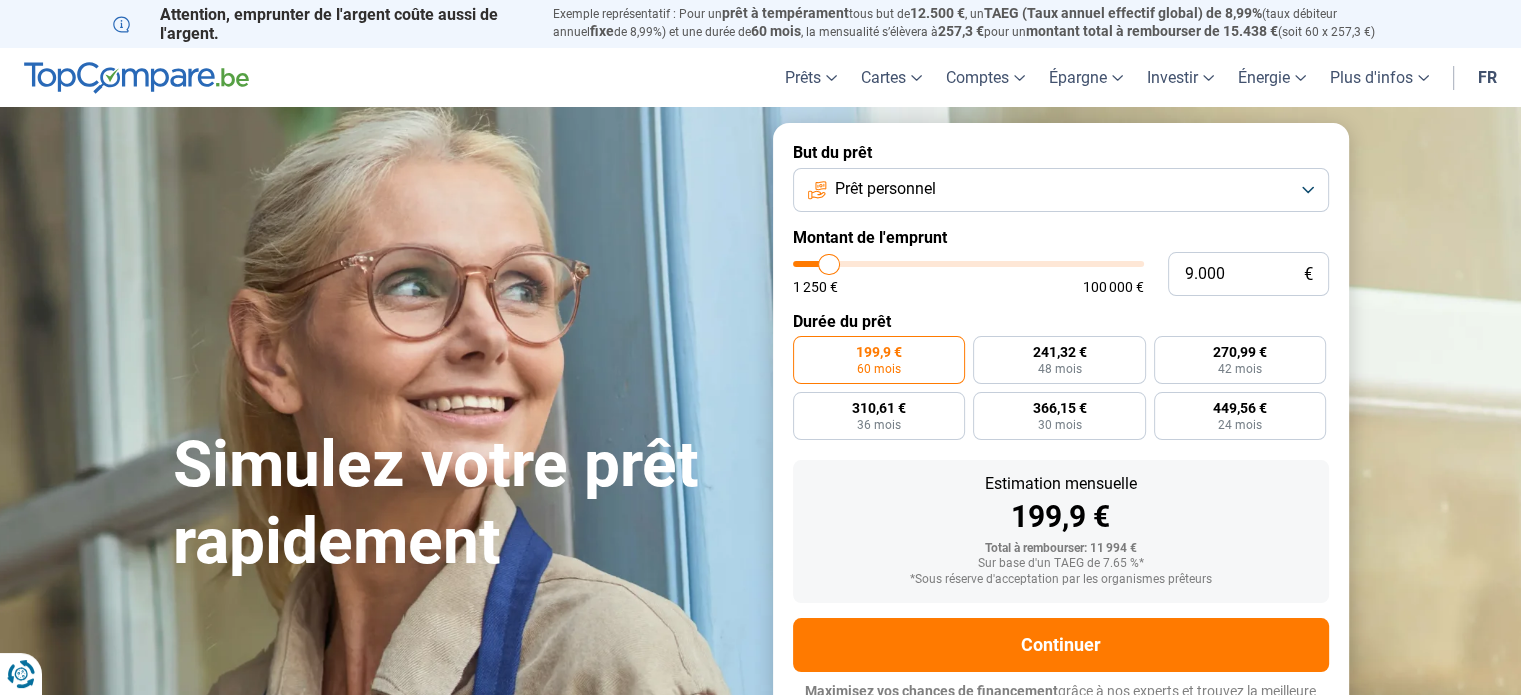 type on "8.750" 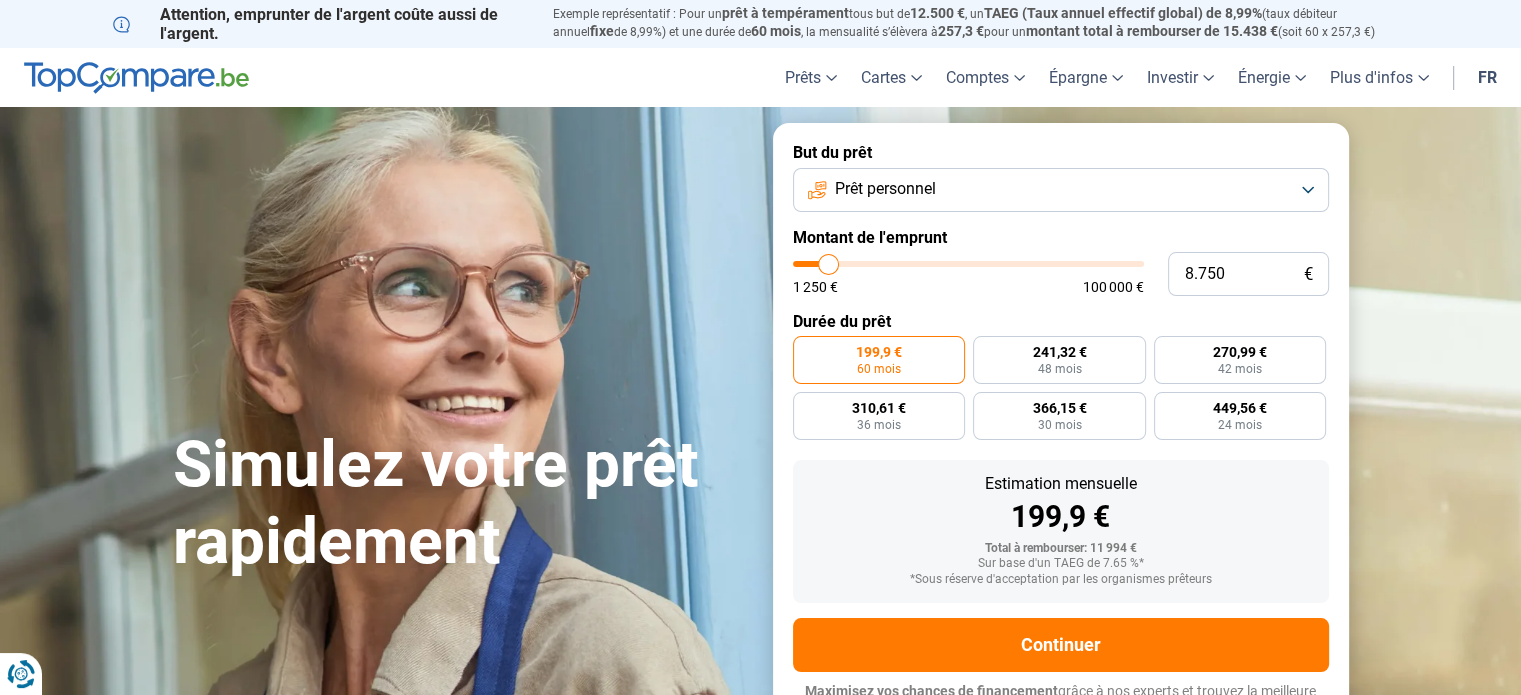 type on "8.500" 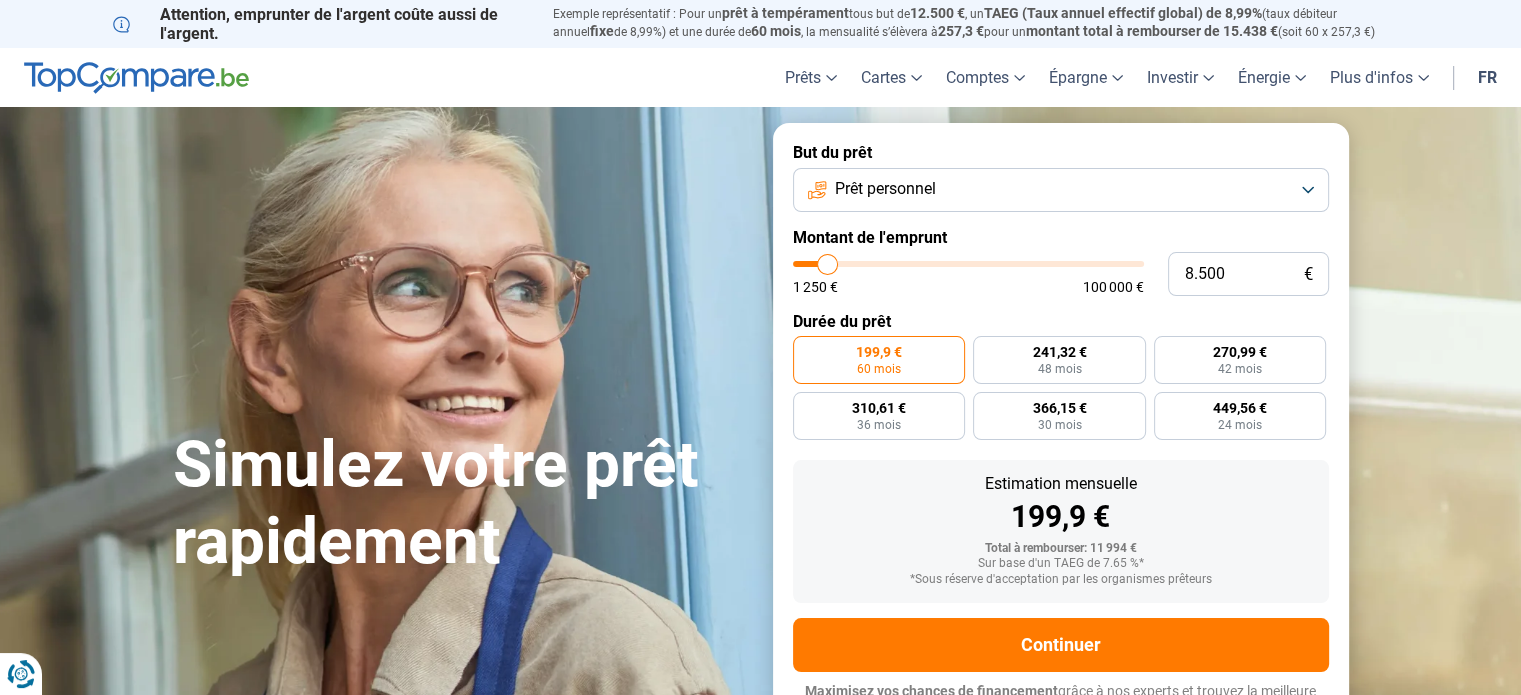 type on "8.250" 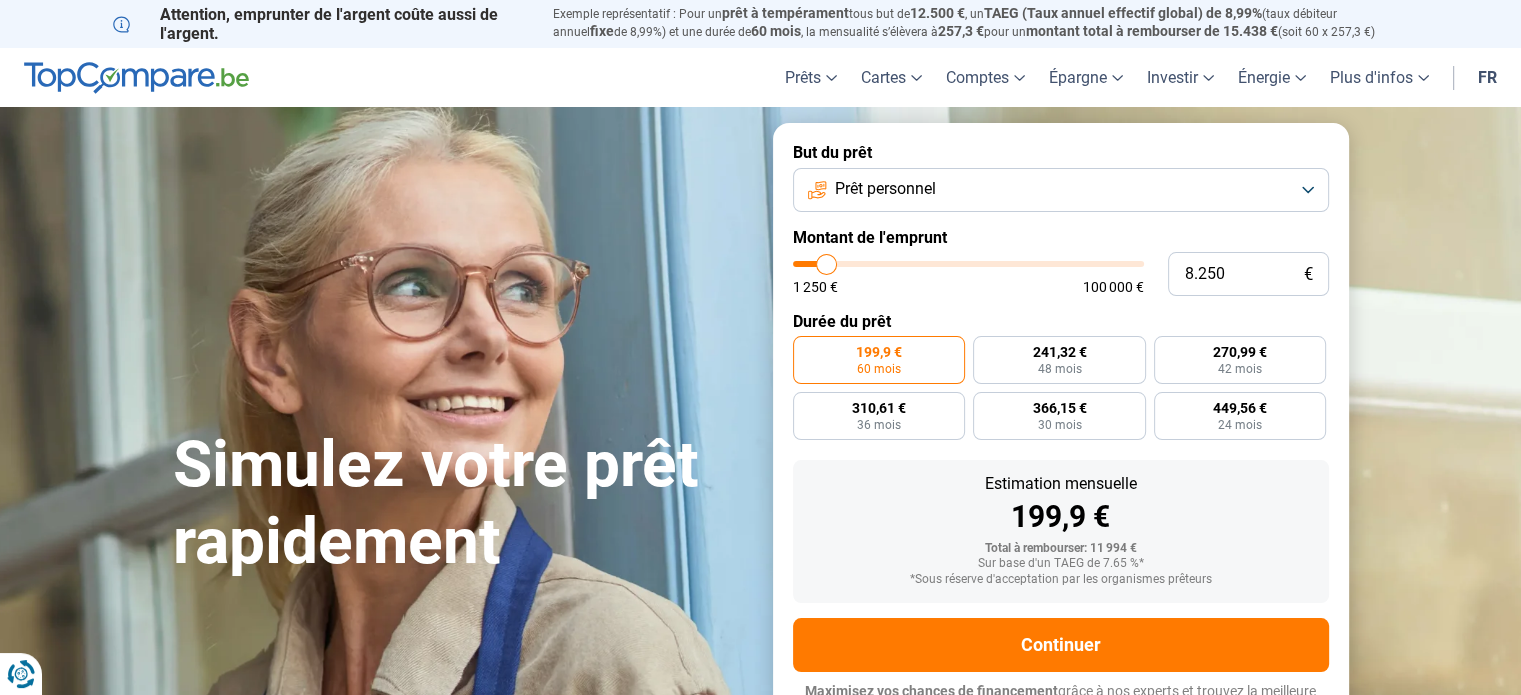 type on "8.000" 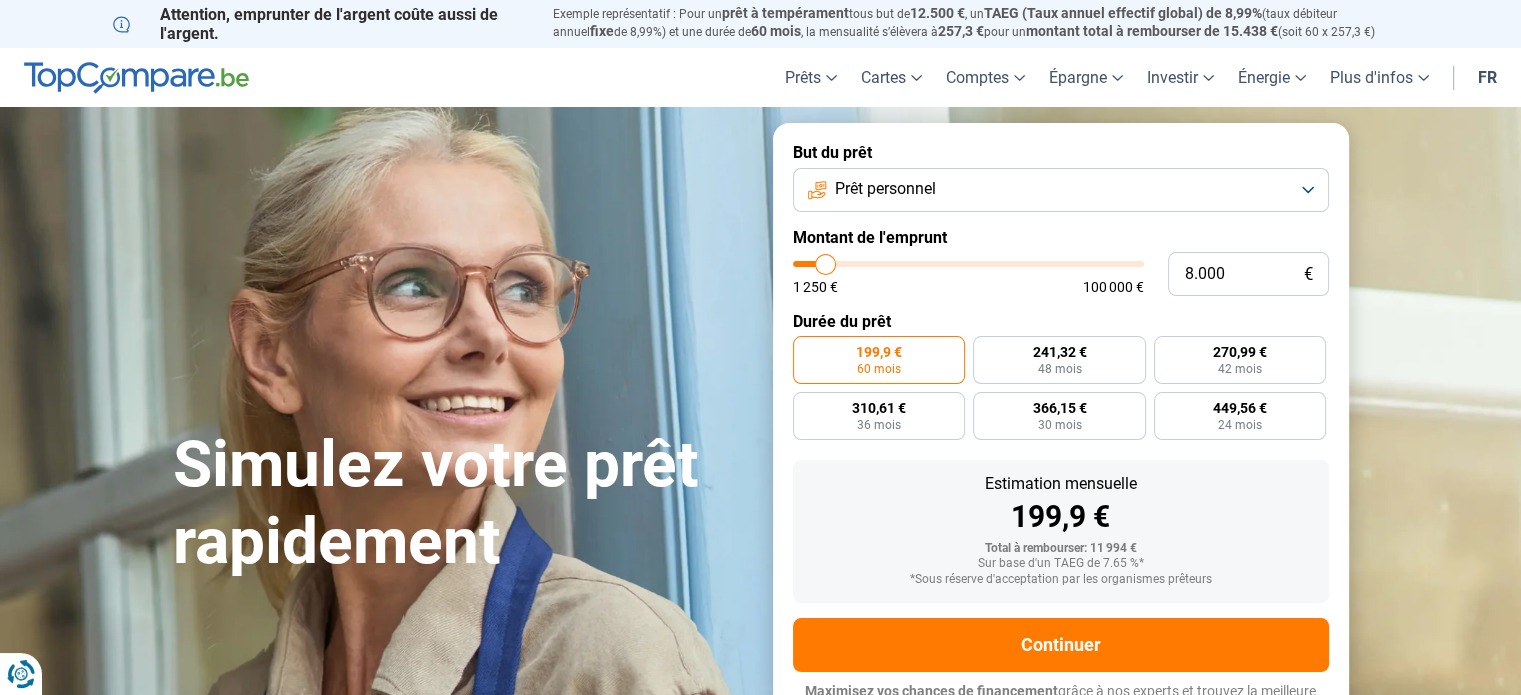 type on "7.750" 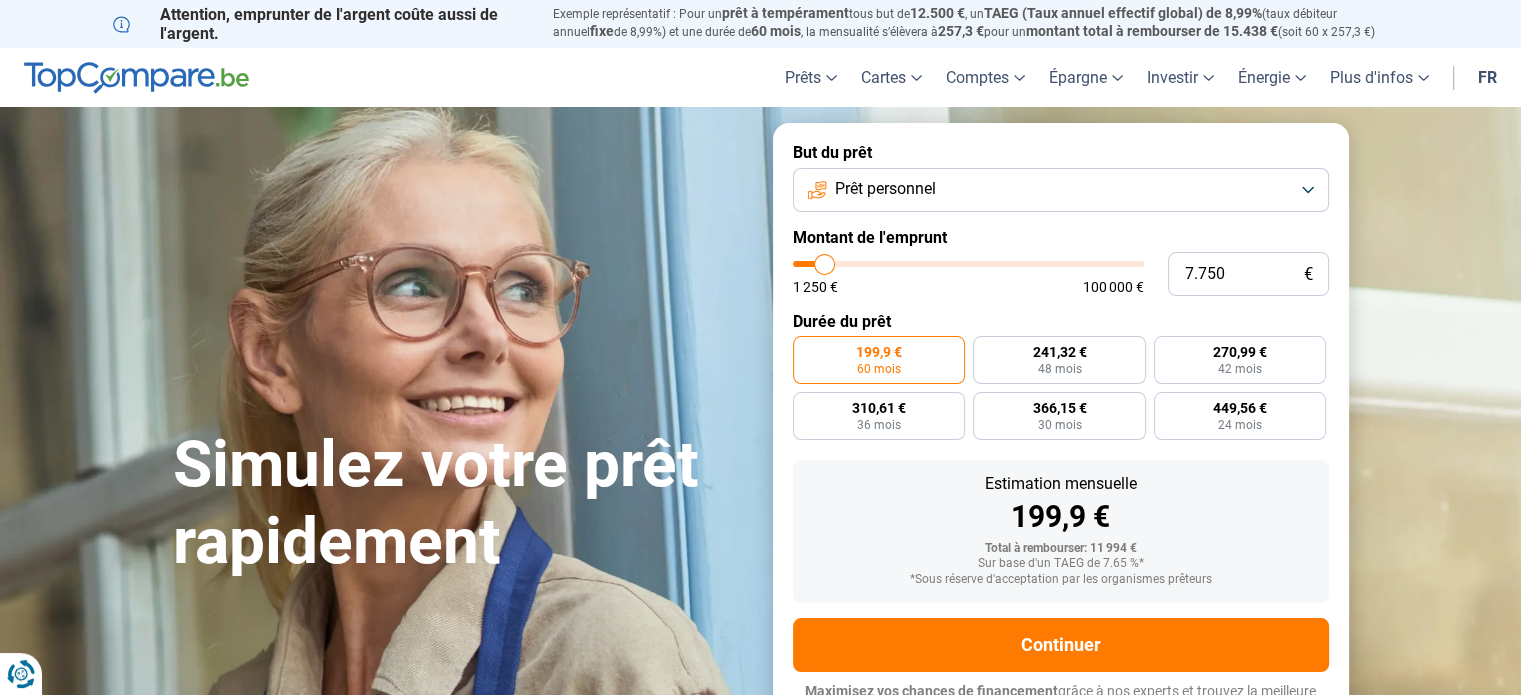 type on "7.500" 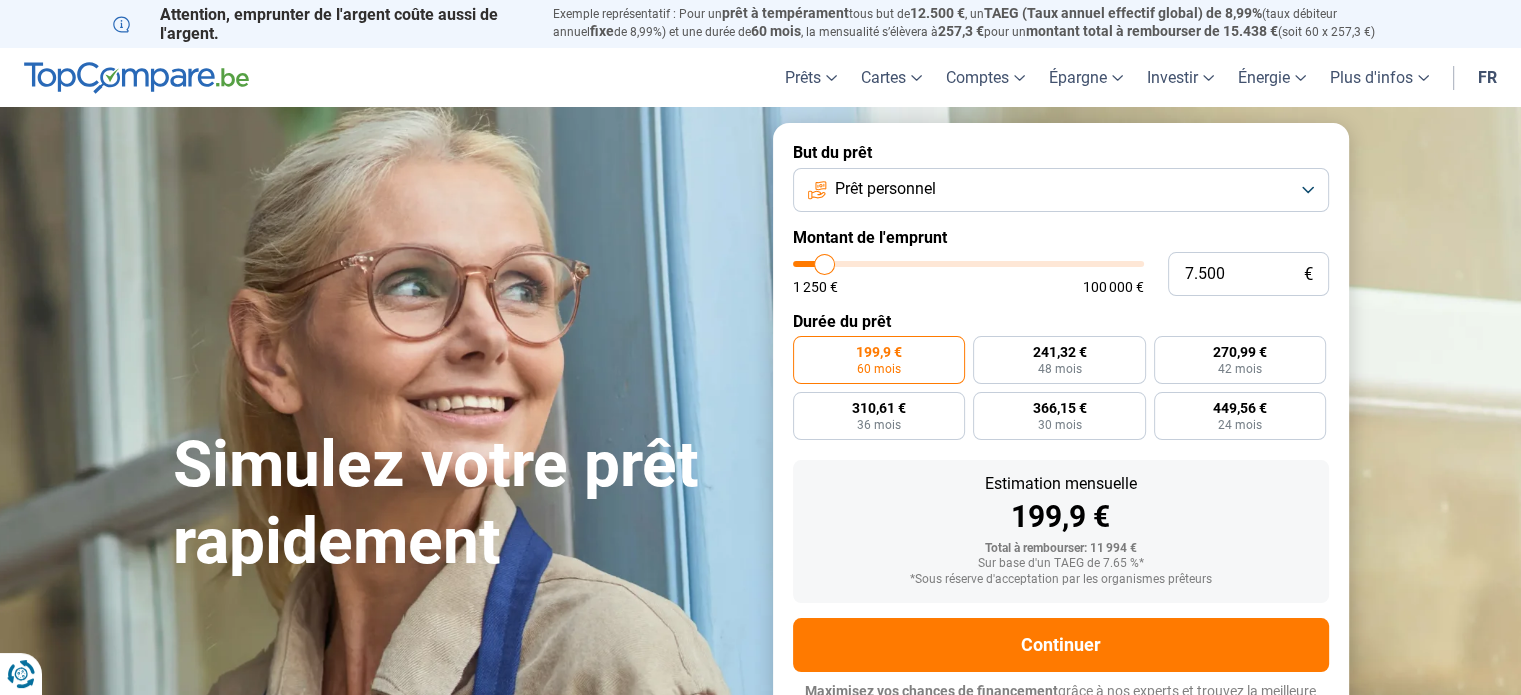 type on "7500" 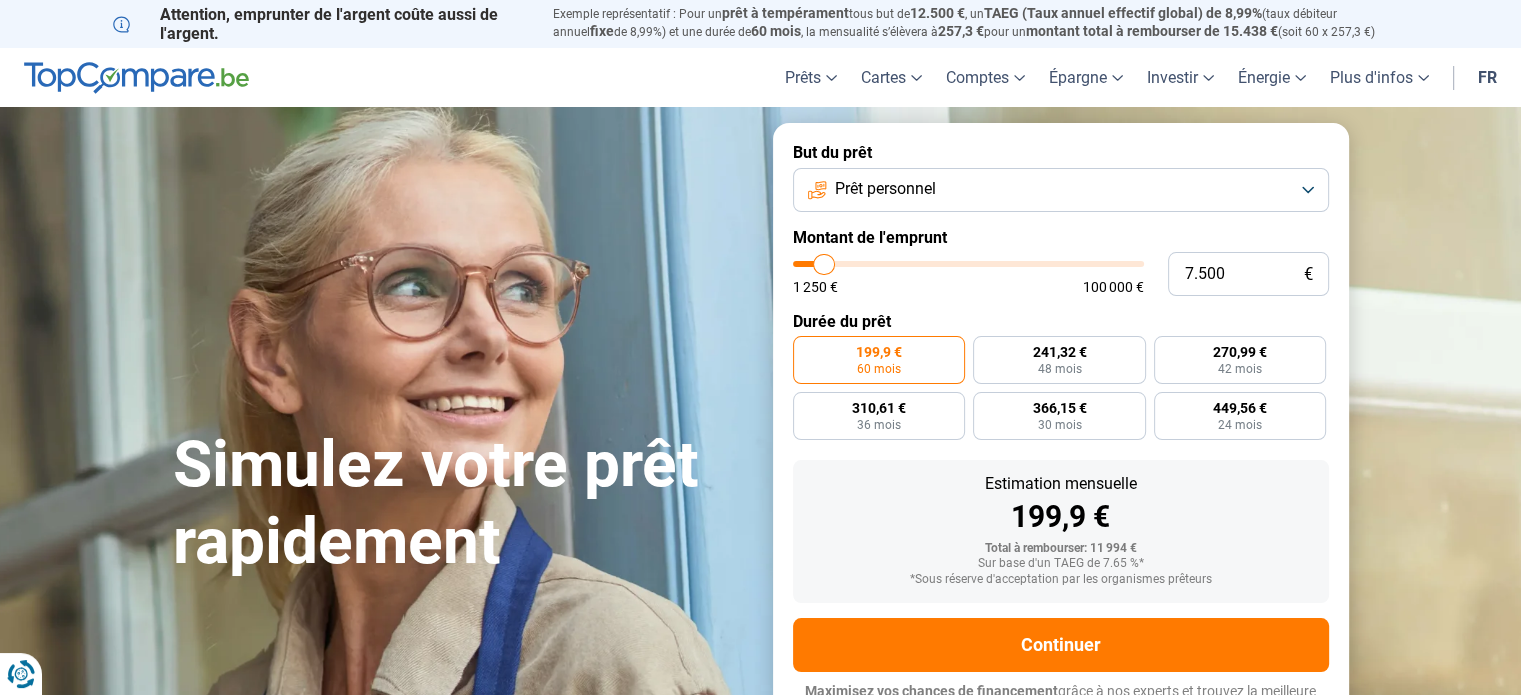 type on "7.250" 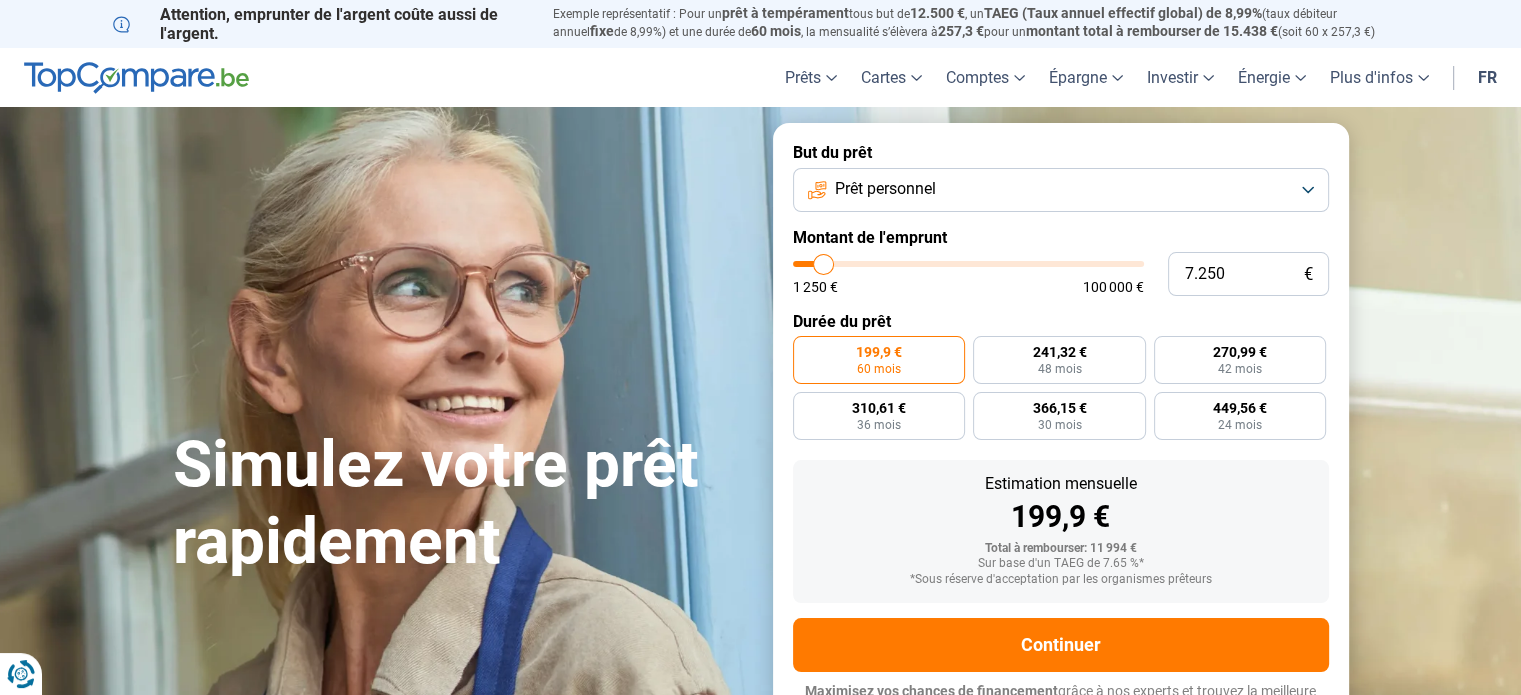 type on "7.000" 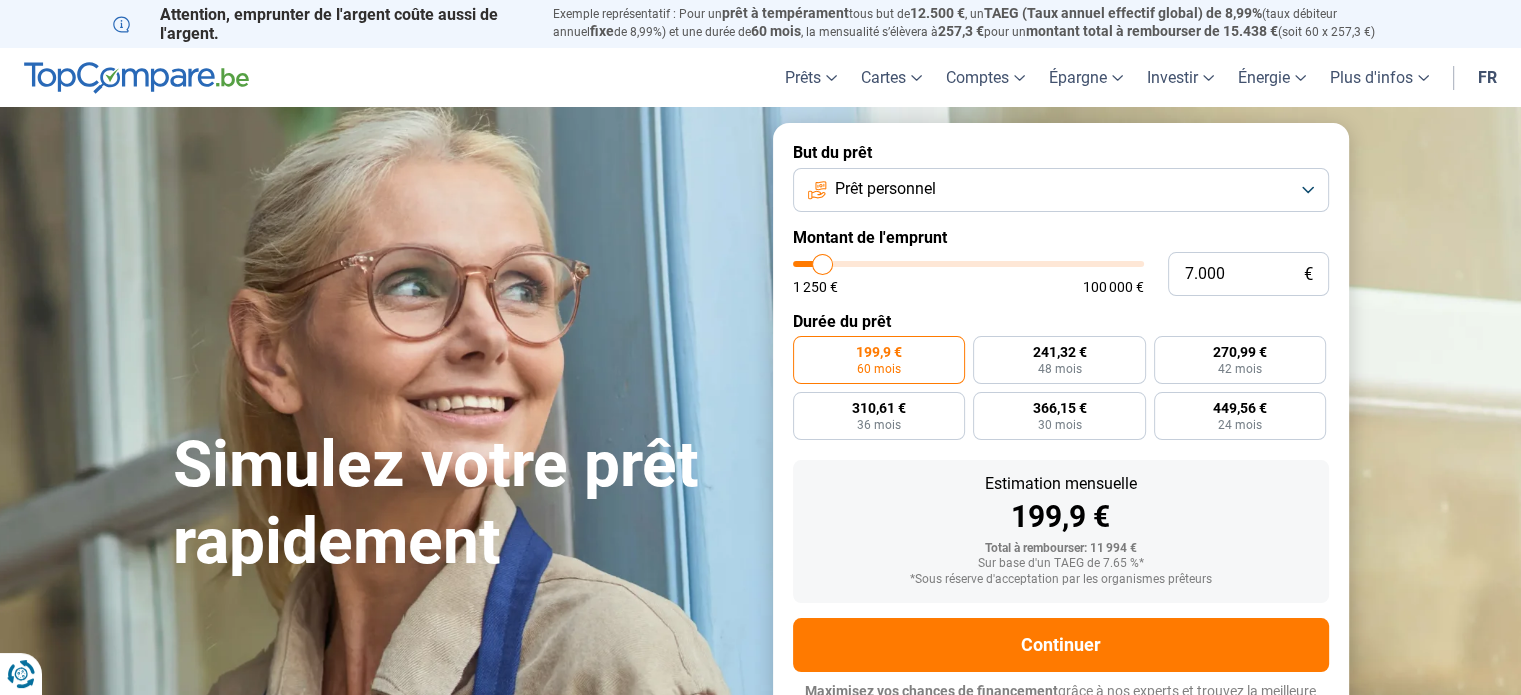 type on "6.750" 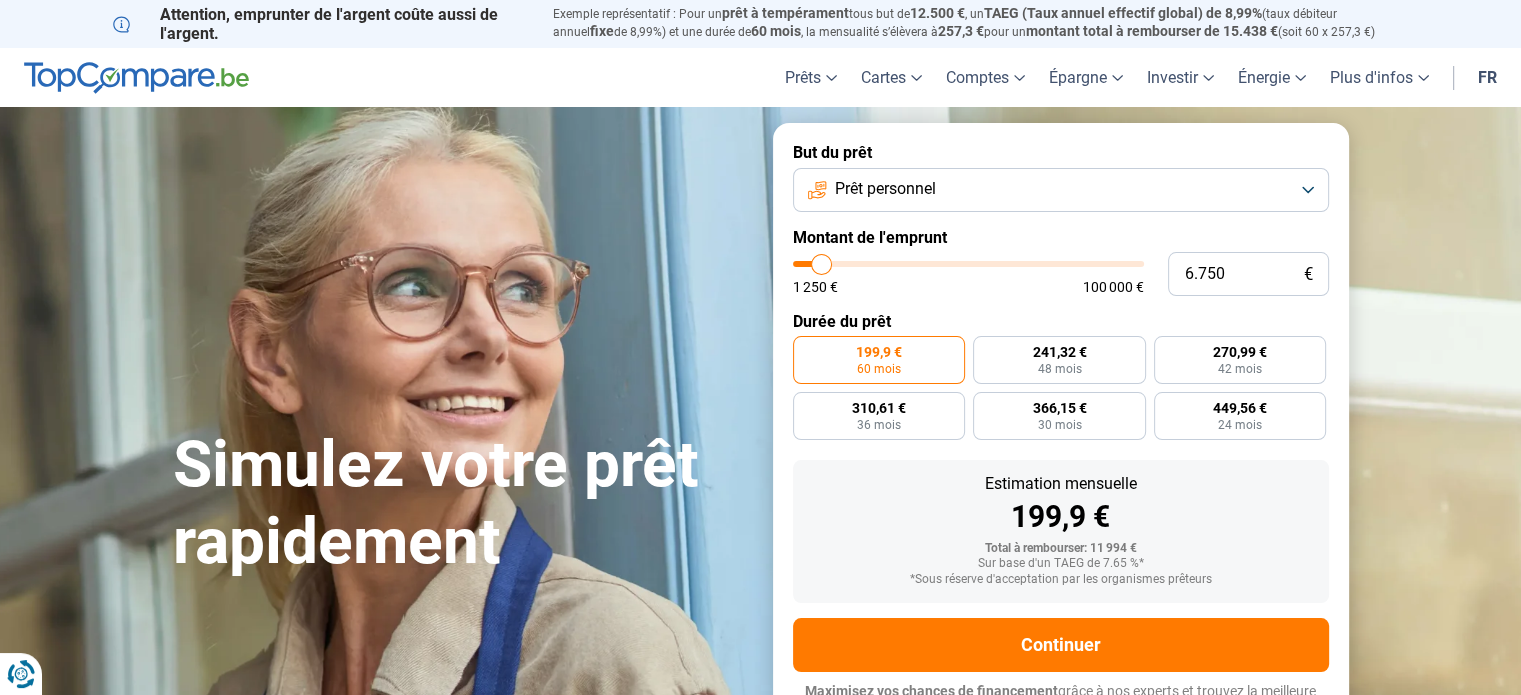 type on "6.500" 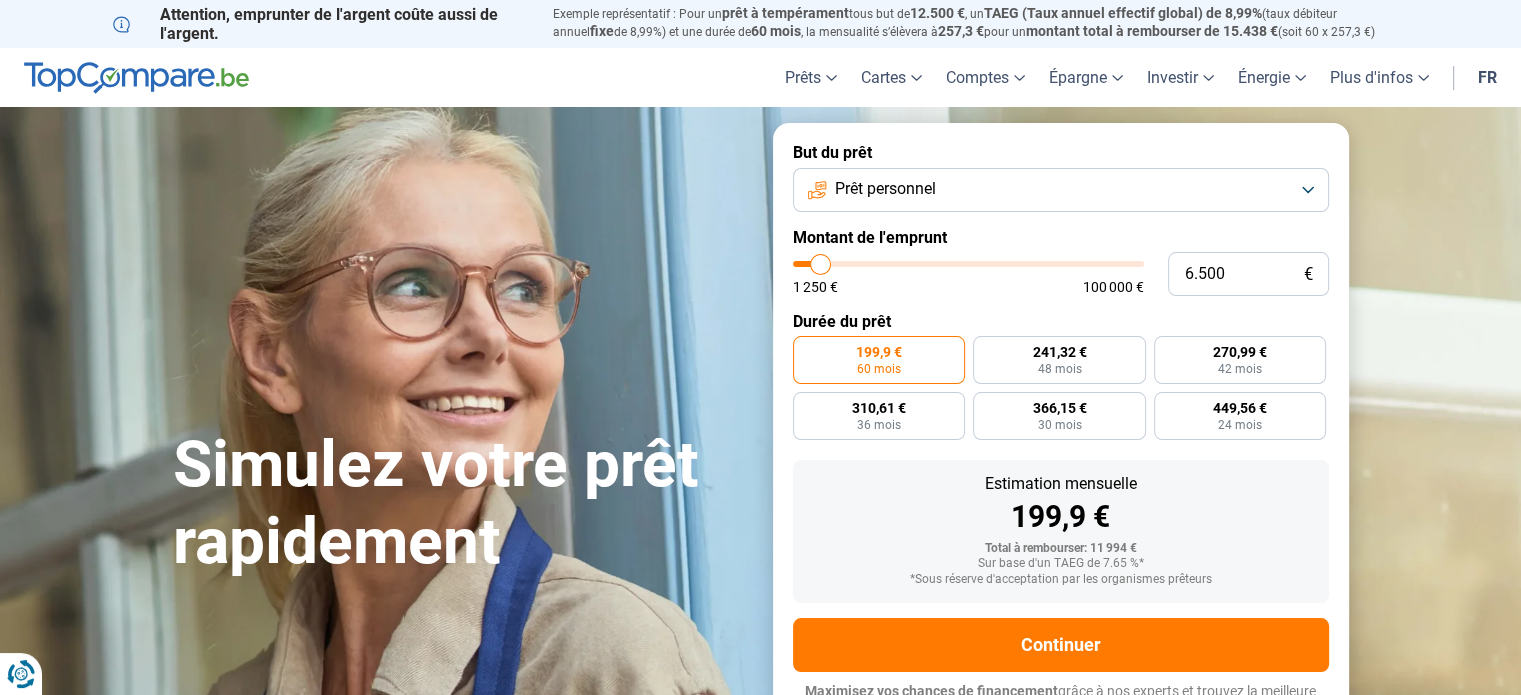 type on "6.250" 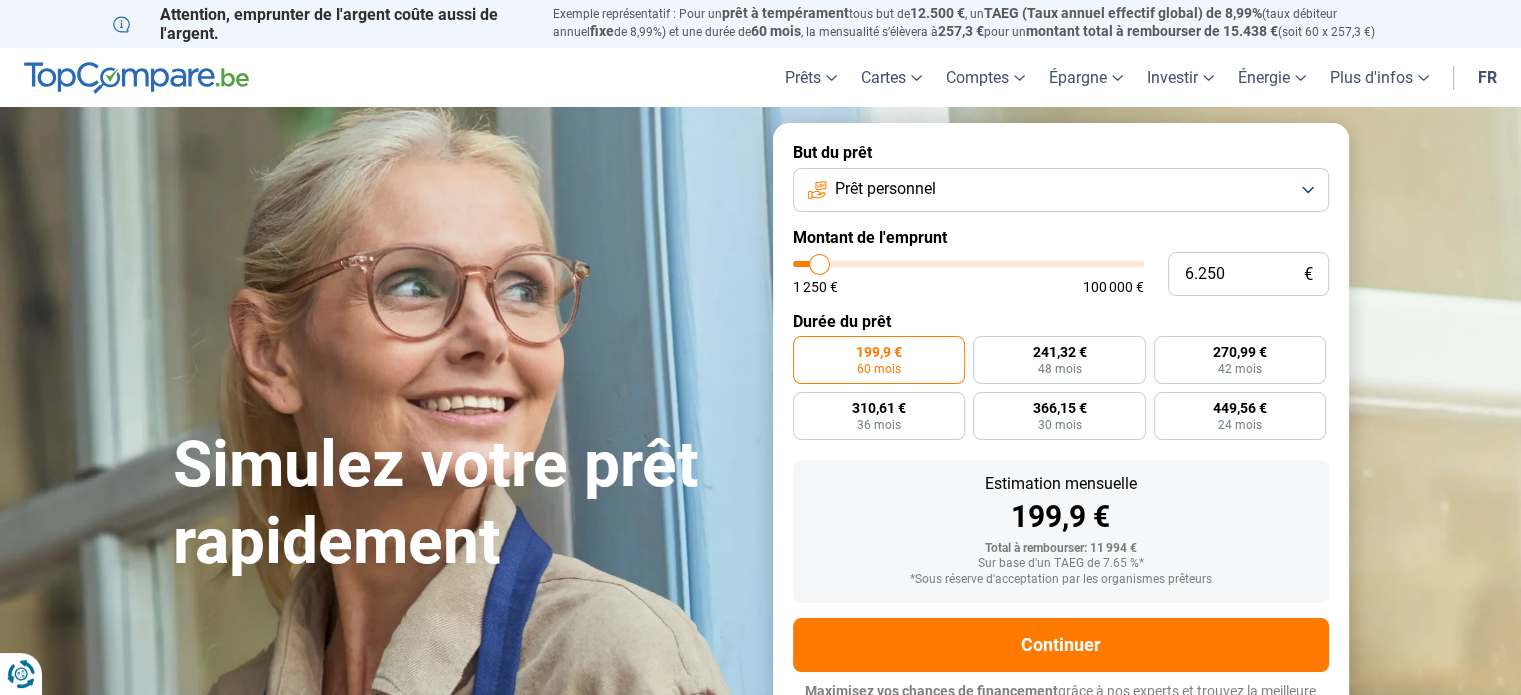 type on "6.000" 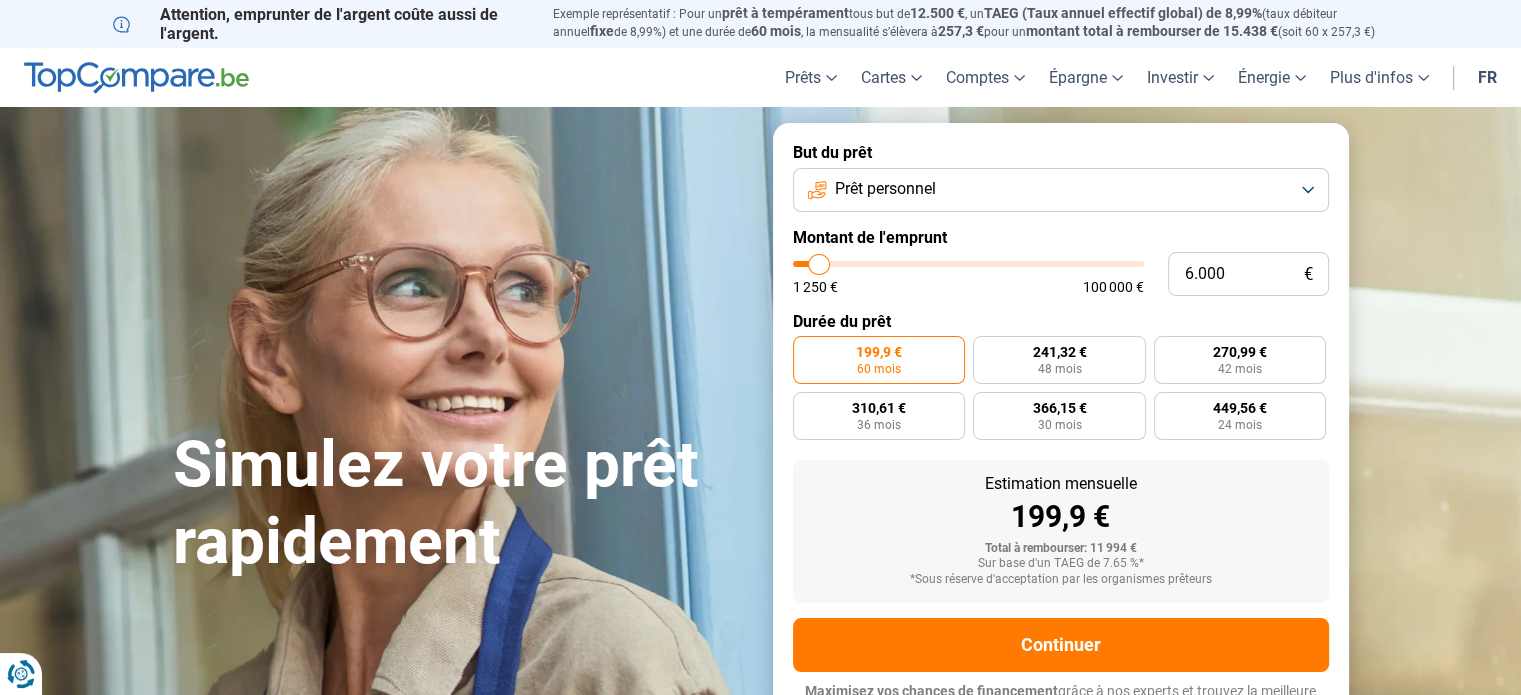 type on "5.750" 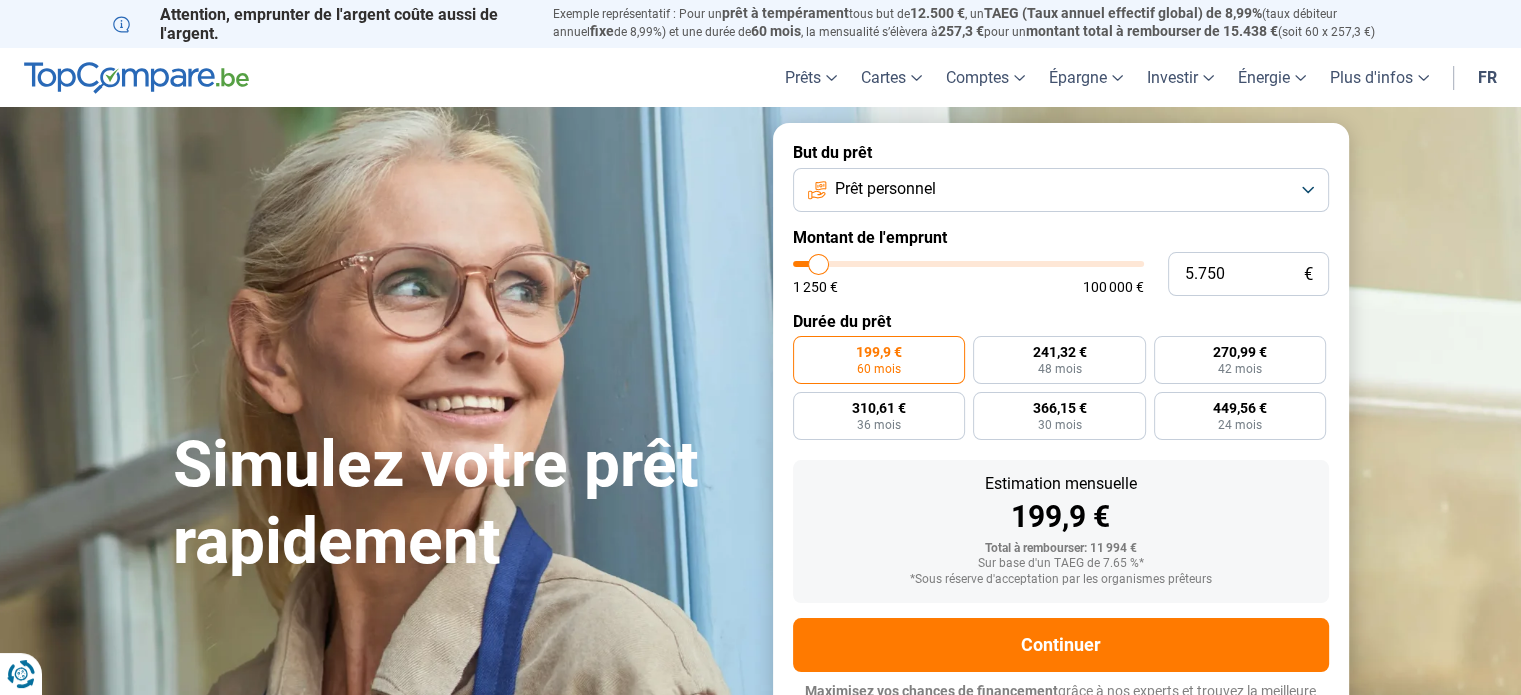 type 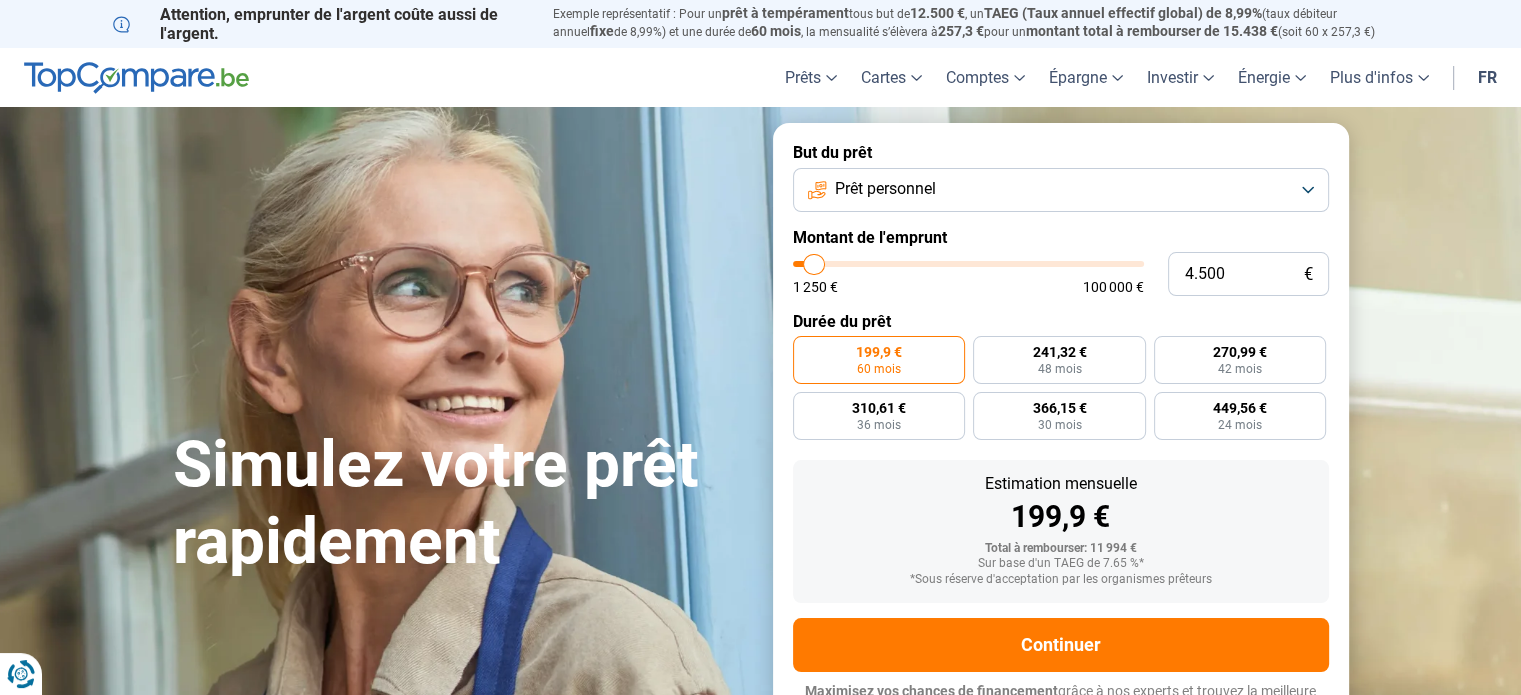 drag, startPoint x: 837, startPoint y: 268, endPoint x: 814, endPoint y: 276, distance: 24.351591 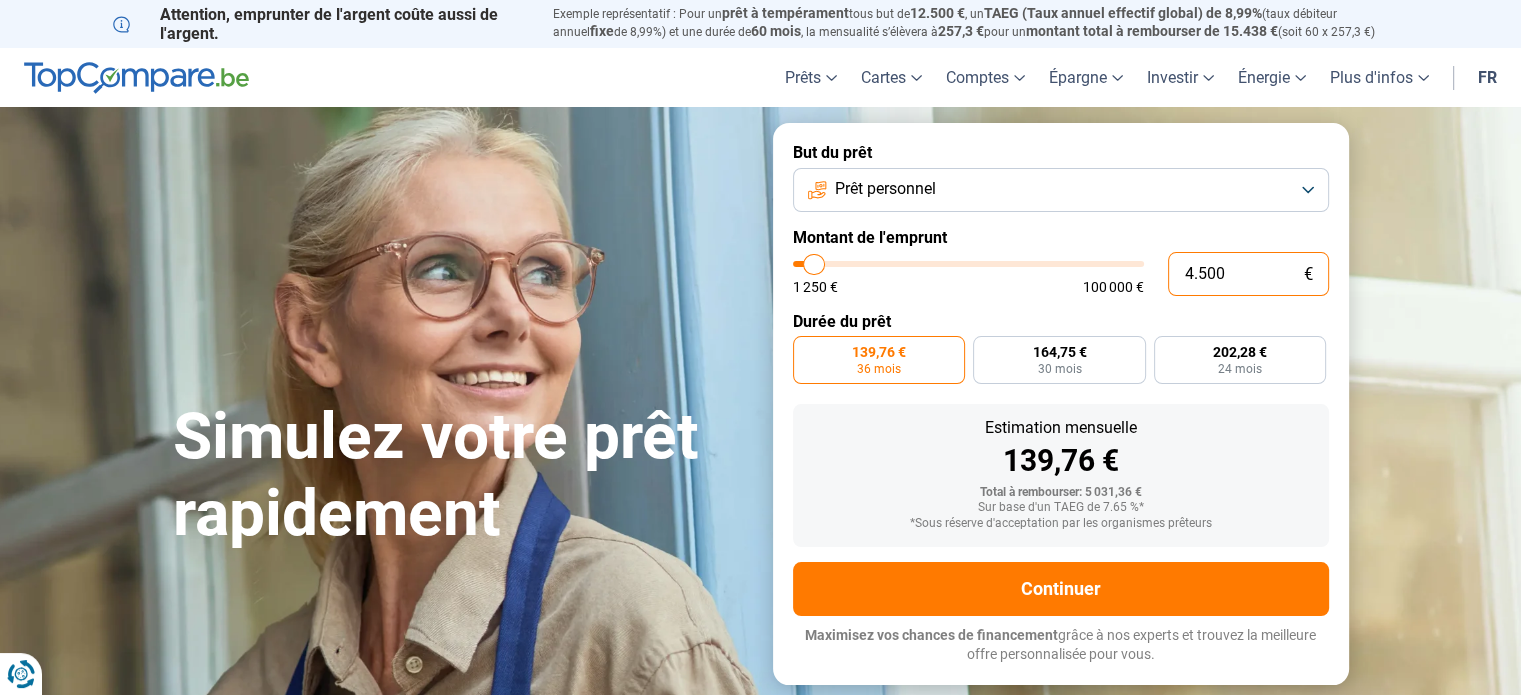 drag, startPoint x: 1236, startPoint y: 272, endPoint x: 1164, endPoint y: 269, distance: 72.06247 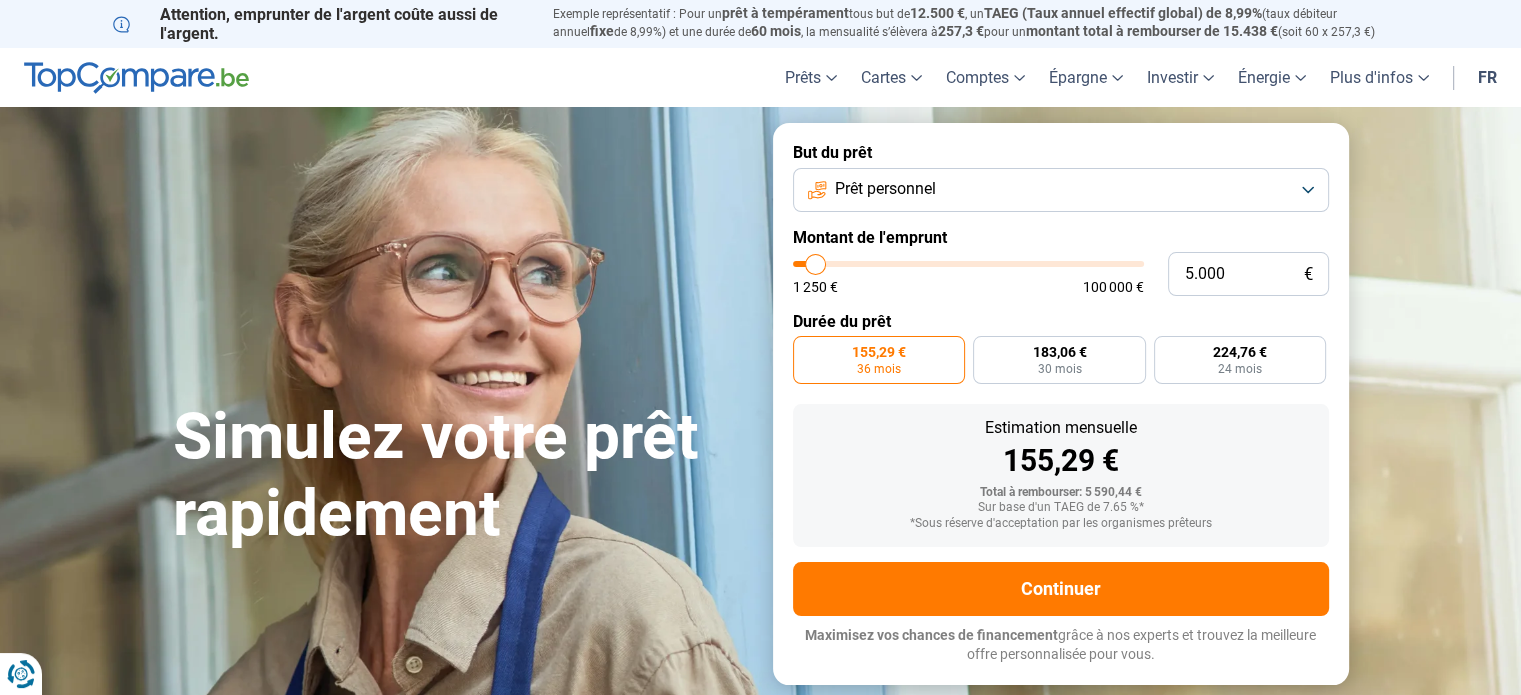 scroll, scrollTop: 0, scrollLeft: 0, axis: both 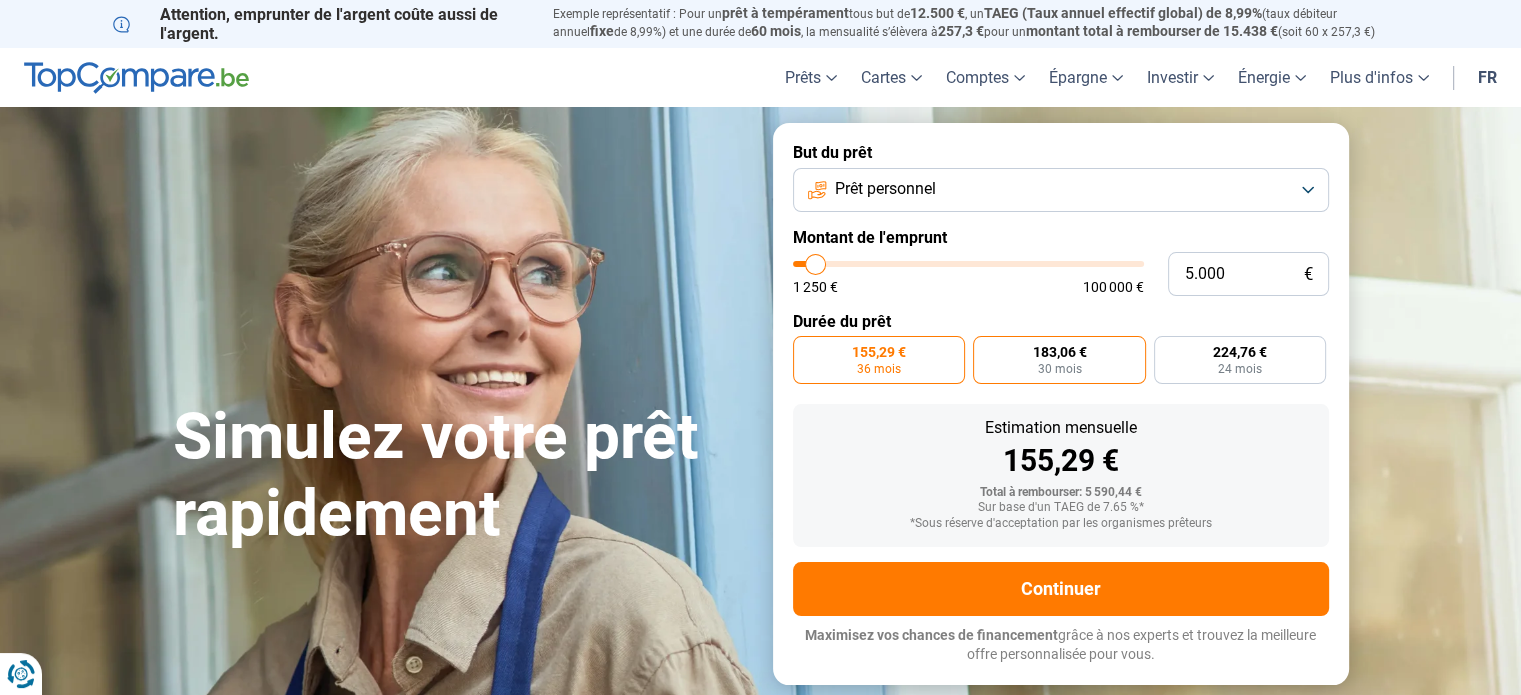 click on "183,06 €" at bounding box center (1059, 352) 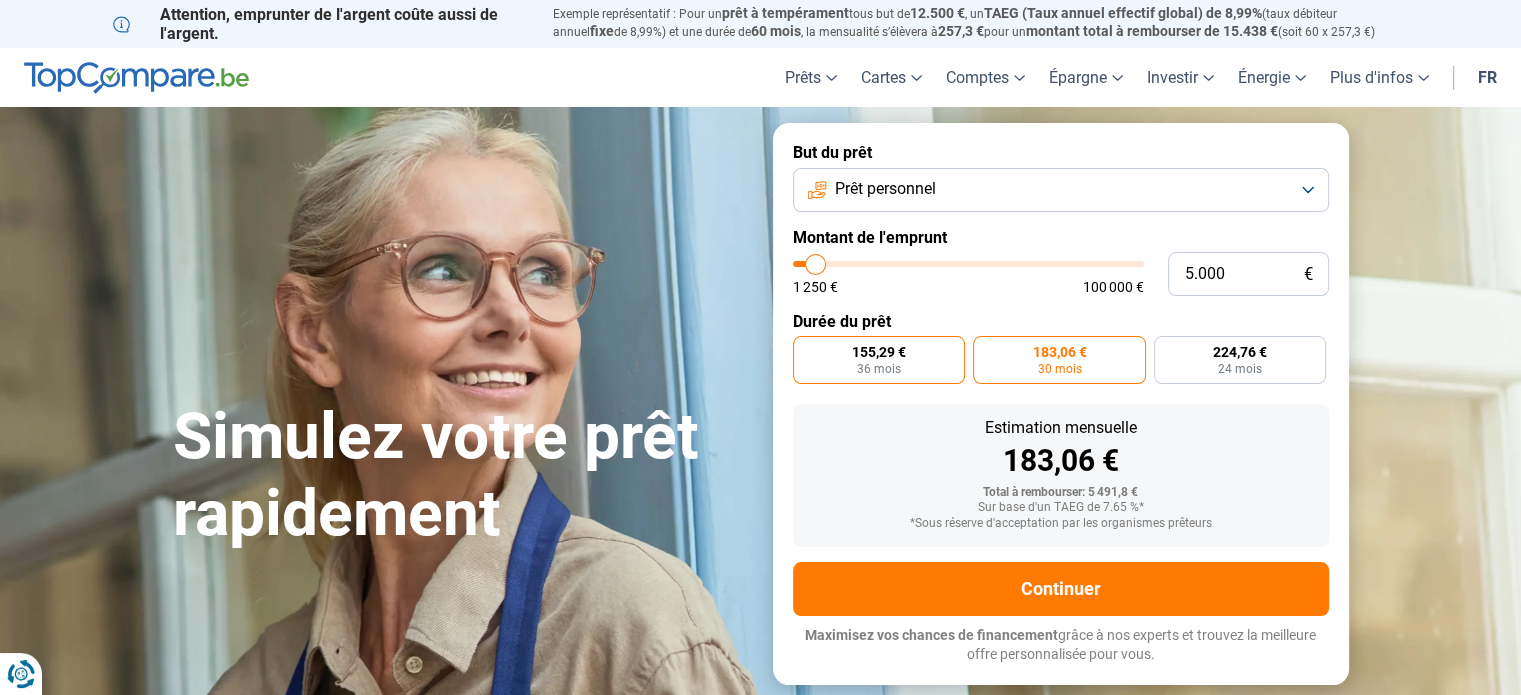 click on "155,29 €" at bounding box center [879, 352] 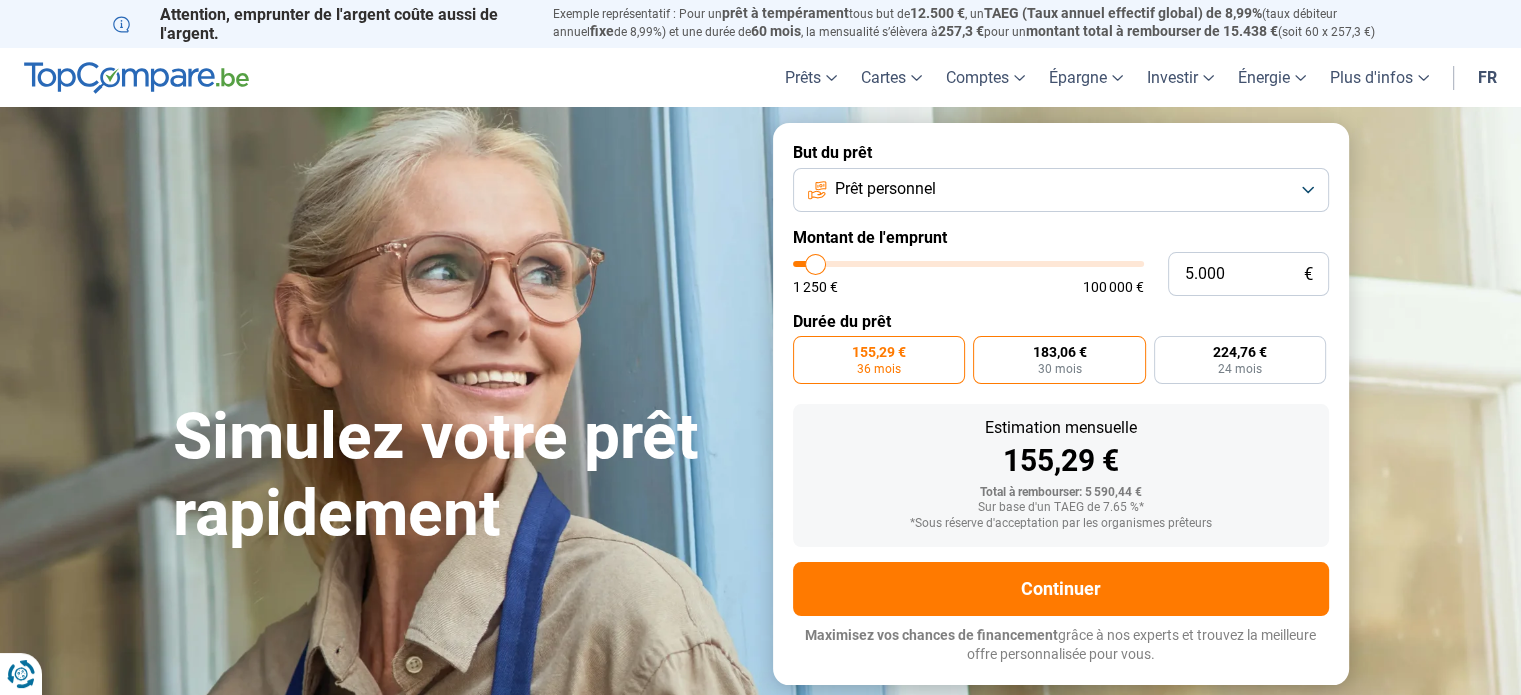 click on "183,06 € 30 mois" at bounding box center (1059, 360) 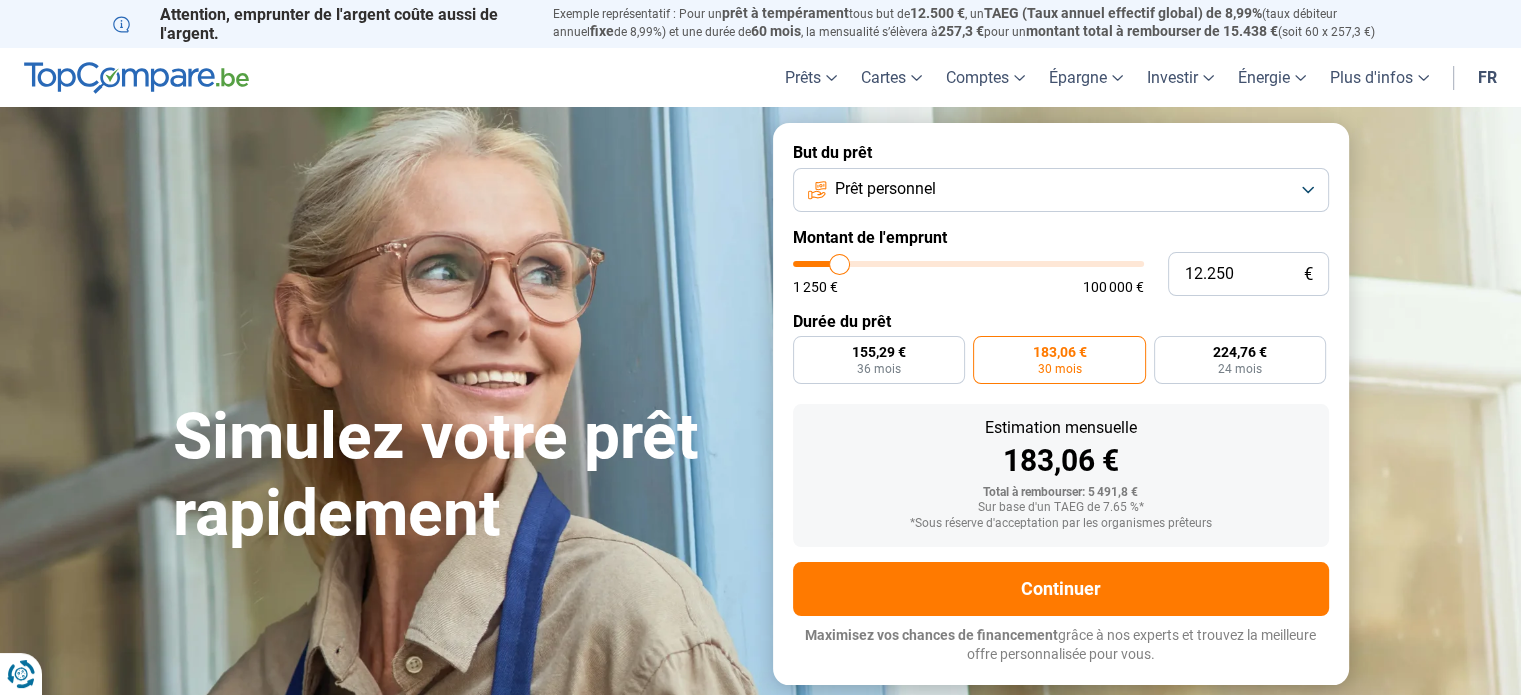 click at bounding box center (968, 264) 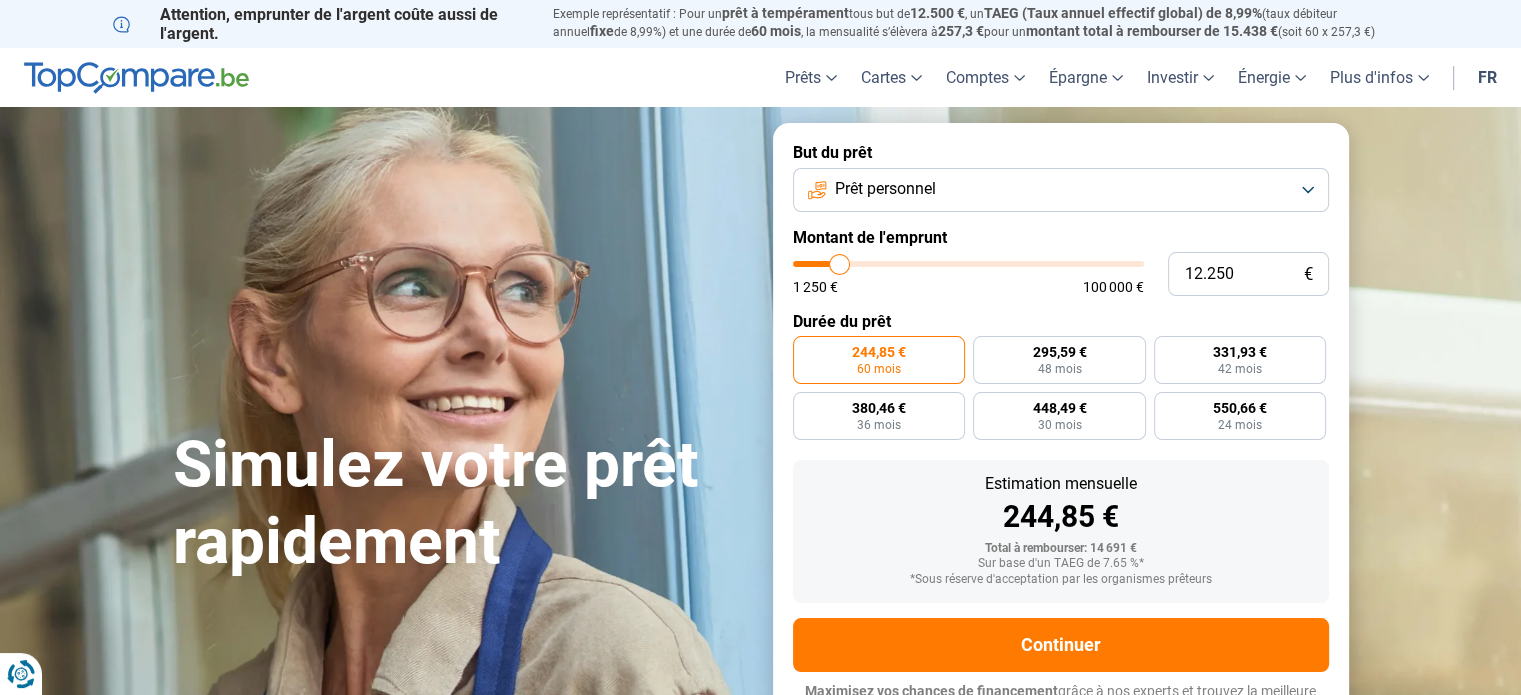 scroll, scrollTop: 27, scrollLeft: 0, axis: vertical 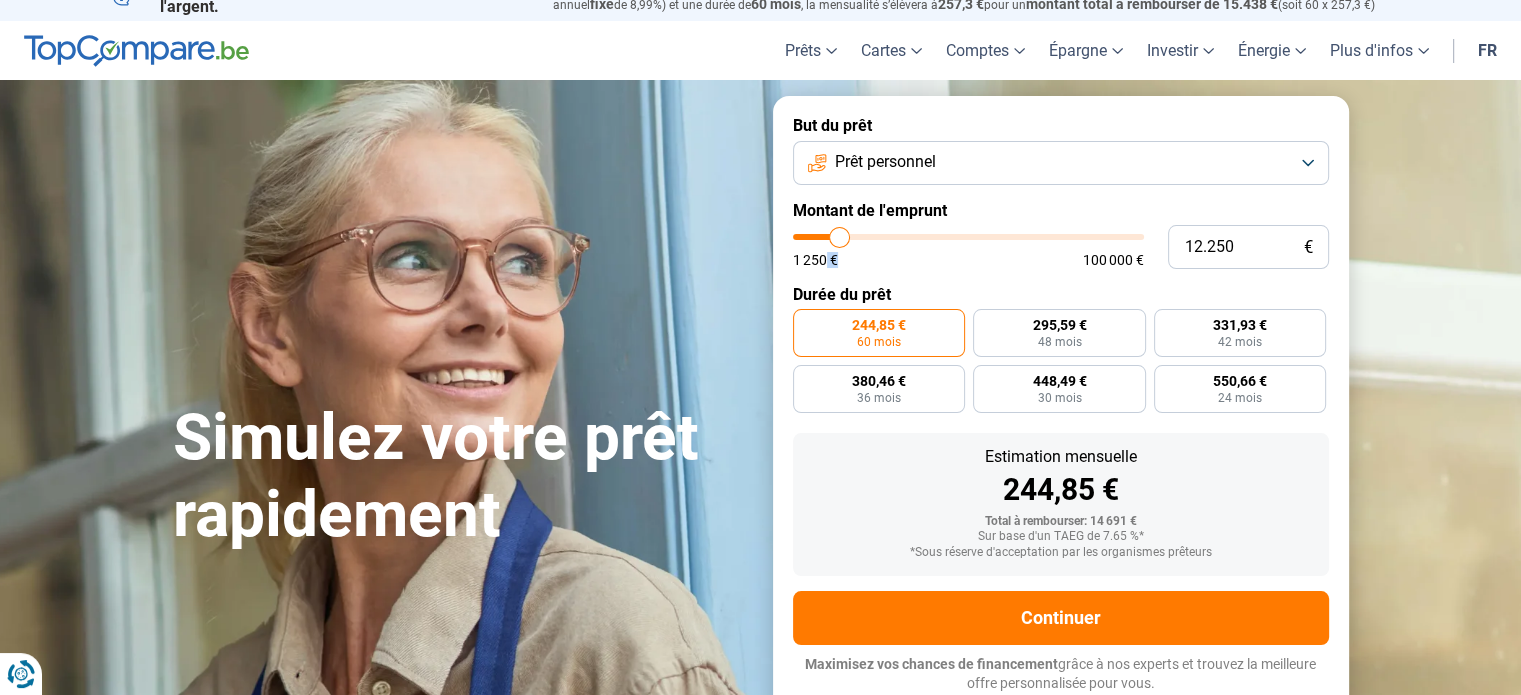 drag, startPoint x: 840, startPoint y: 264, endPoint x: 826, endPoint y: 267, distance: 14.3178215 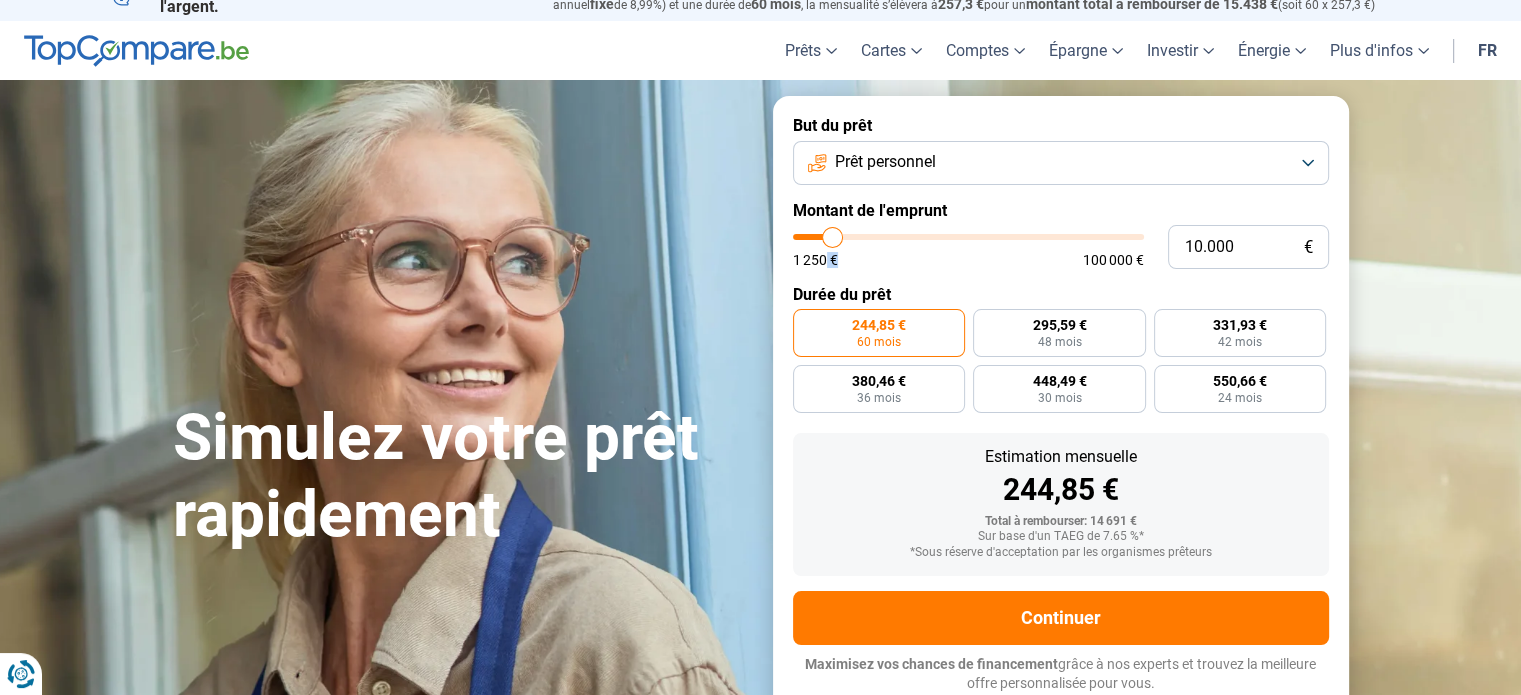 click at bounding box center (968, 237) 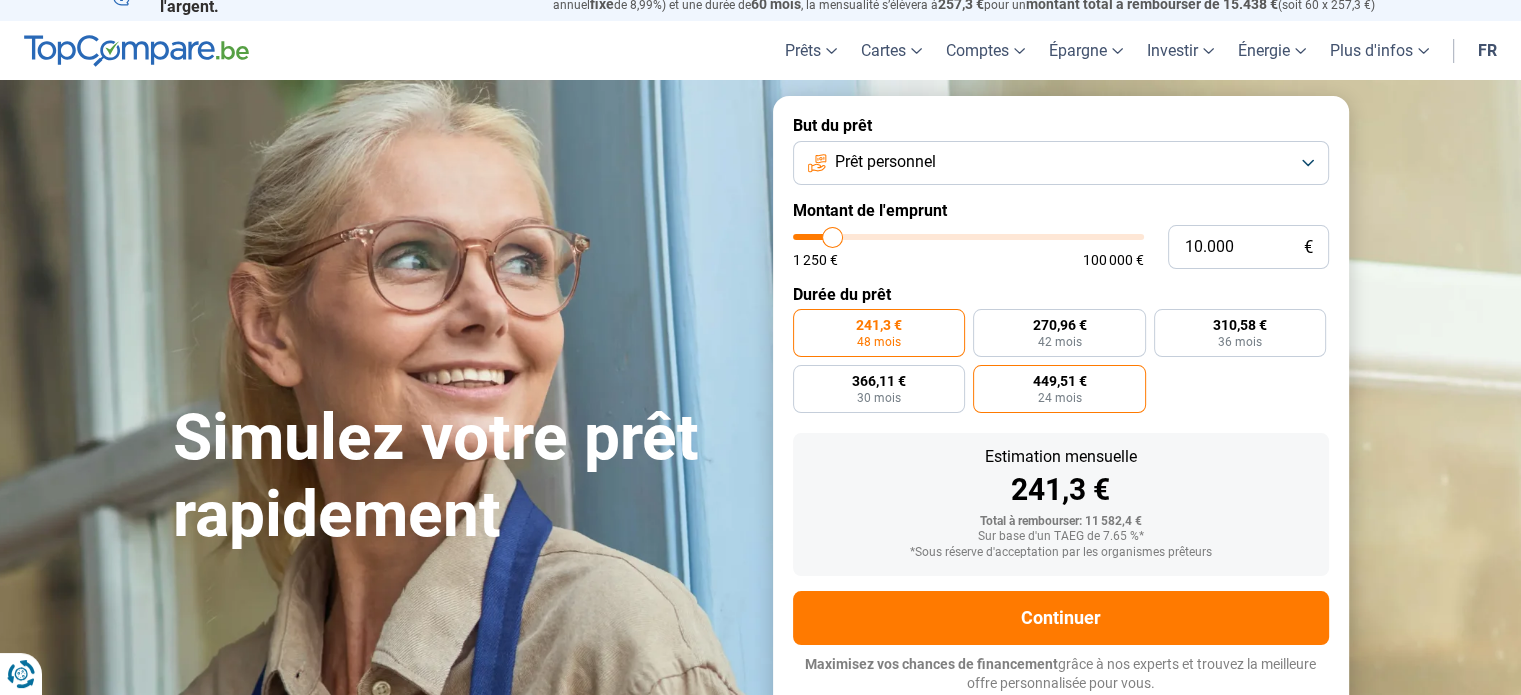 click on "449,51 € 24 mois" at bounding box center (1059, 389) 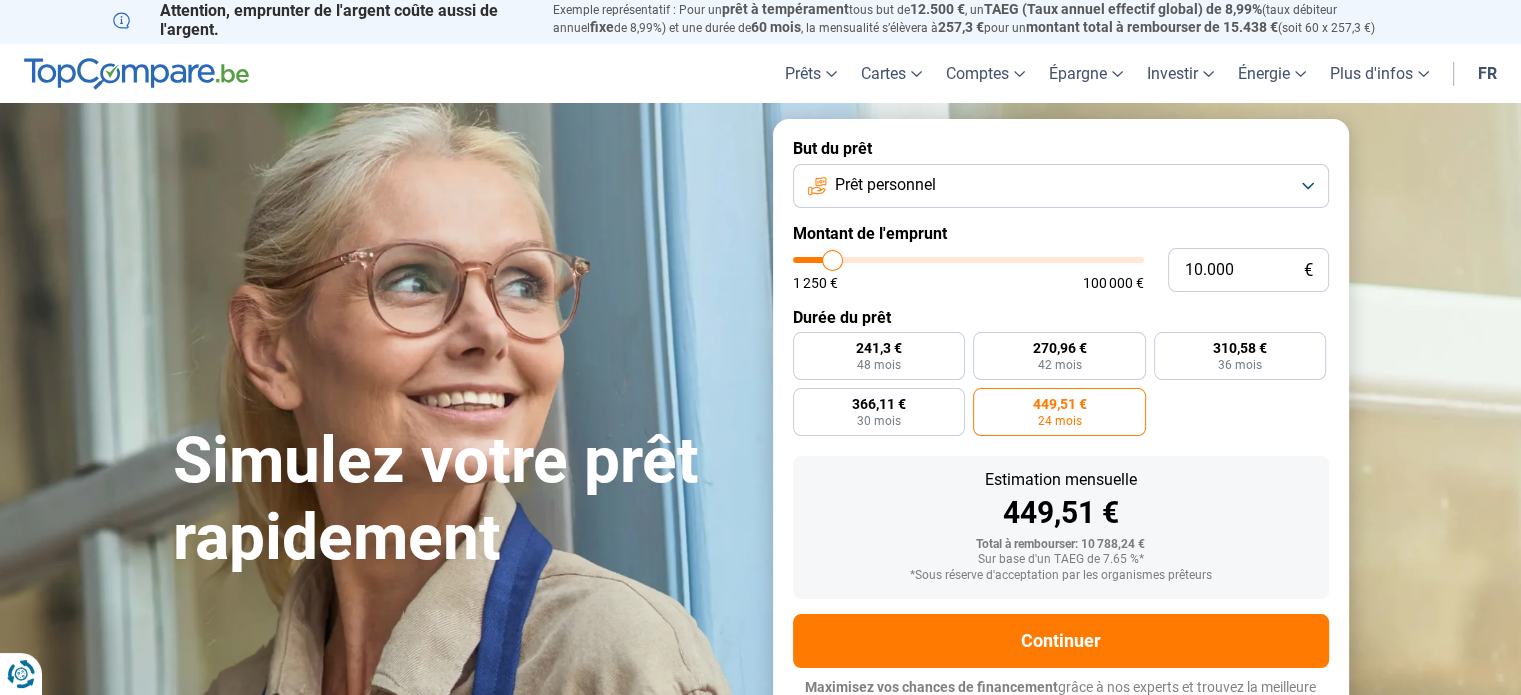 scroll, scrollTop: 0, scrollLeft: 0, axis: both 